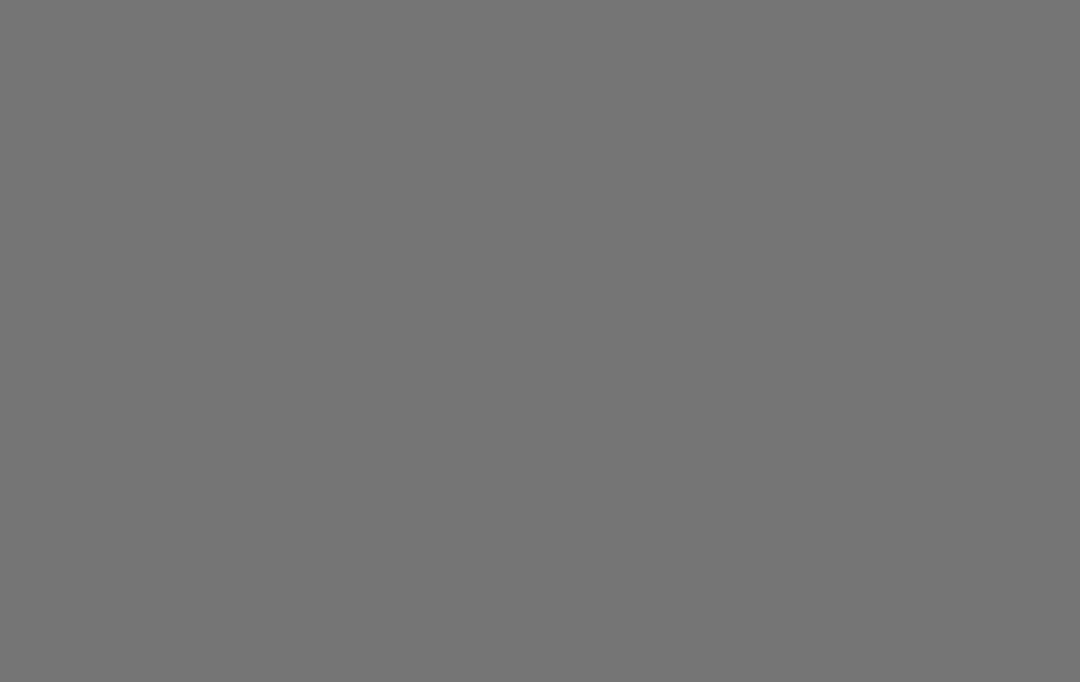 scroll, scrollTop: 0, scrollLeft: 0, axis: both 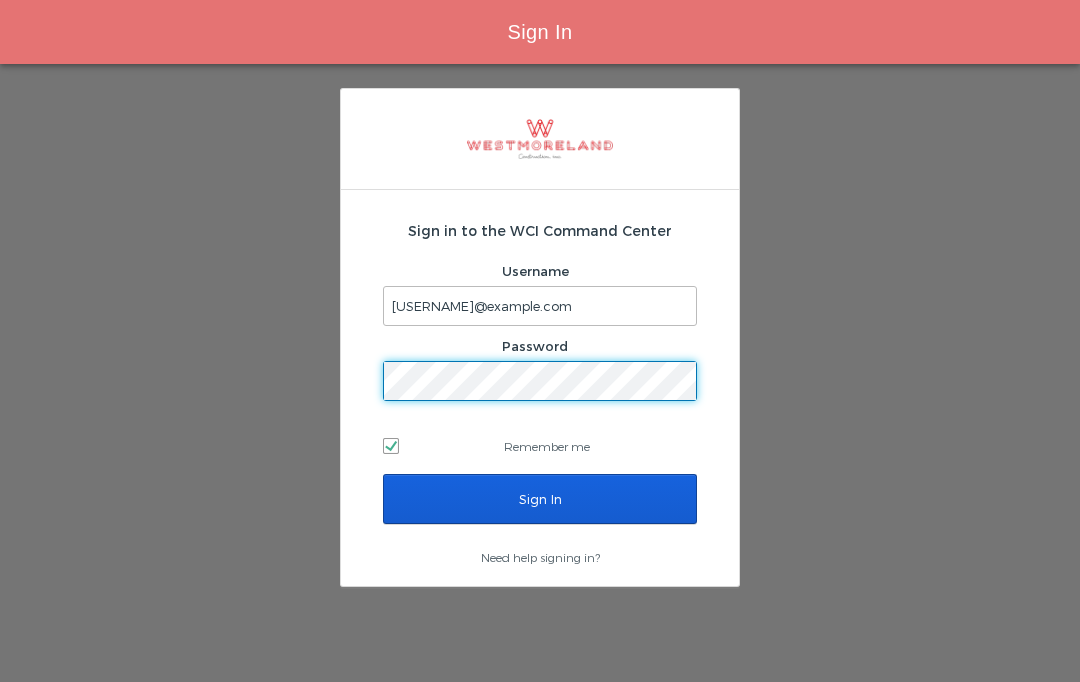 click on "Sign In" at bounding box center [540, 499] 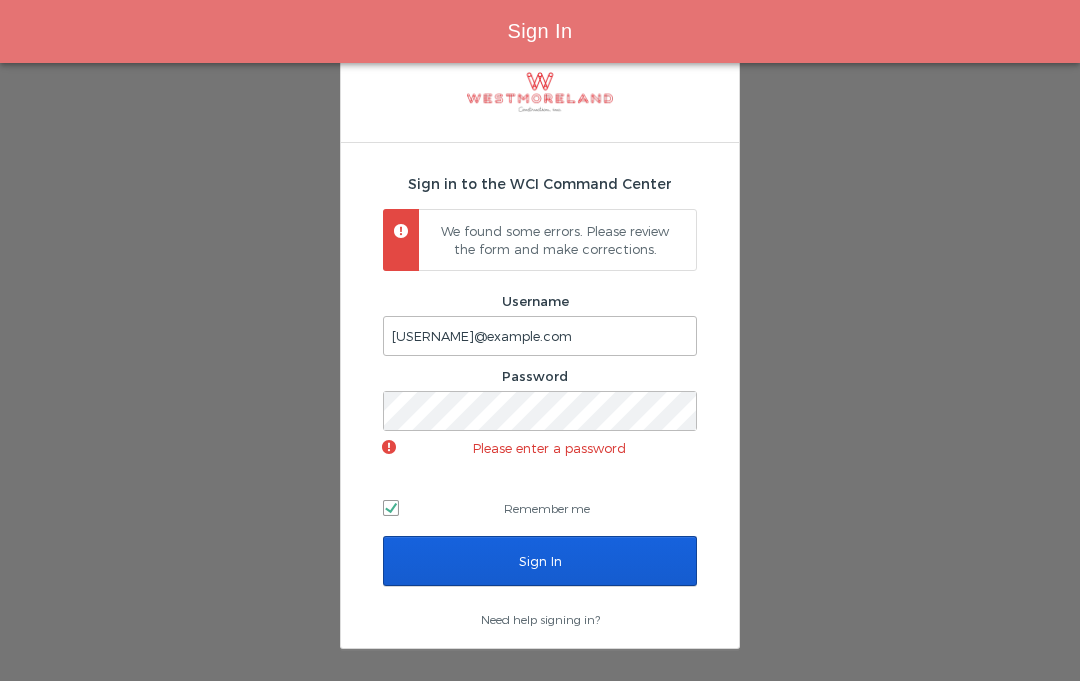 scroll, scrollTop: 80, scrollLeft: 0, axis: vertical 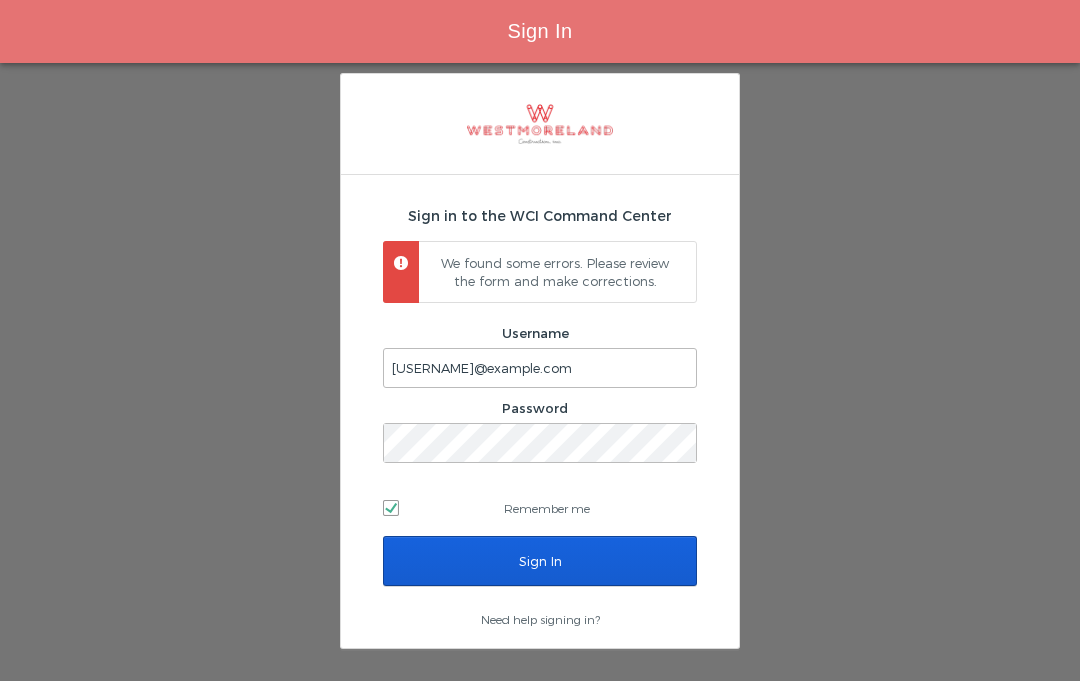 click on "Sign In" at bounding box center [540, 562] 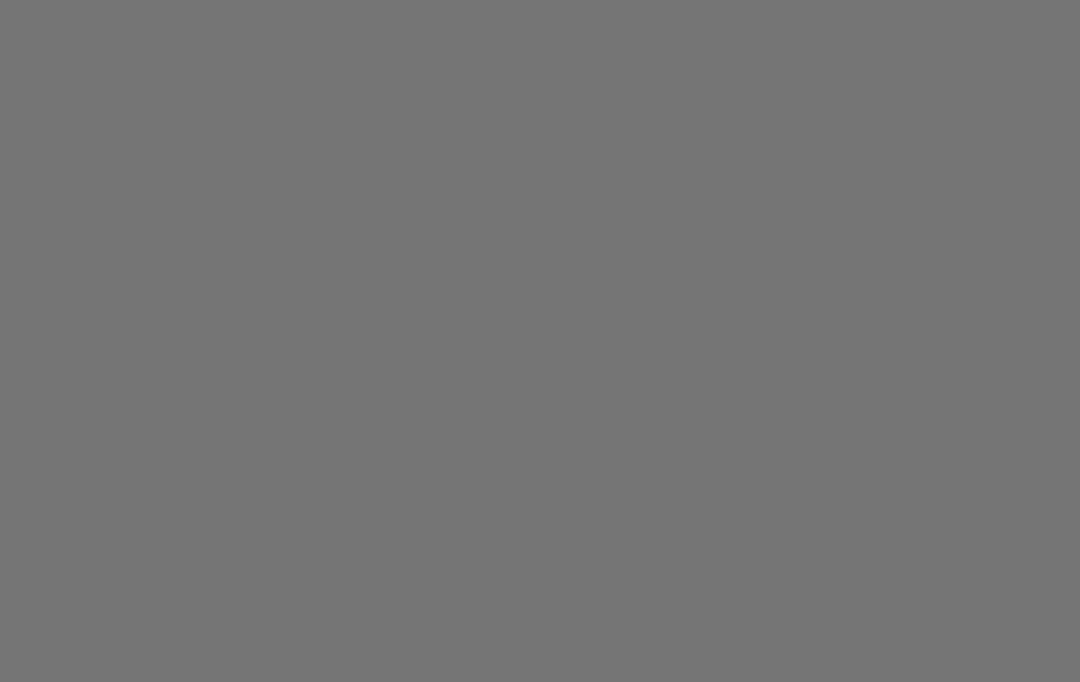 scroll, scrollTop: 0, scrollLeft: 0, axis: both 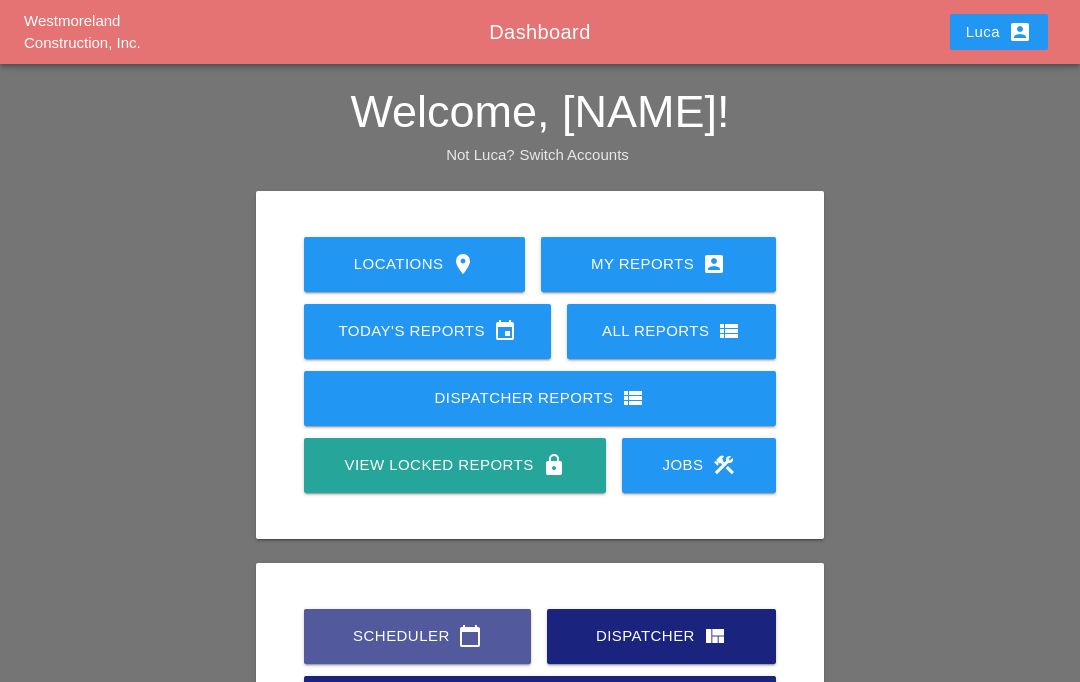 click on "Scheduler calendar_today" at bounding box center (417, 636) 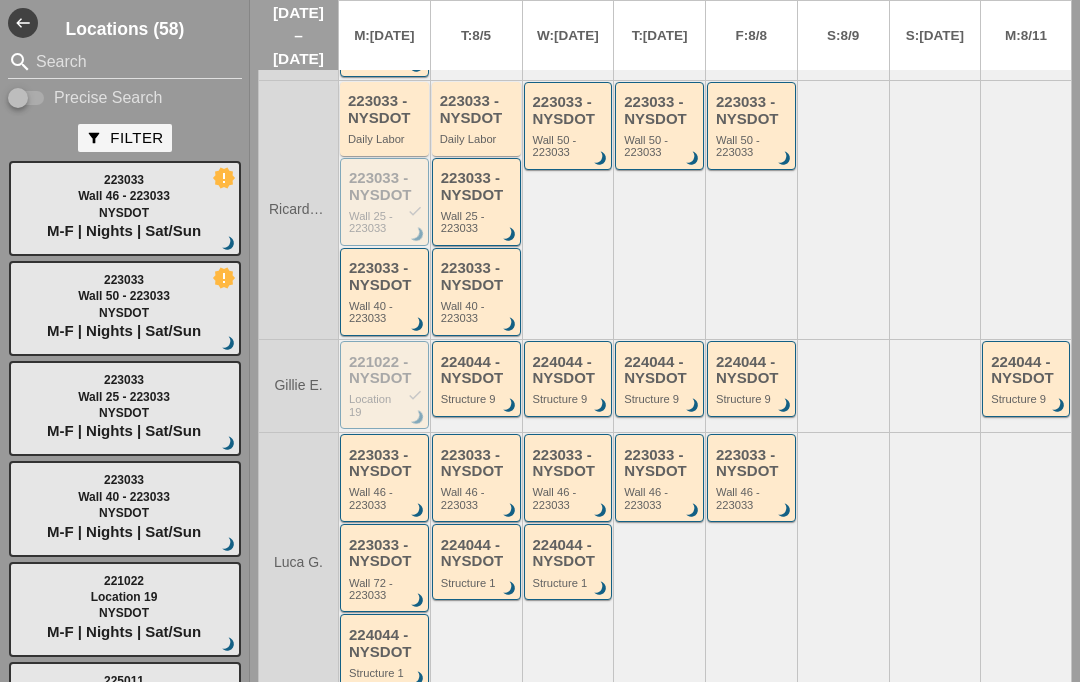 scroll, scrollTop: 397, scrollLeft: 0, axis: vertical 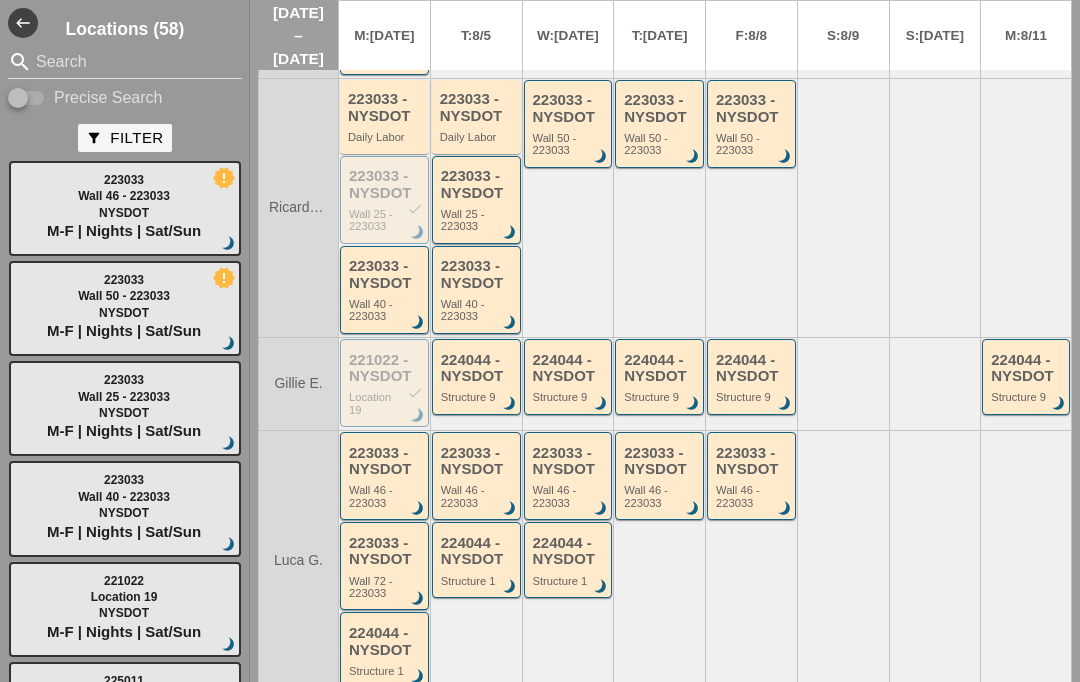 click on "Wall 46 - 223033" at bounding box center [386, 496] 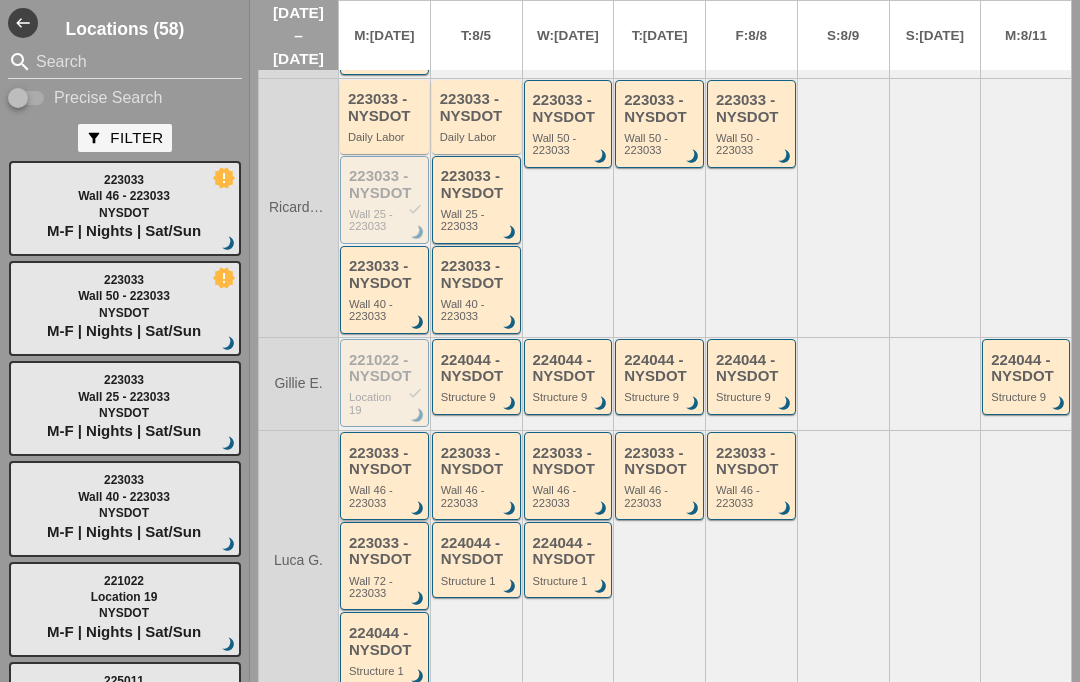 click on "Wall 46 - 223033" at bounding box center [386, 496] 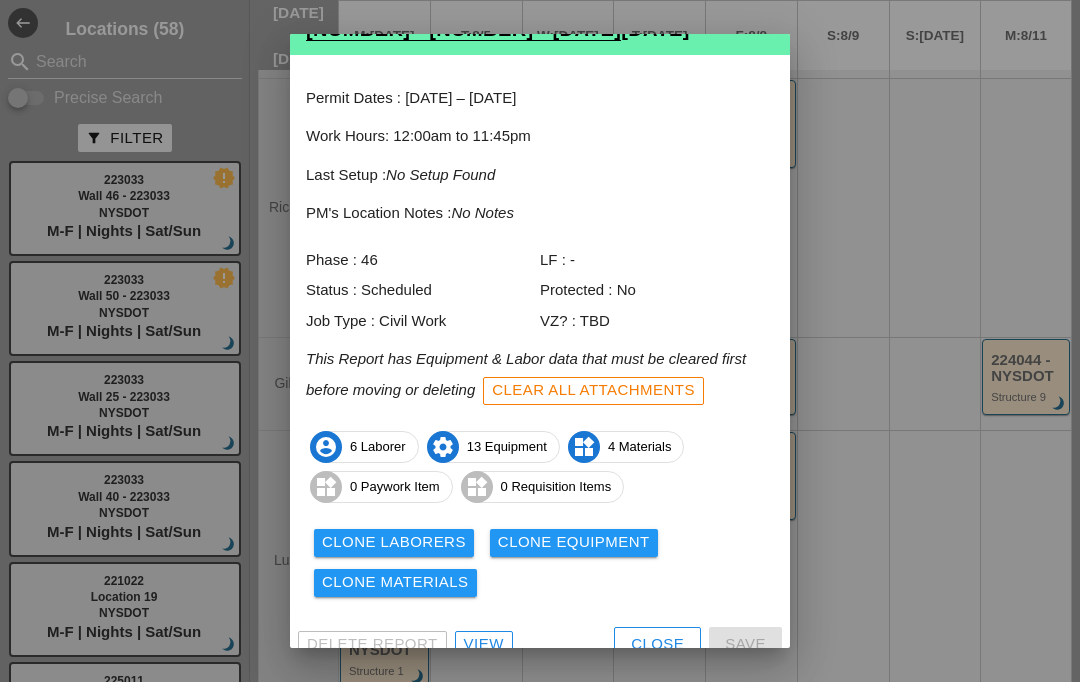 scroll, scrollTop: 80, scrollLeft: 0, axis: vertical 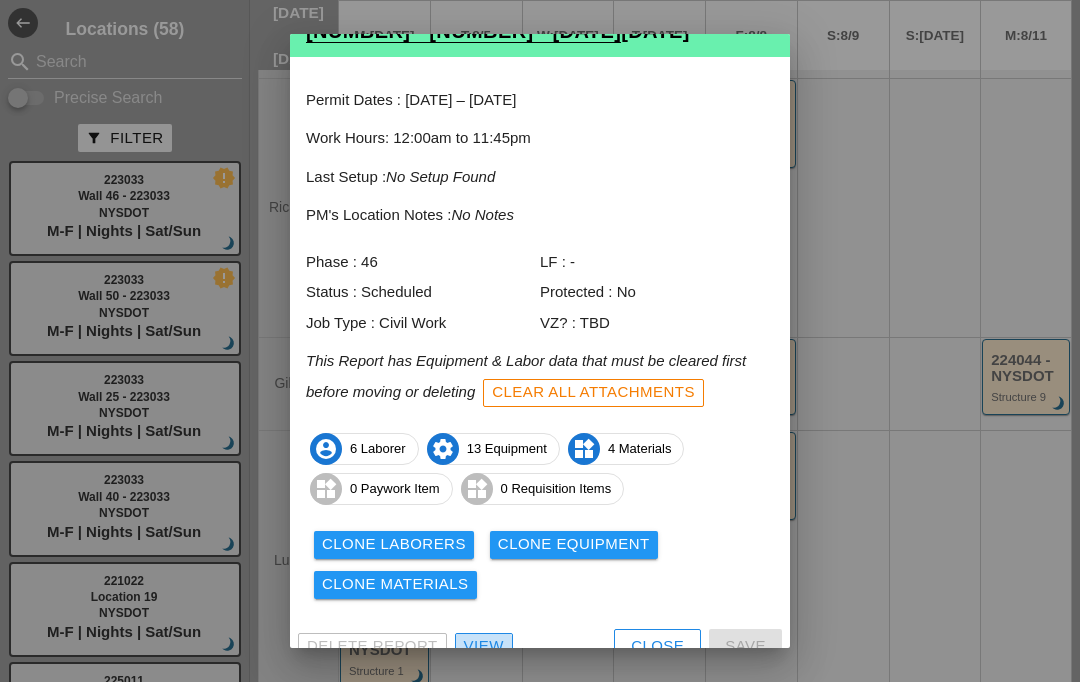 click on "View" at bounding box center (484, 646) 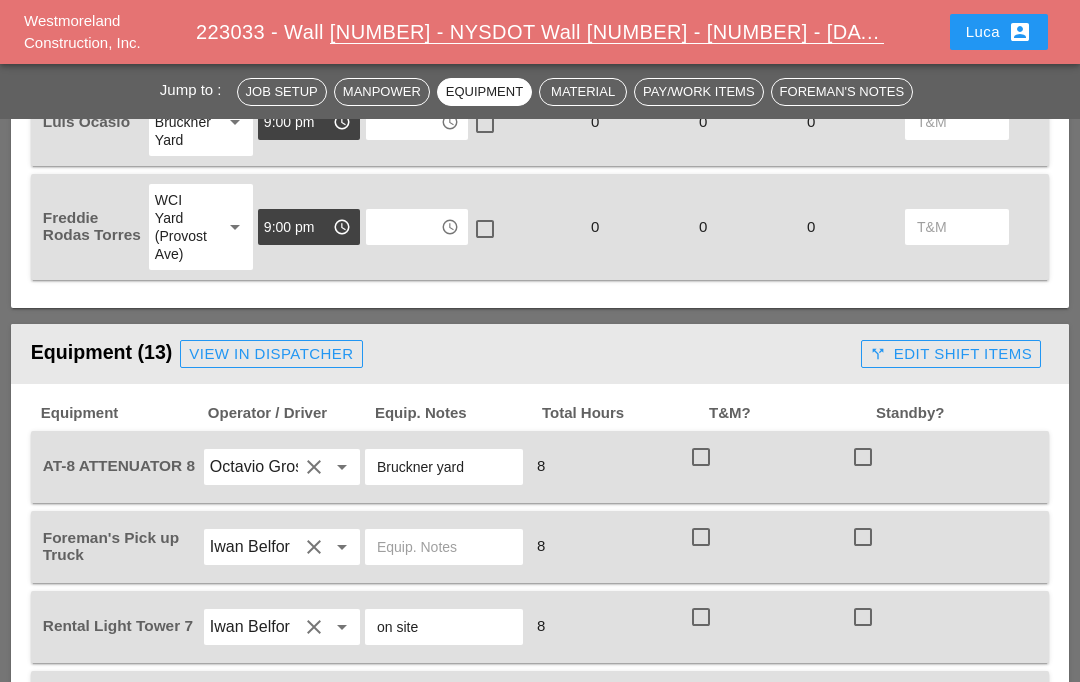 scroll, scrollTop: 1642, scrollLeft: 0, axis: vertical 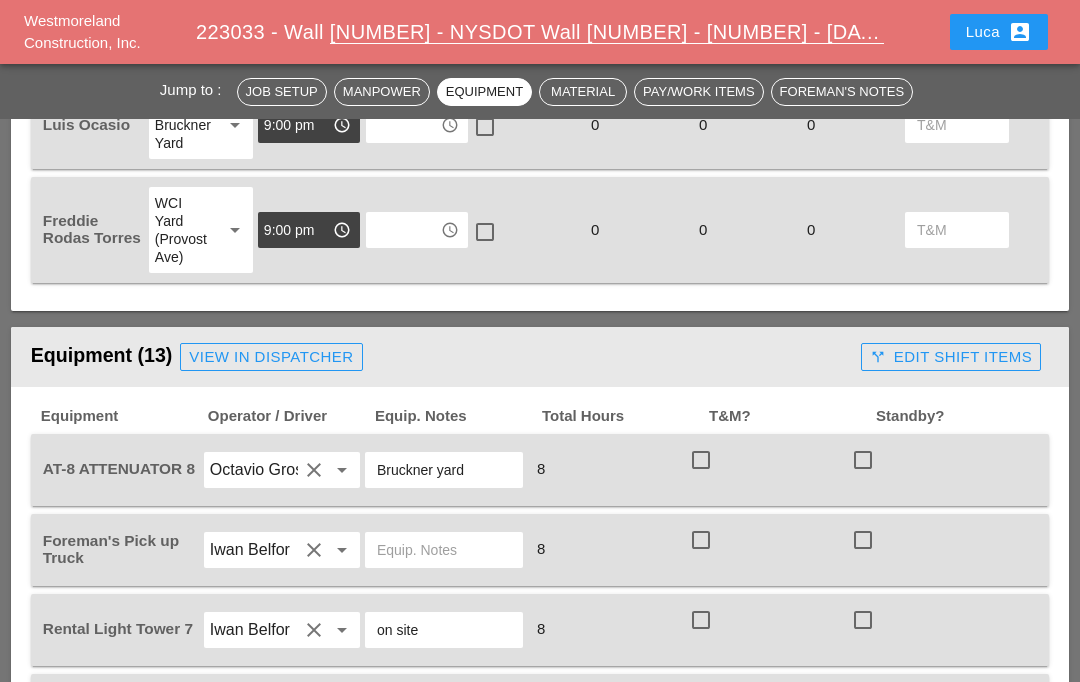 click on "View in Dispatcher" at bounding box center [271, 357] 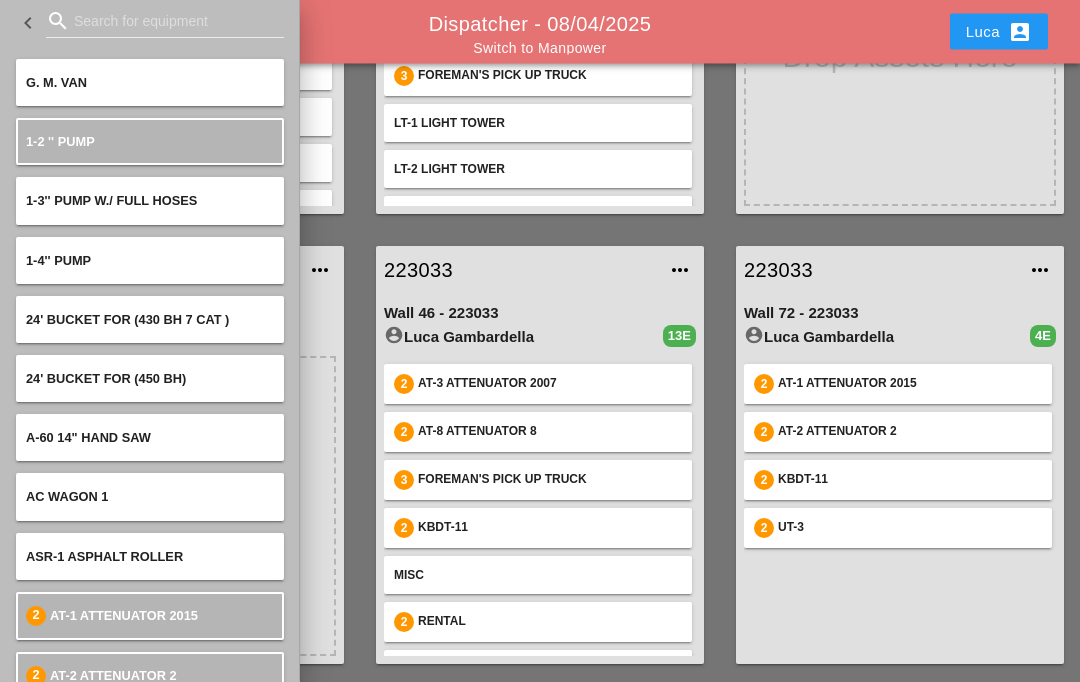 scroll, scrollTop: 336, scrollLeft: 0, axis: vertical 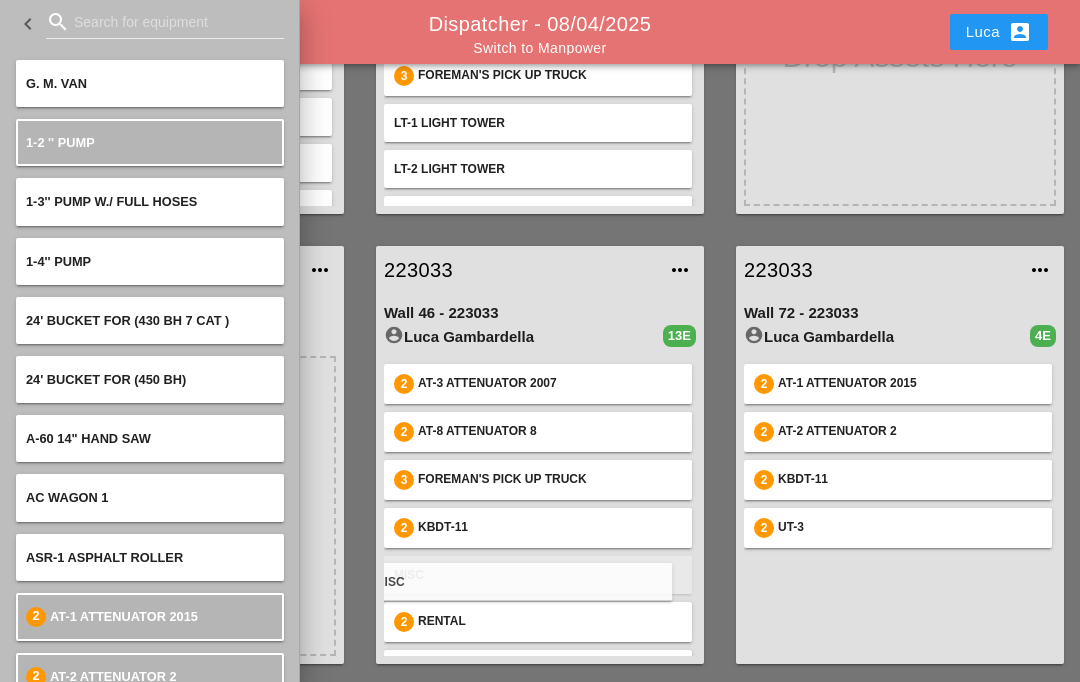 type 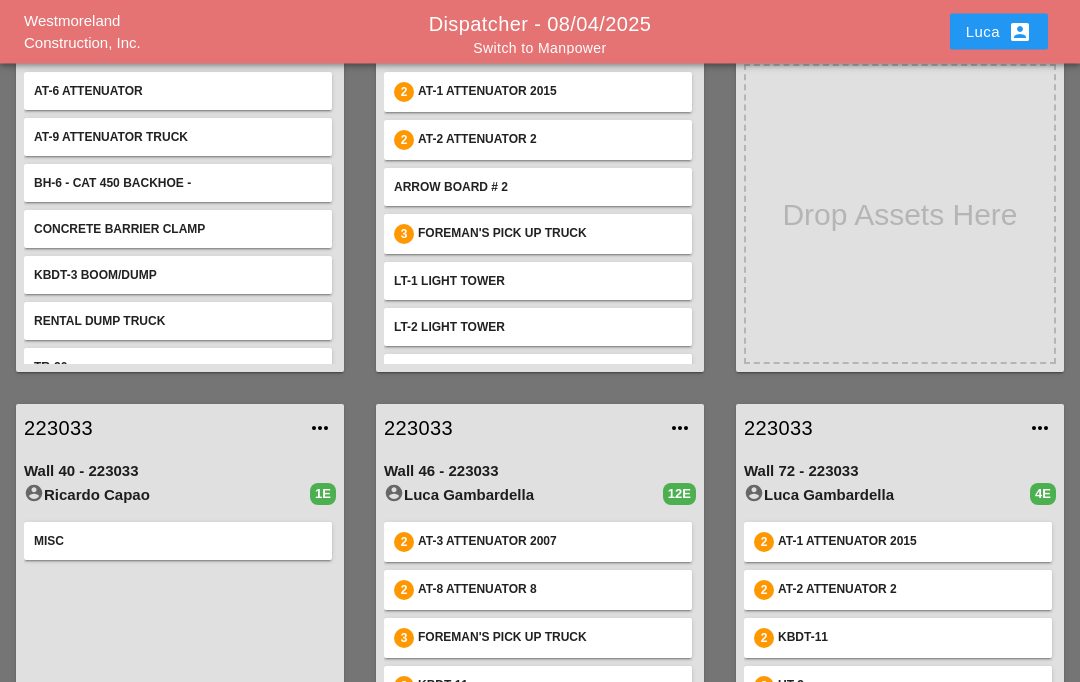scroll, scrollTop: 0, scrollLeft: 0, axis: both 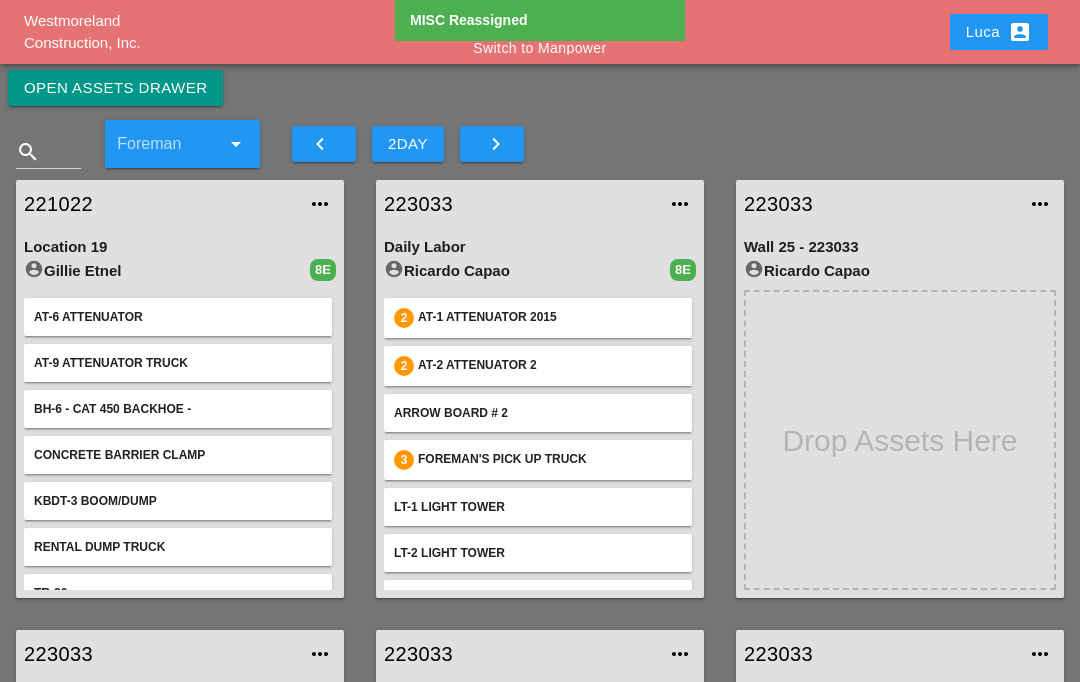 click on "Open Assets Drawer" at bounding box center [115, 88] 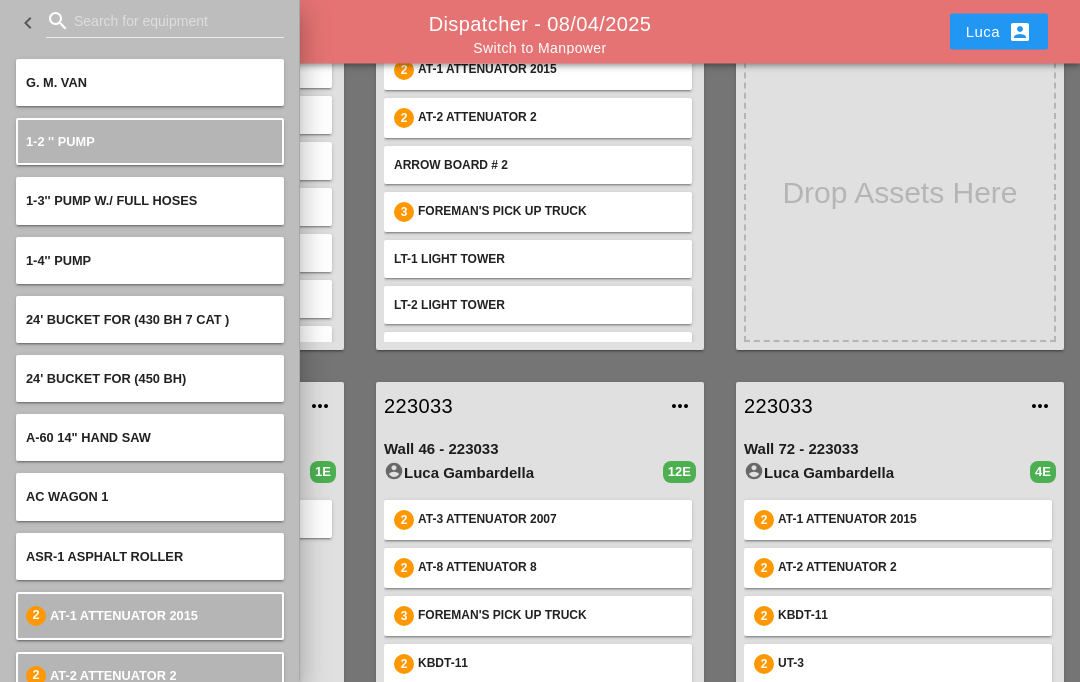 scroll, scrollTop: 200, scrollLeft: 0, axis: vertical 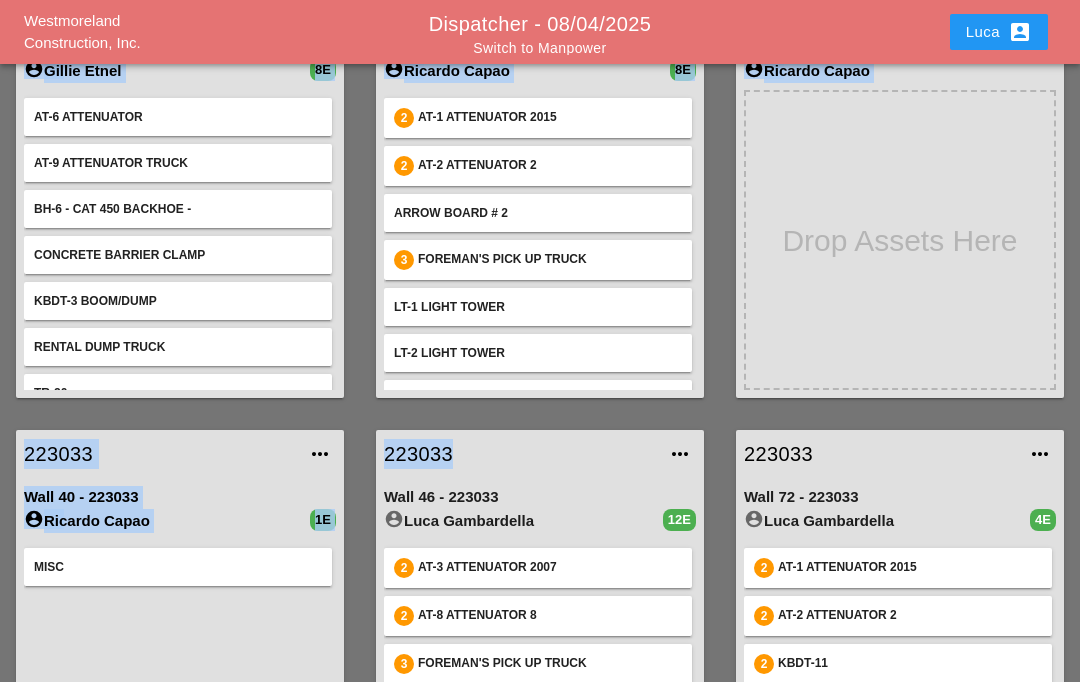click on "MISC" at bounding box center (180, 690) 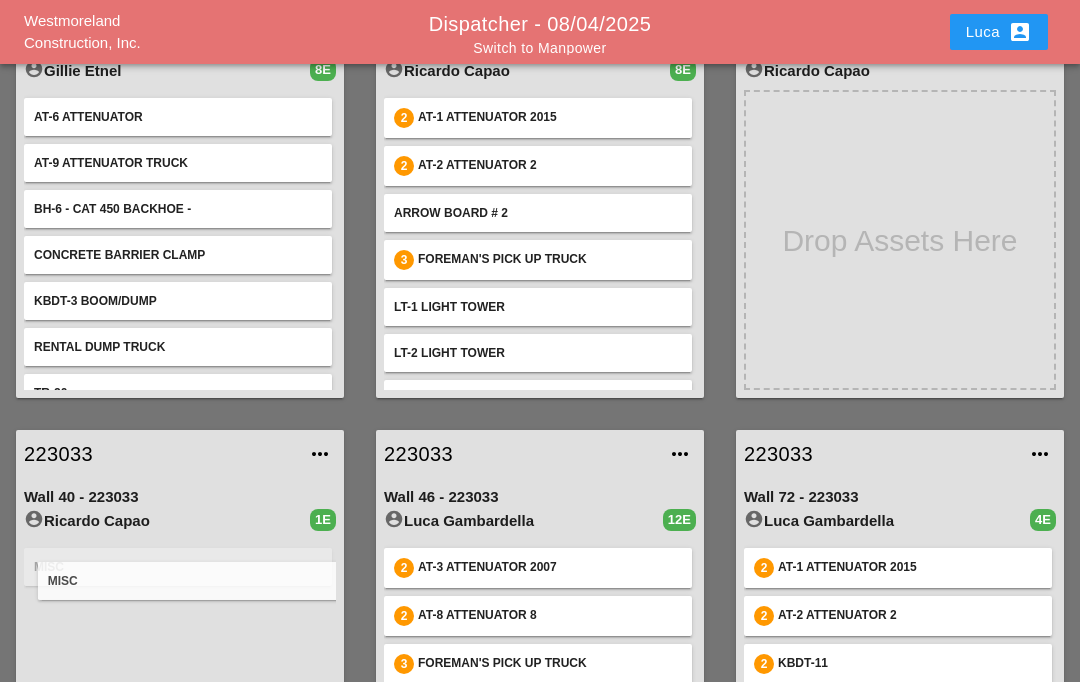 type 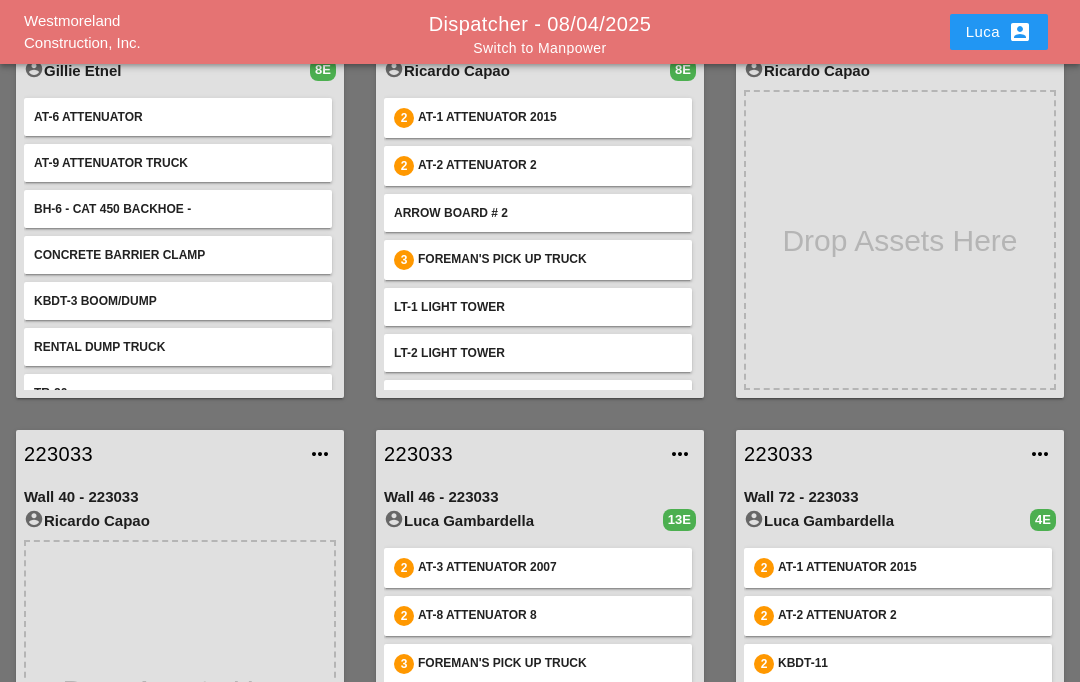scroll, scrollTop: 0, scrollLeft: 0, axis: both 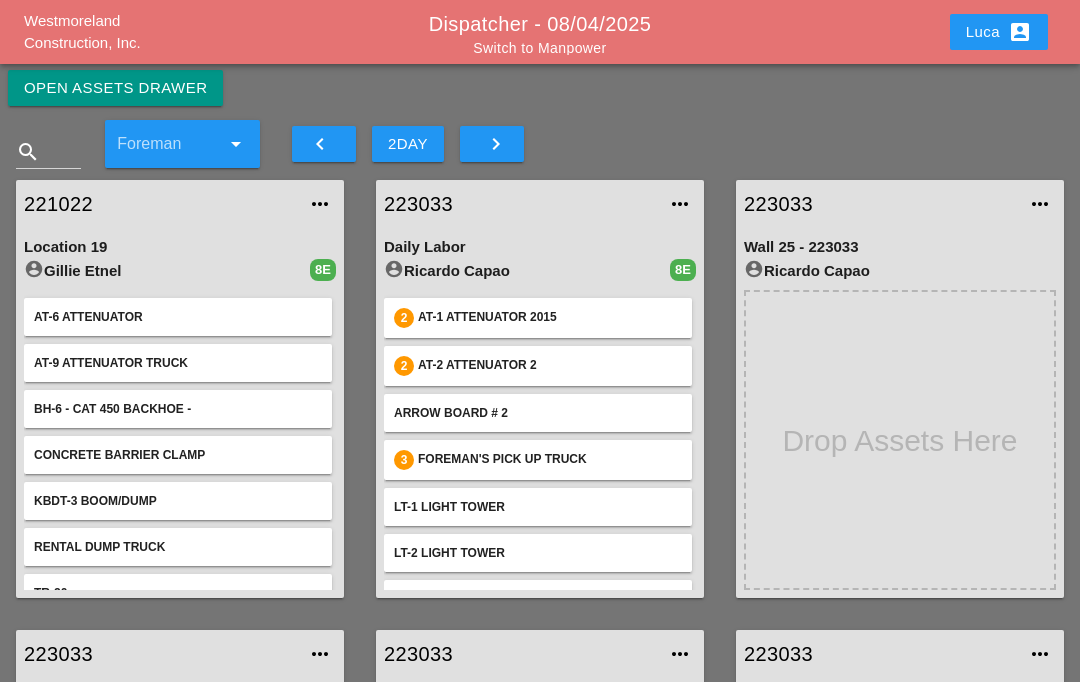 click on "Open Assets Drawer" at bounding box center [115, 88] 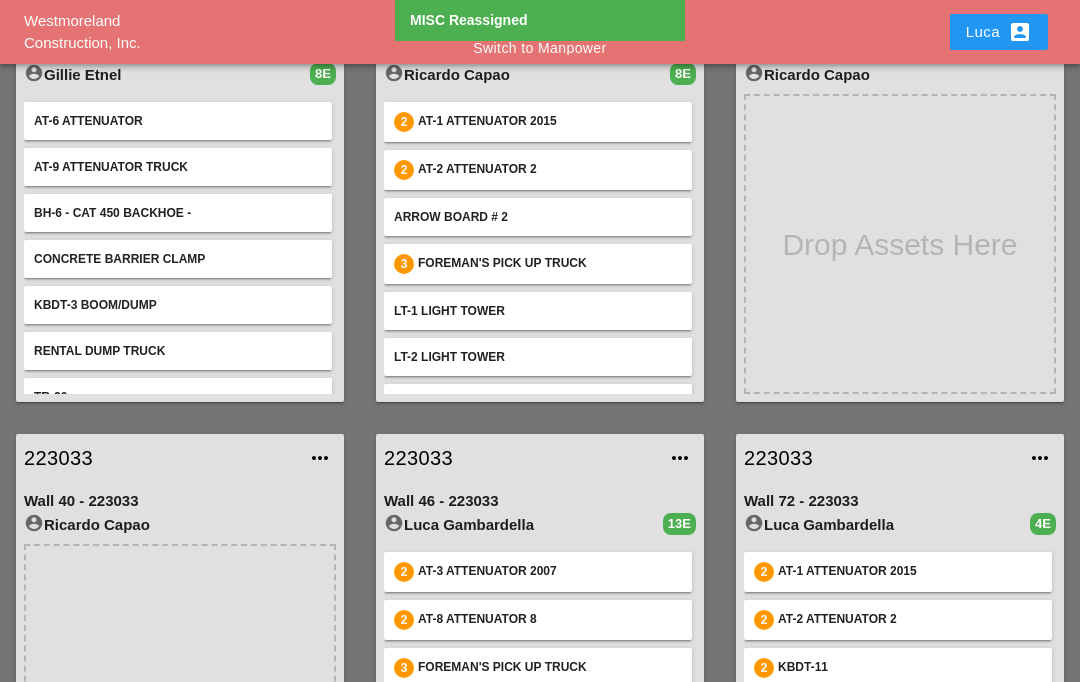 scroll, scrollTop: 0, scrollLeft: 0, axis: both 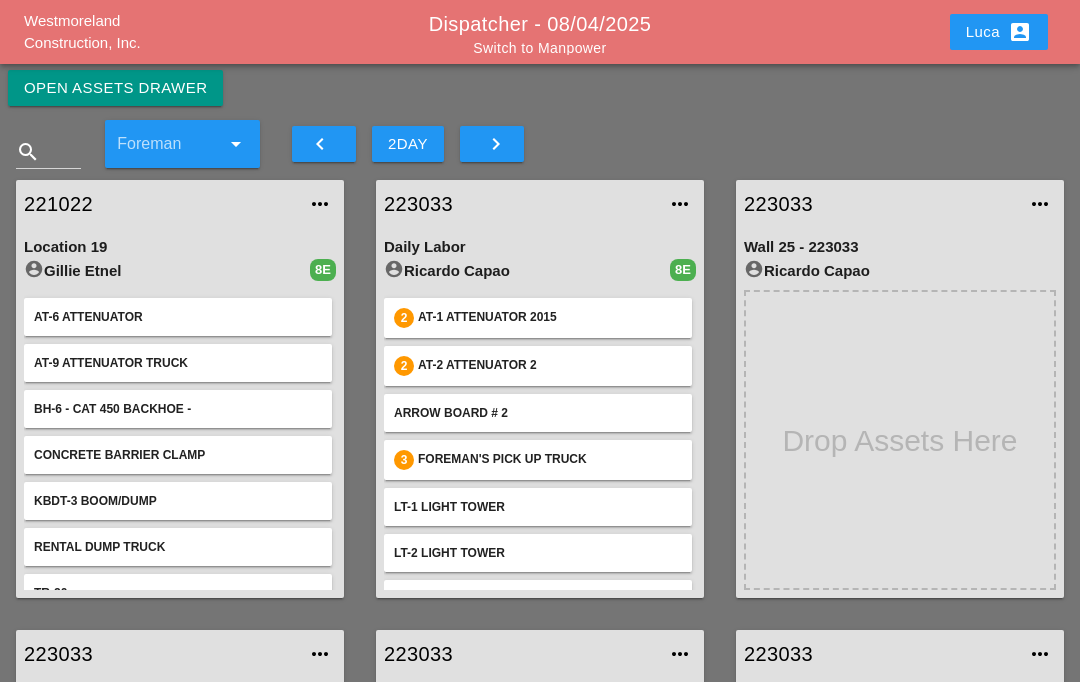click on "Open Assets Drawer" at bounding box center [115, 88] 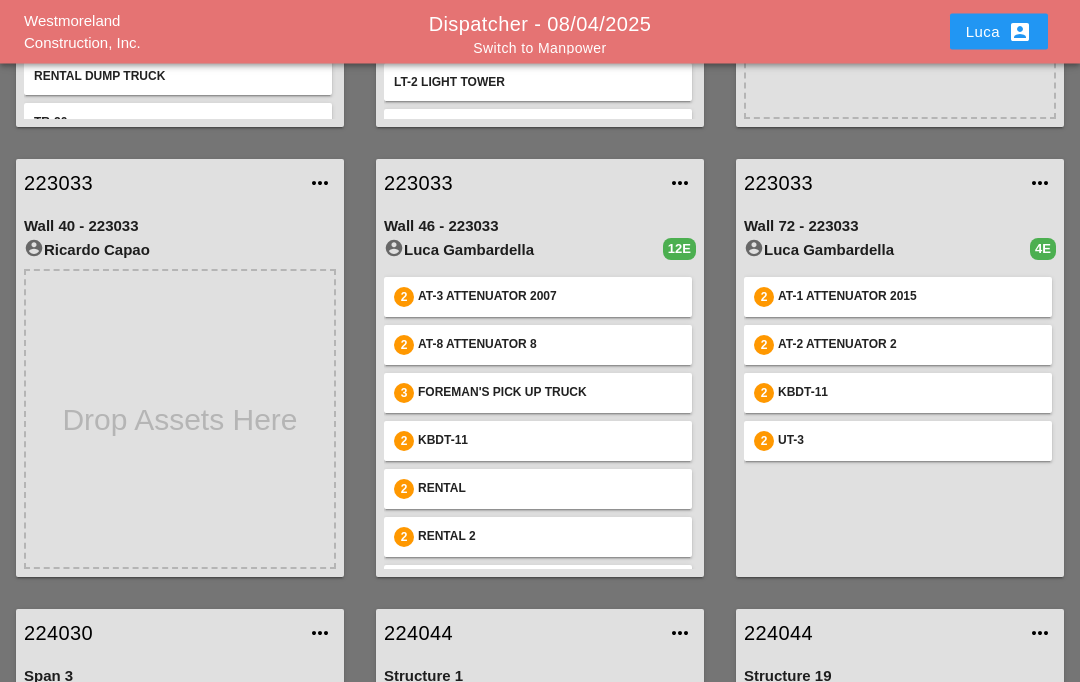 scroll, scrollTop: 475, scrollLeft: 0, axis: vertical 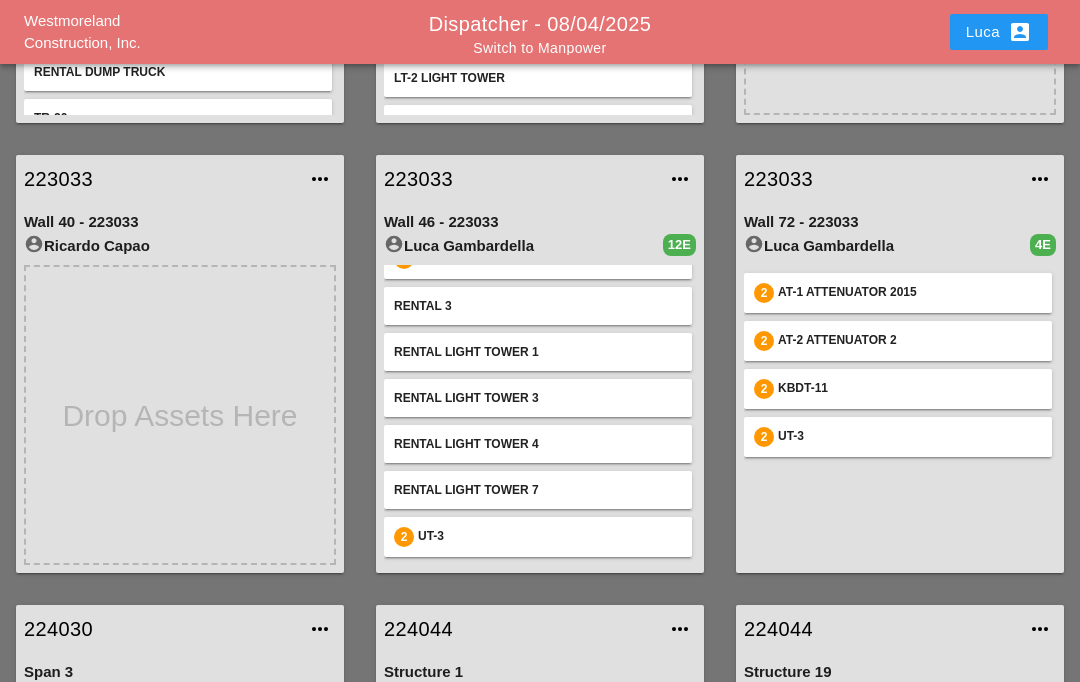 click on "223033" at bounding box center [520, 179] 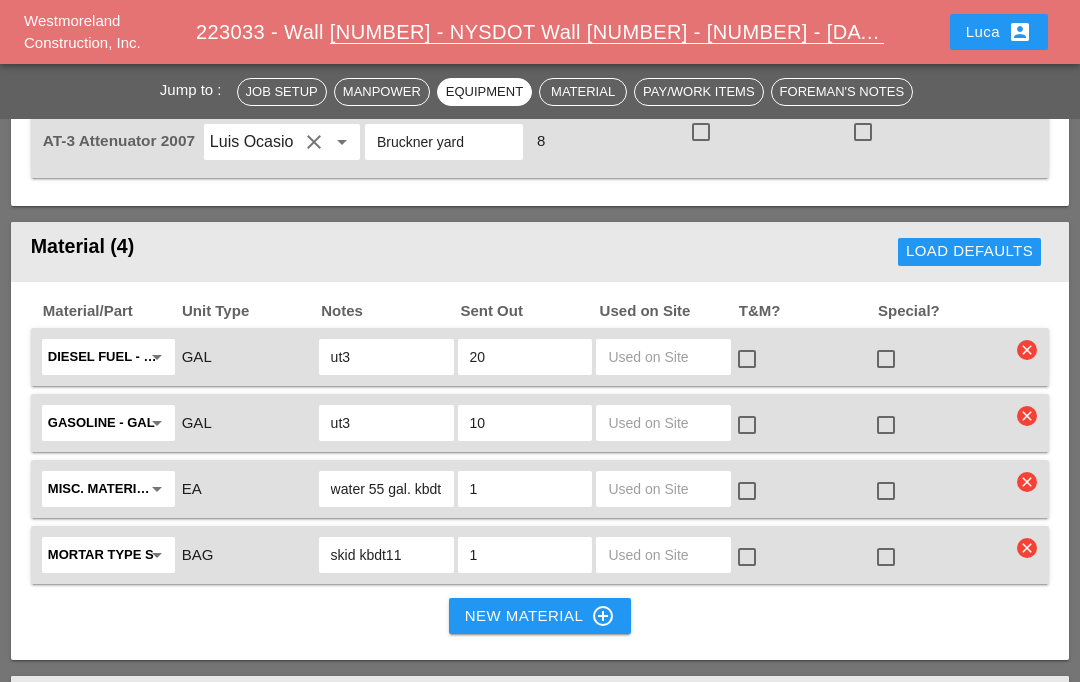 scroll, scrollTop: 2853, scrollLeft: 0, axis: vertical 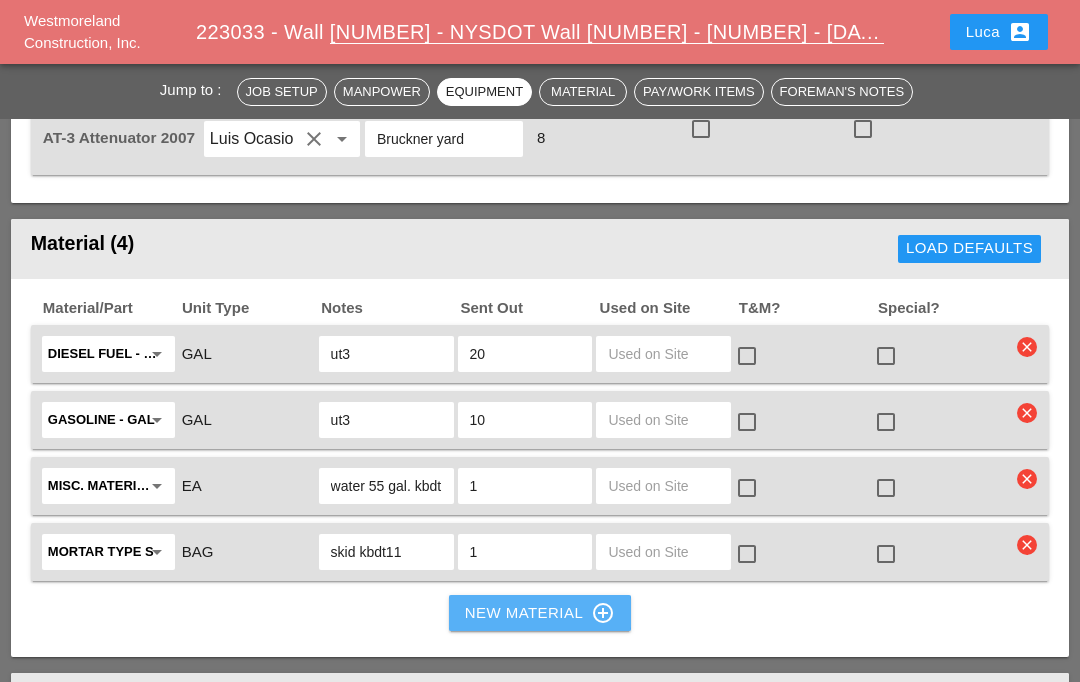 click on "New Material control_point" at bounding box center [540, 613] 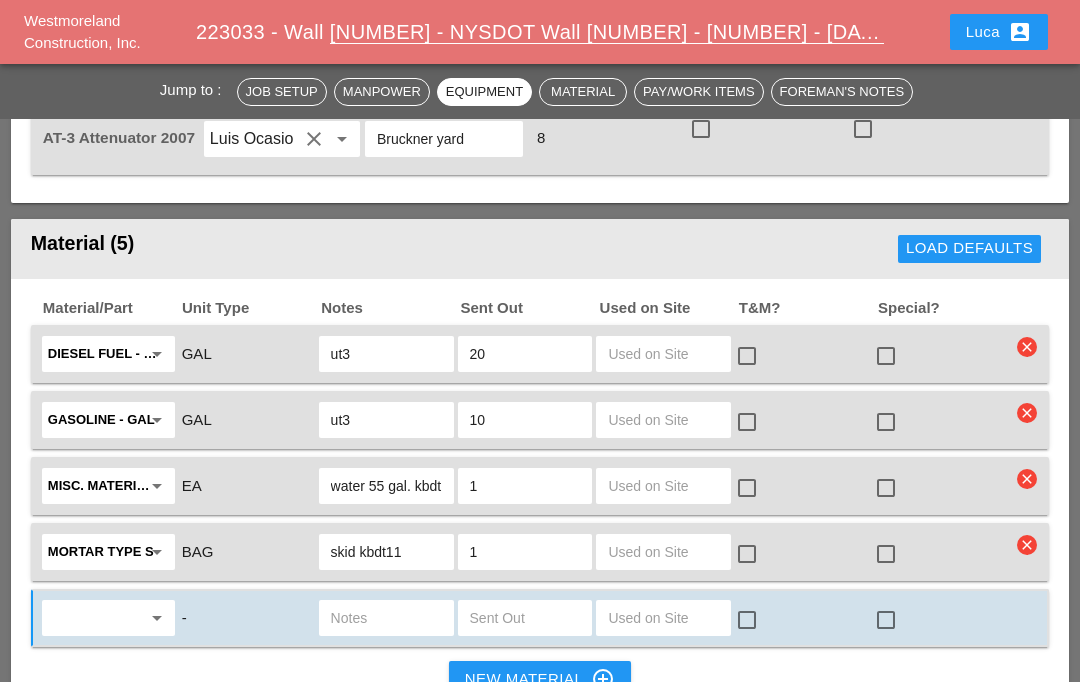 click at bounding box center [94, 618] 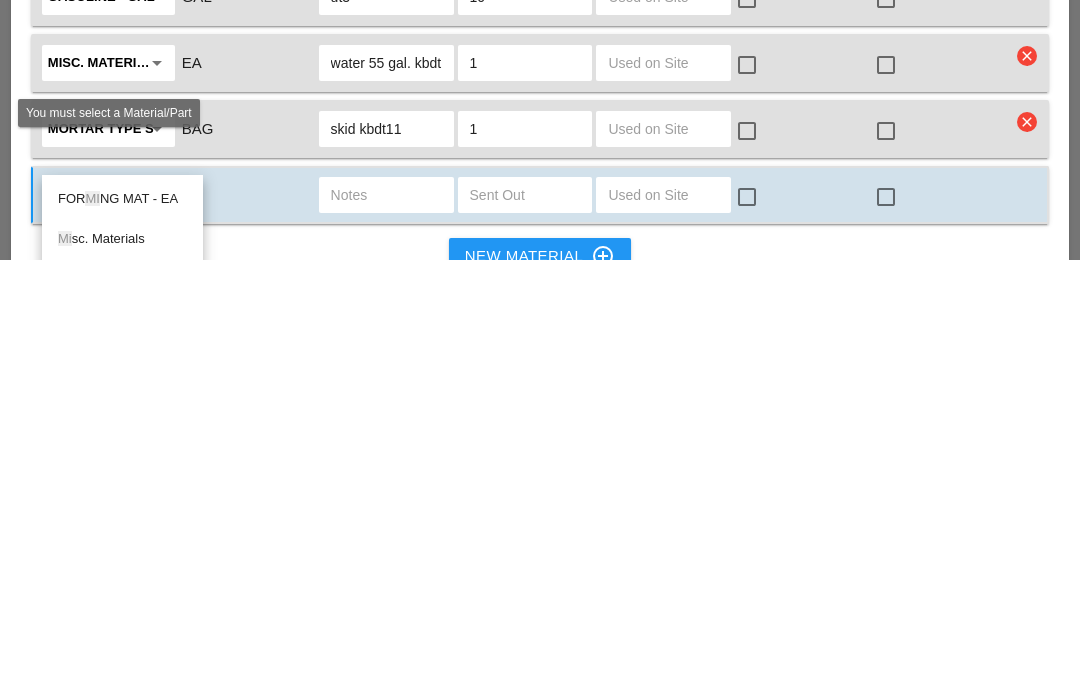 type on "Mis" 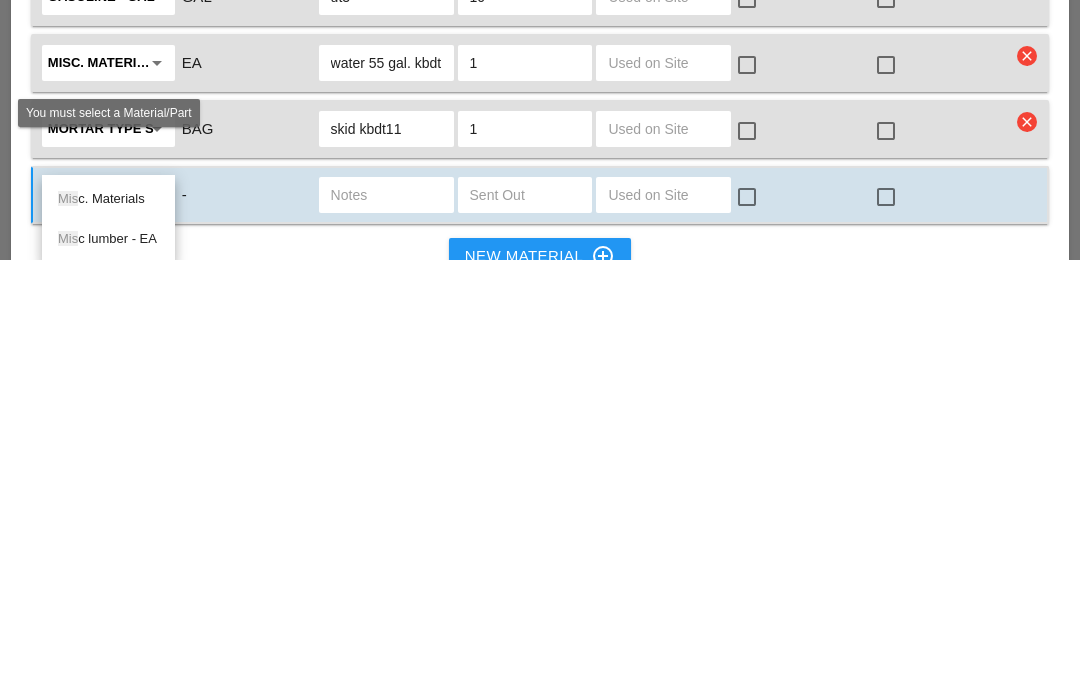 click on "Mis c. Materials" at bounding box center [108, 622] 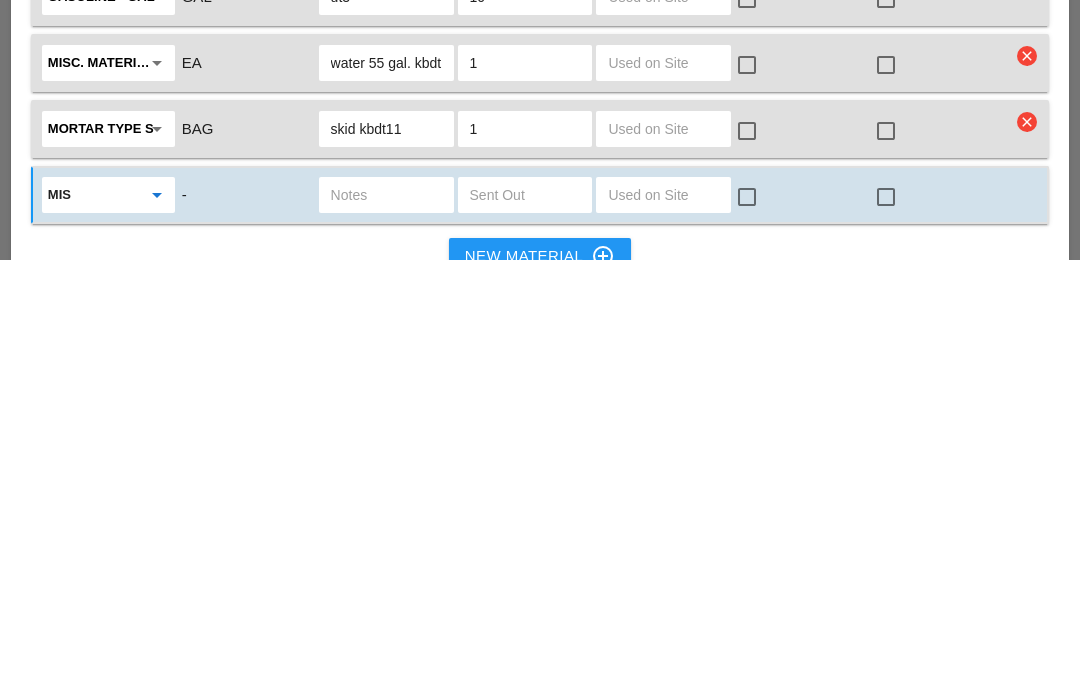 click at bounding box center (386, 618) 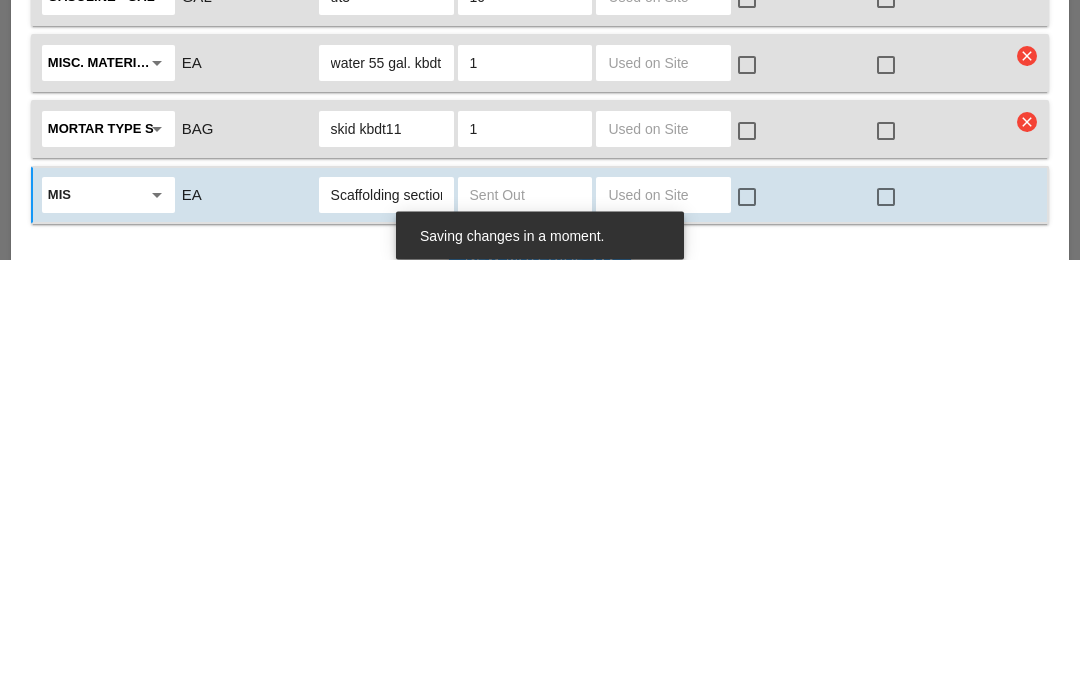 type on "Scaffolding sections" 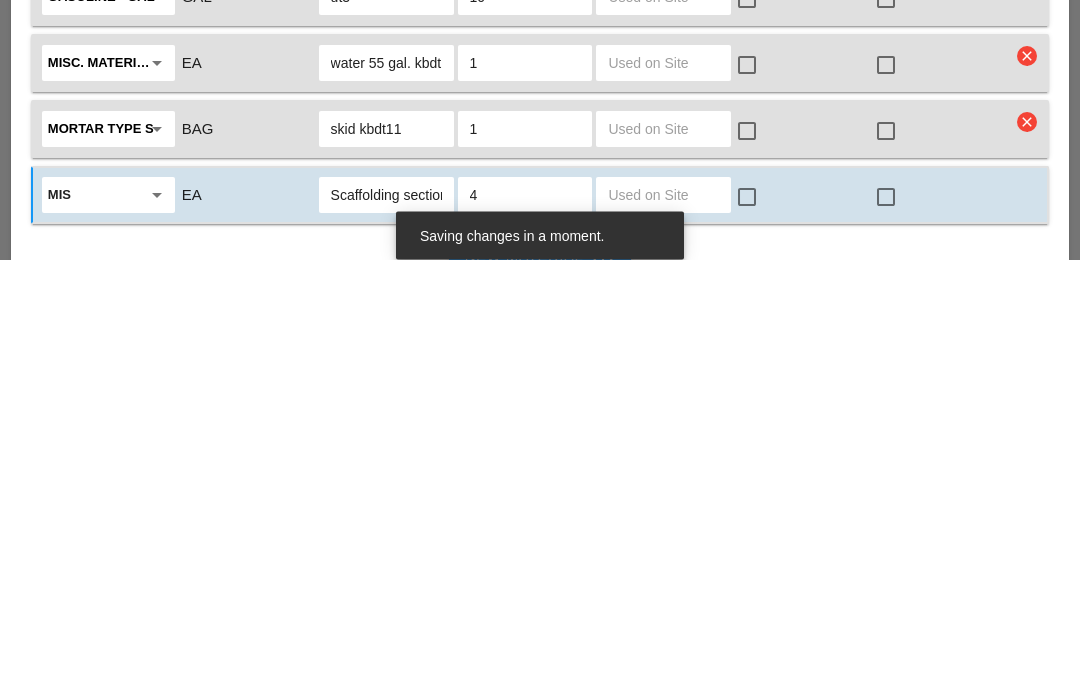 type on "4" 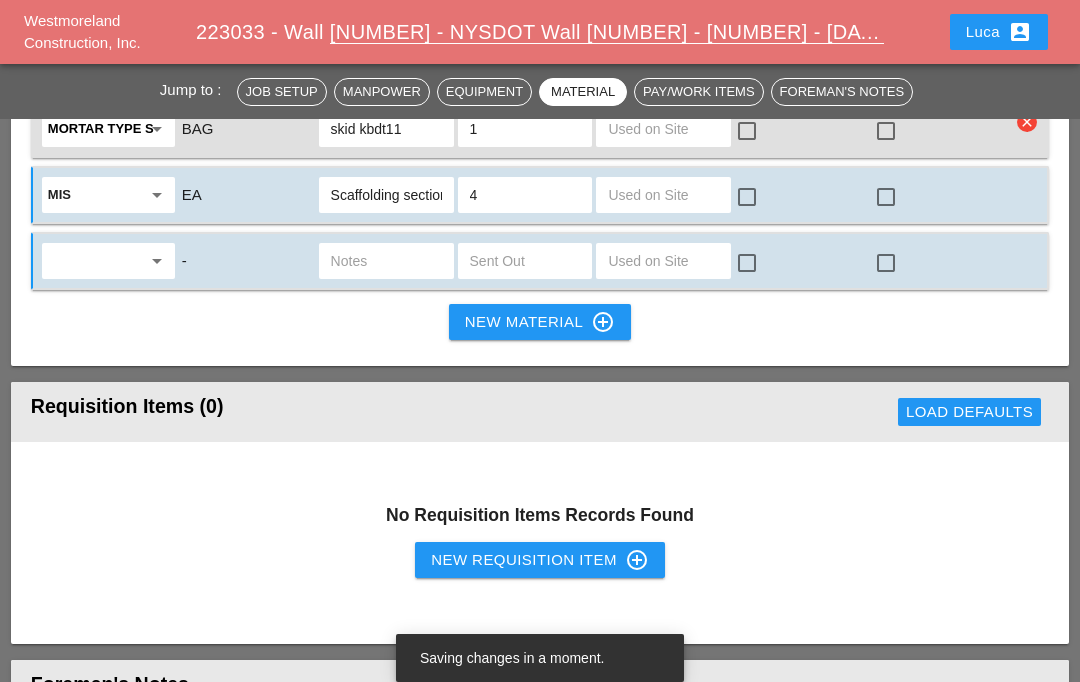 click at bounding box center (94, 261) 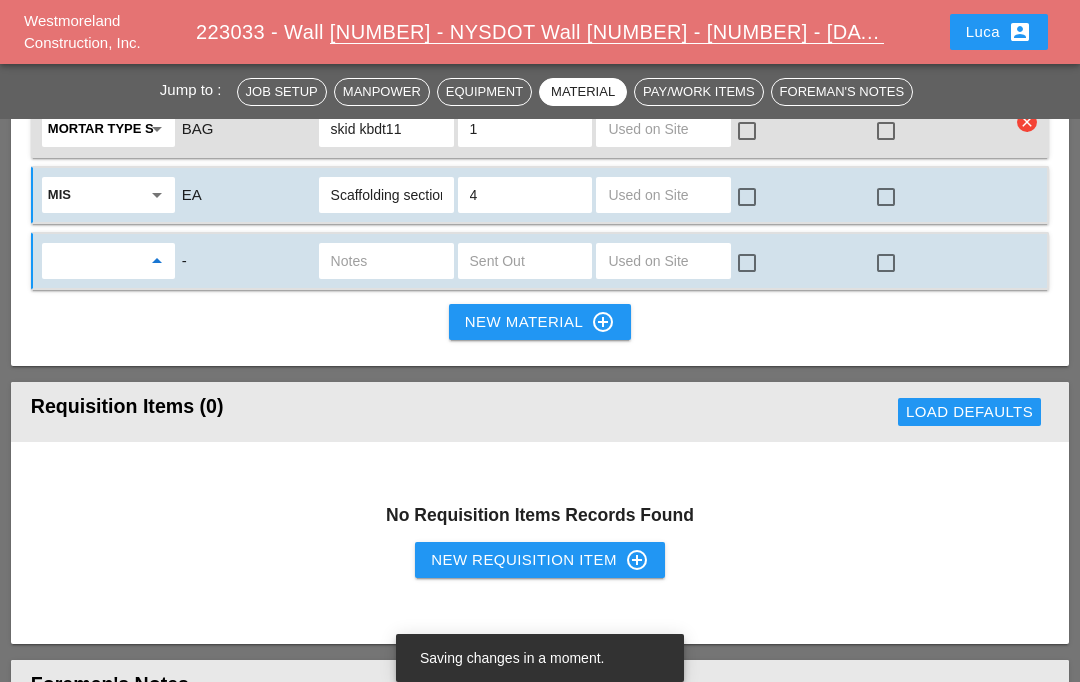 scroll, scrollTop: 3275, scrollLeft: 0, axis: vertical 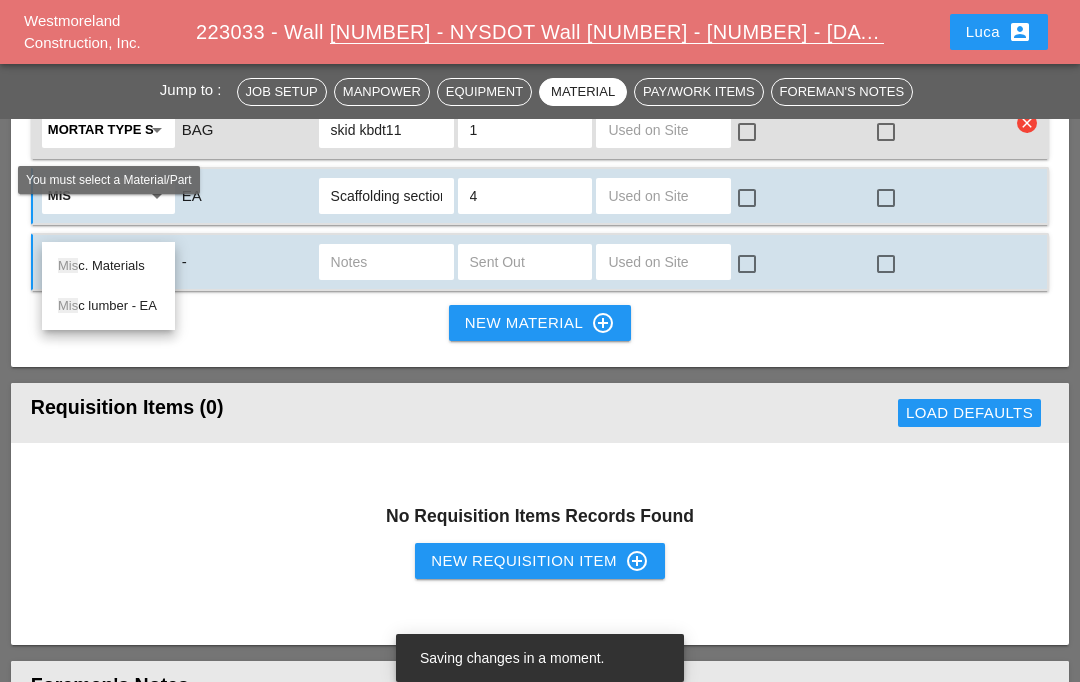 type on "Misc" 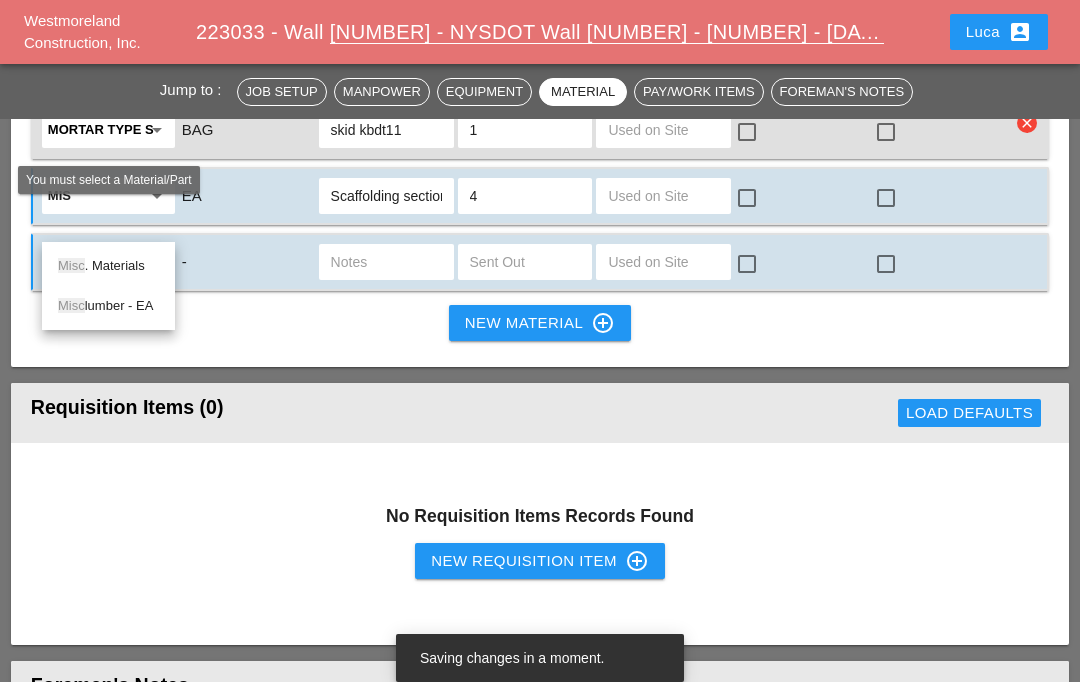 click on "Misc . Materials" at bounding box center [108, 266] 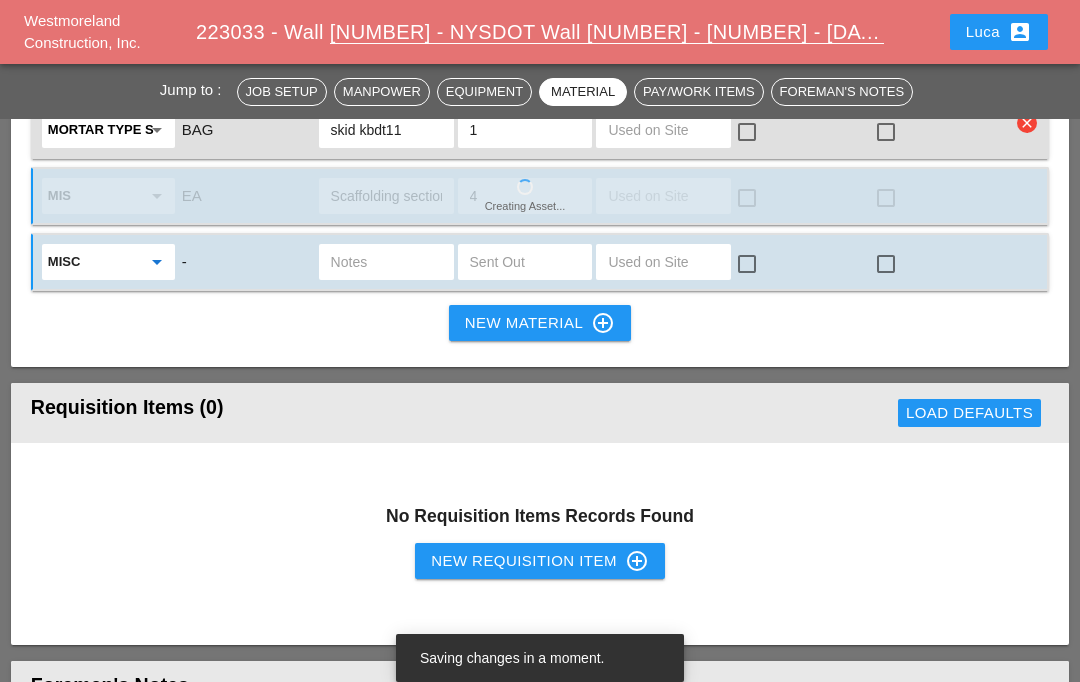 click at bounding box center (386, 262) 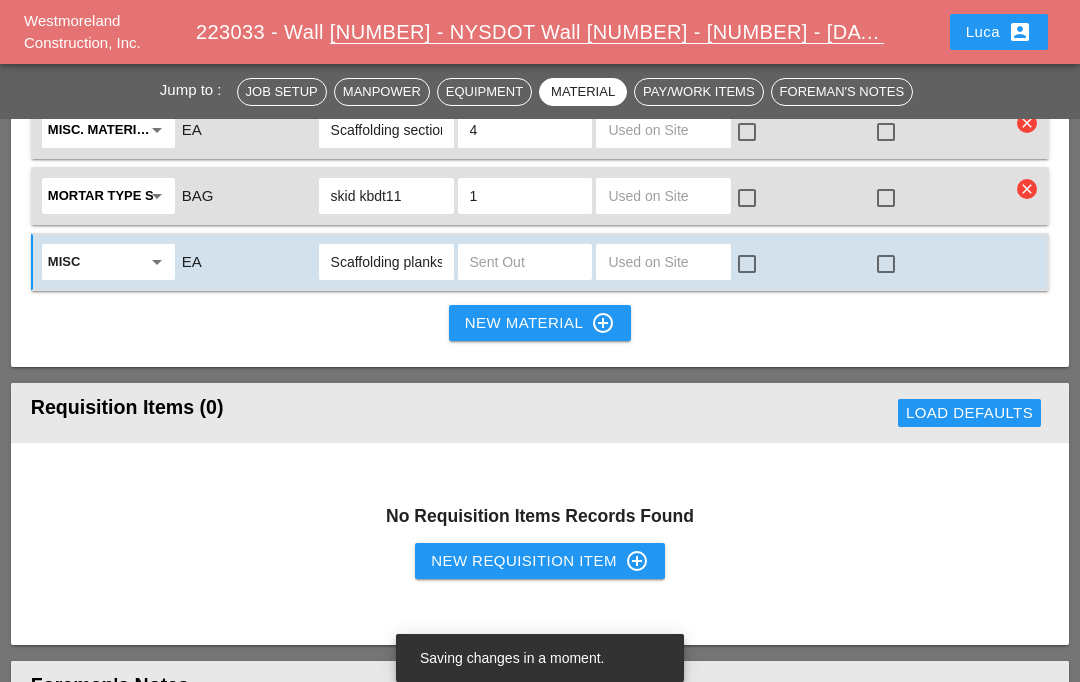 type on "Scaffolding planks" 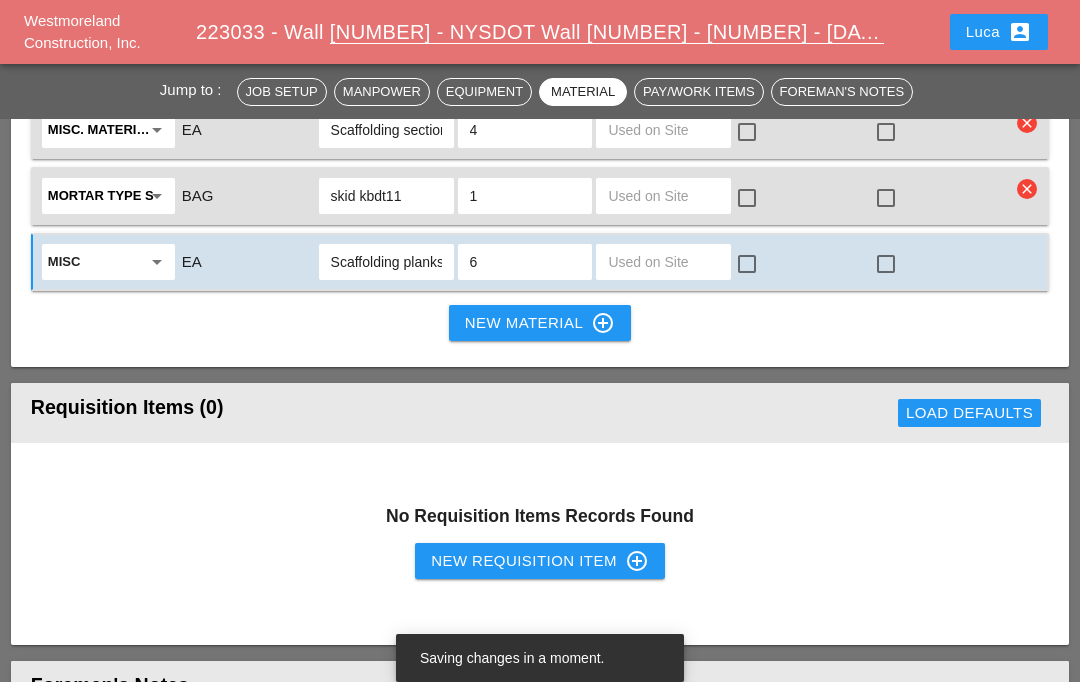 type on "6" 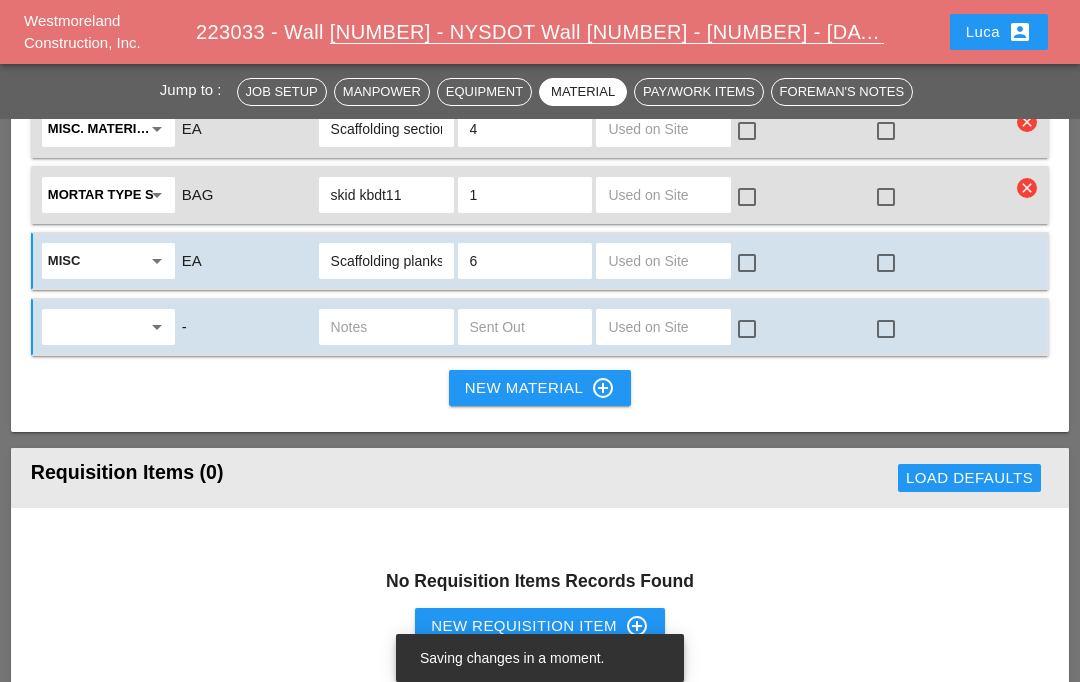 click at bounding box center (94, 327) 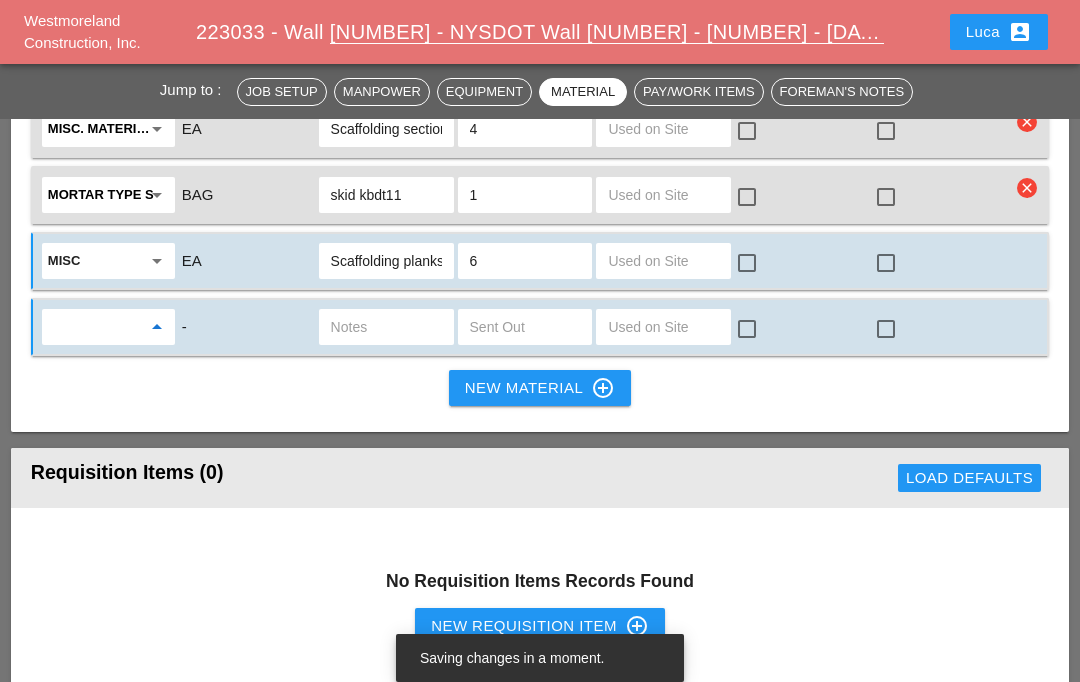 scroll, scrollTop: 3275, scrollLeft: 0, axis: vertical 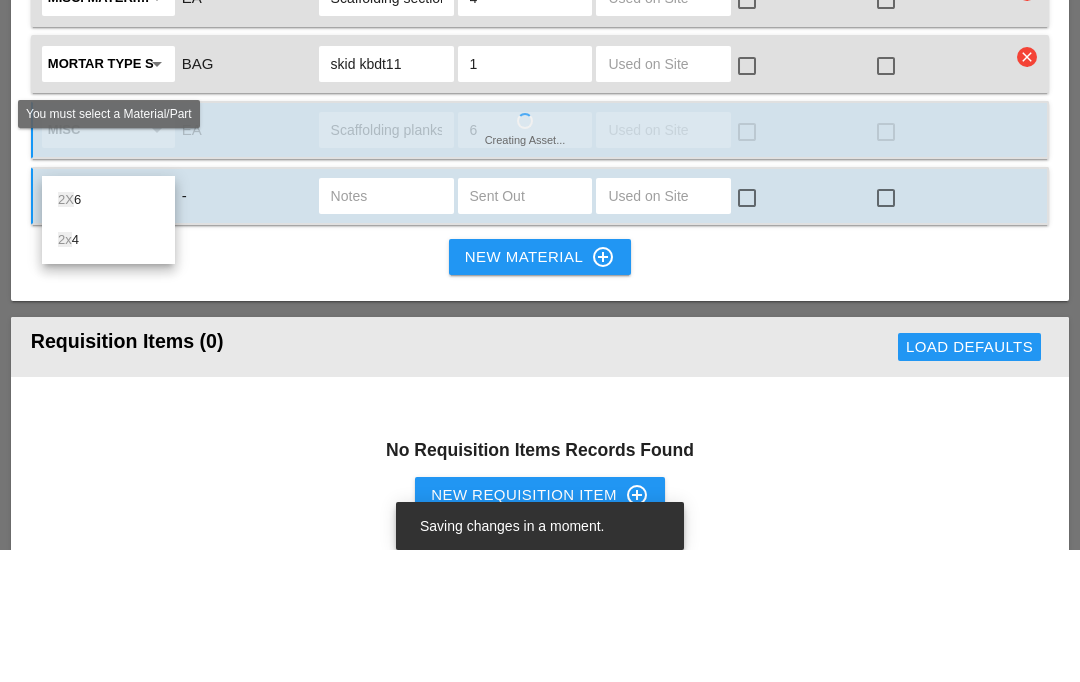 type on "2" 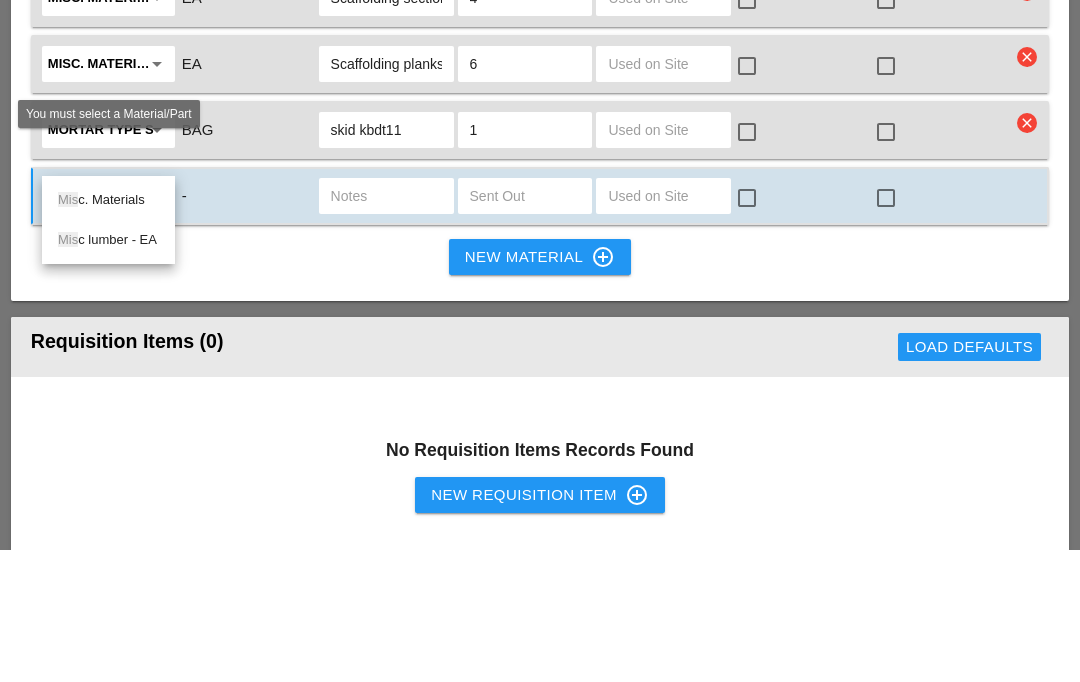 type on "Misc" 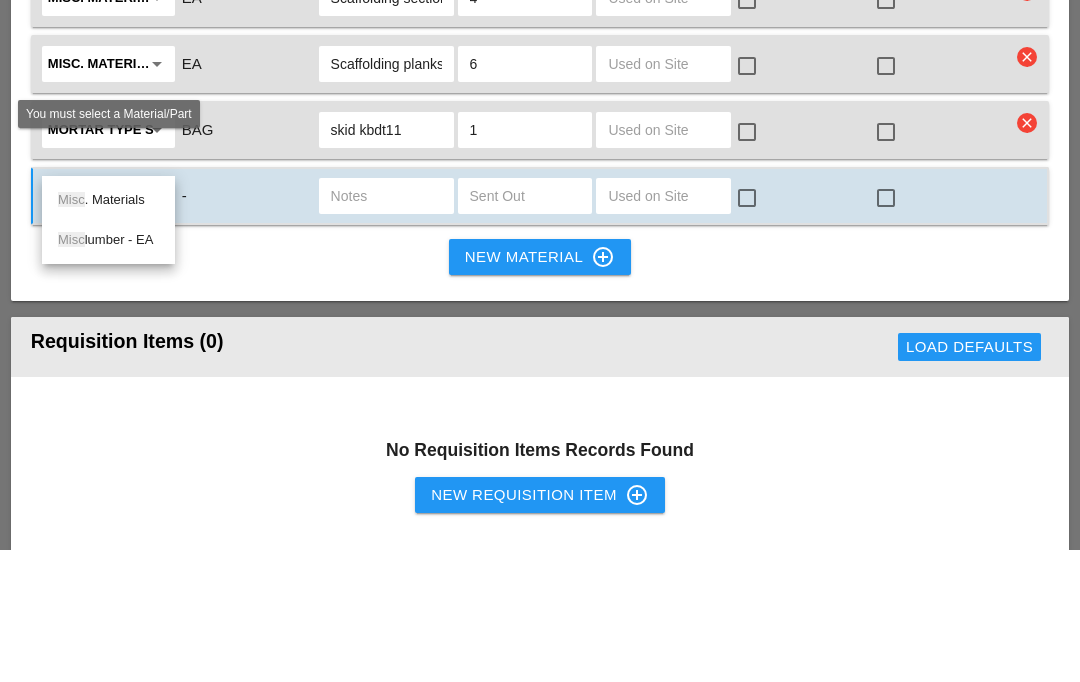 click on "Misc  lumber - EA" at bounding box center (108, 372) 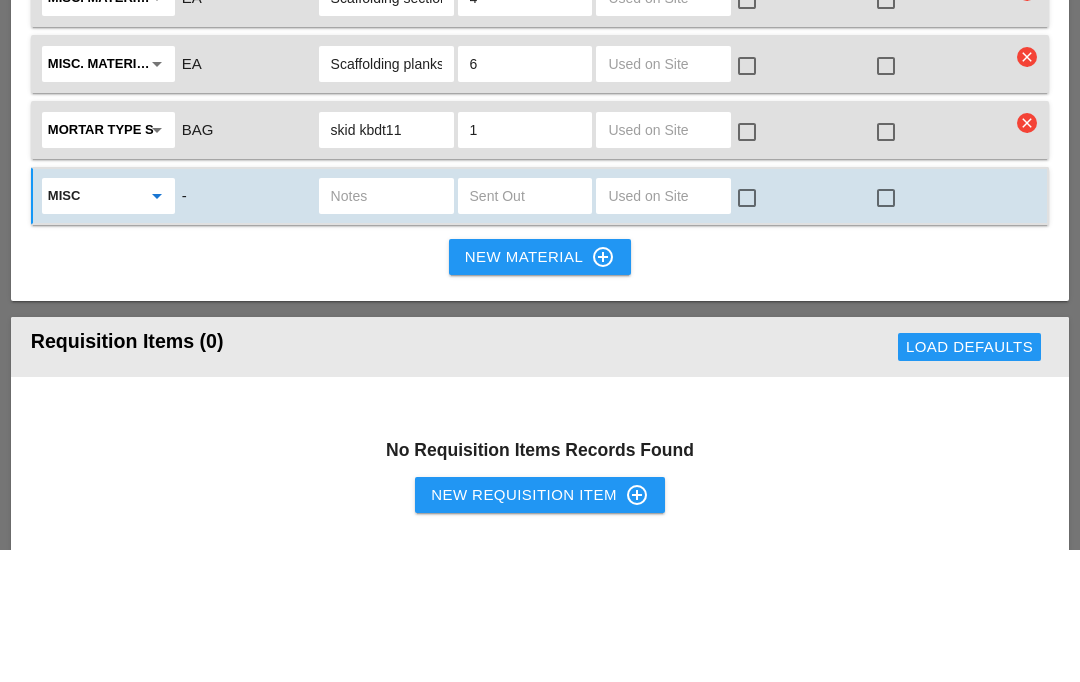 click at bounding box center [386, 328] 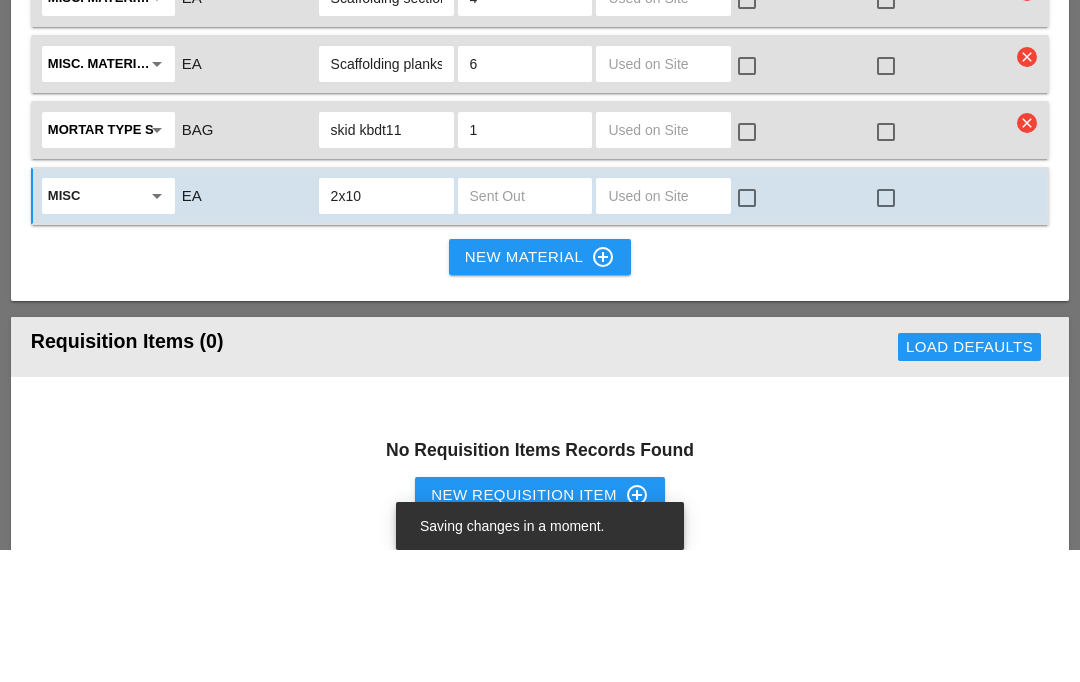 type on "2x10" 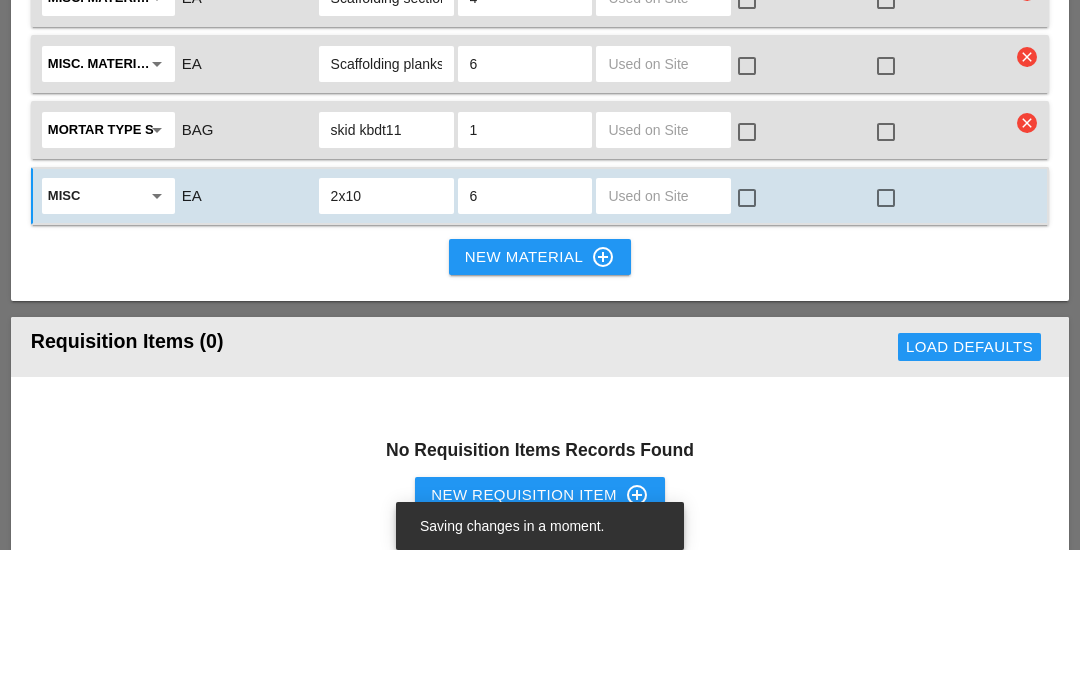type on "6" 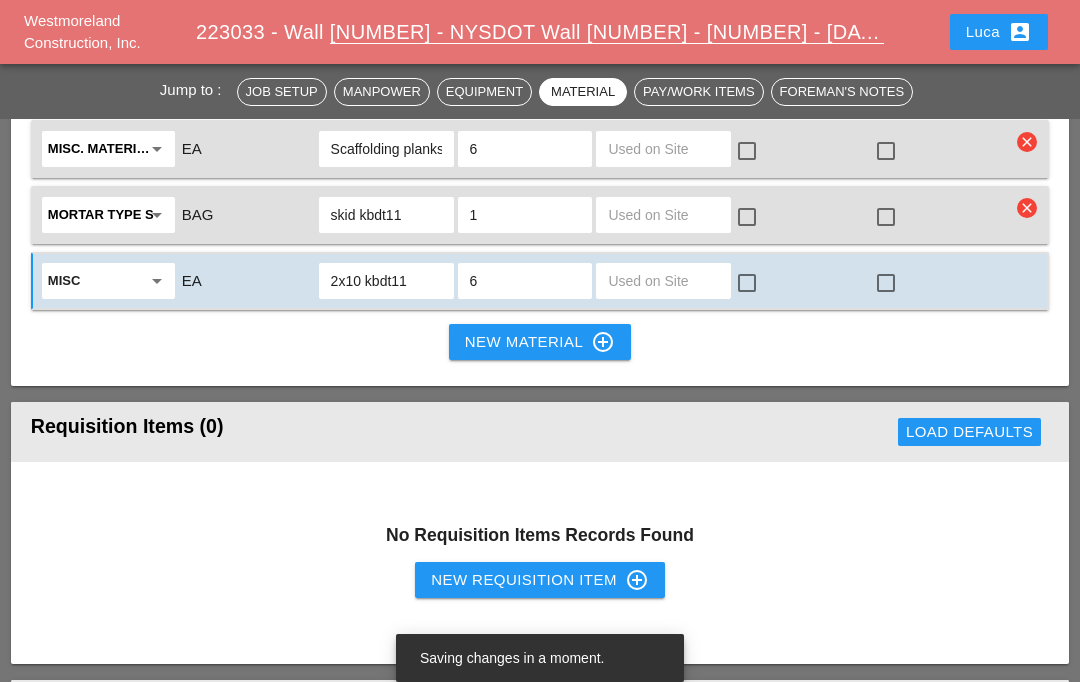 scroll, scrollTop: 3328, scrollLeft: 0, axis: vertical 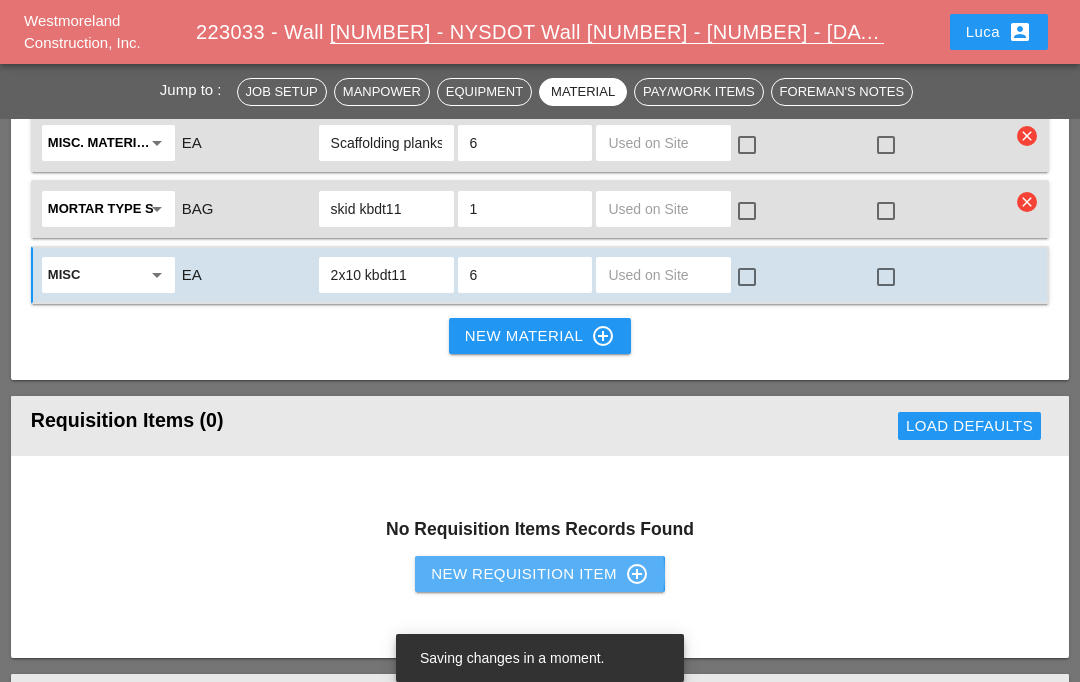 type on "2x10 kbdt11" 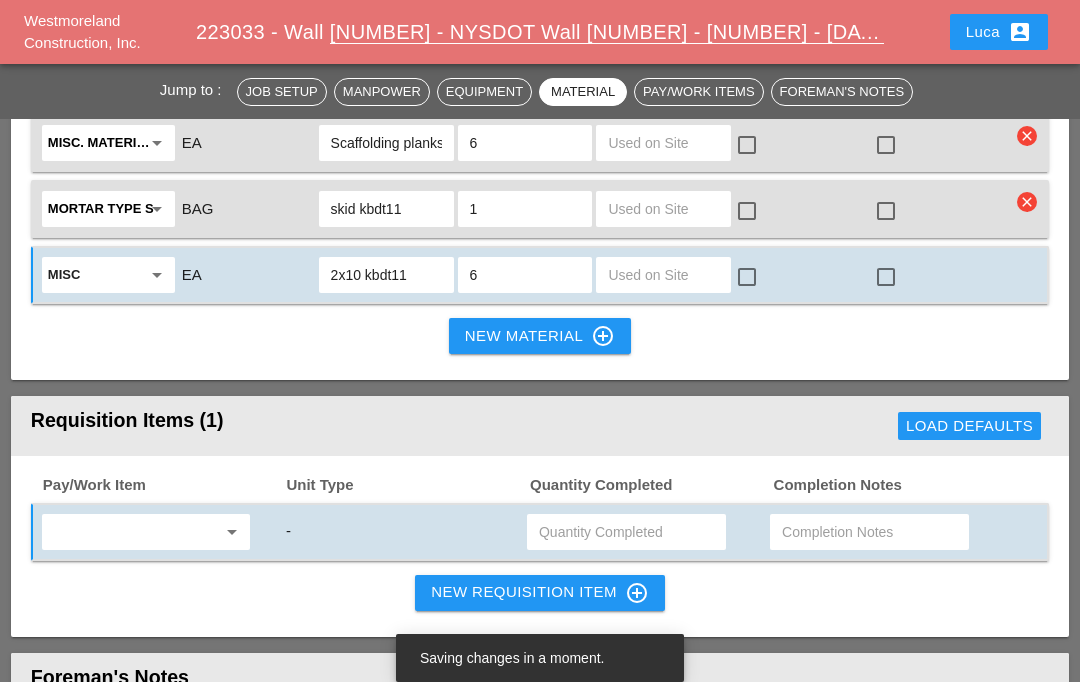 click at bounding box center (132, 532) 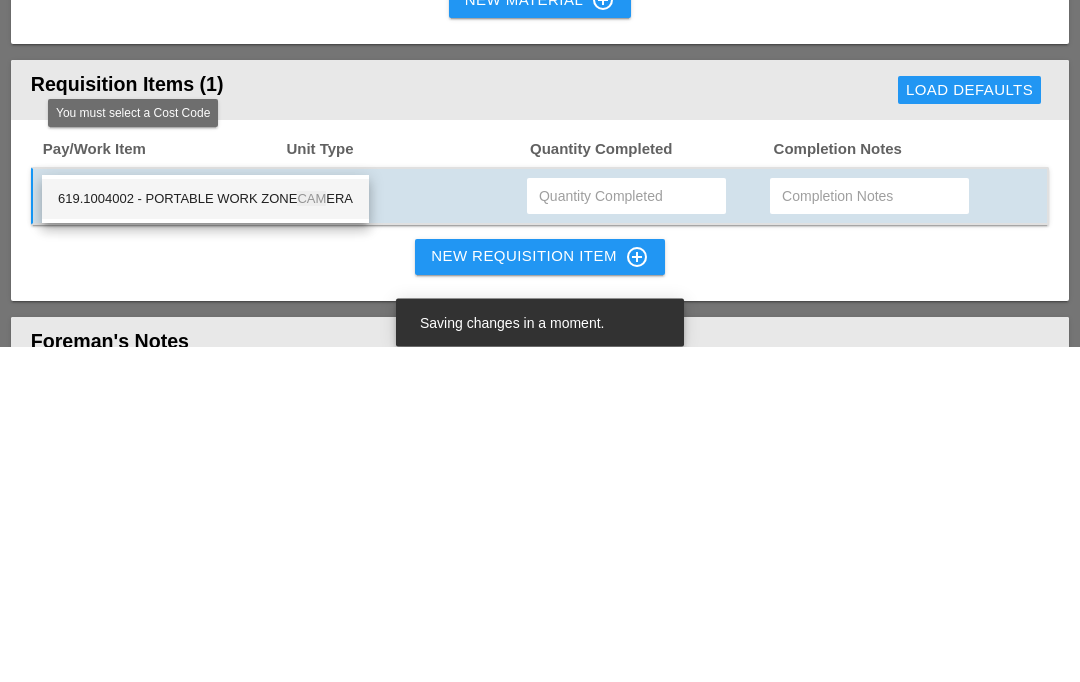 type on "Came" 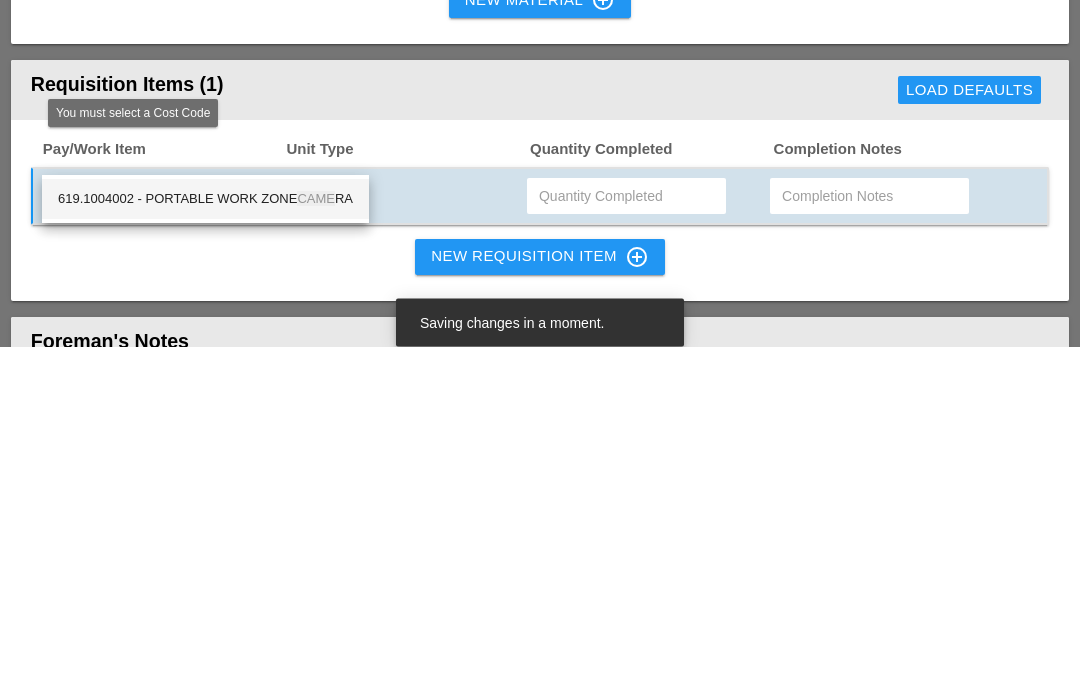 click on "619.1004002 - PORTABLE WORK ZONE  CAME RA" at bounding box center (205, 535) 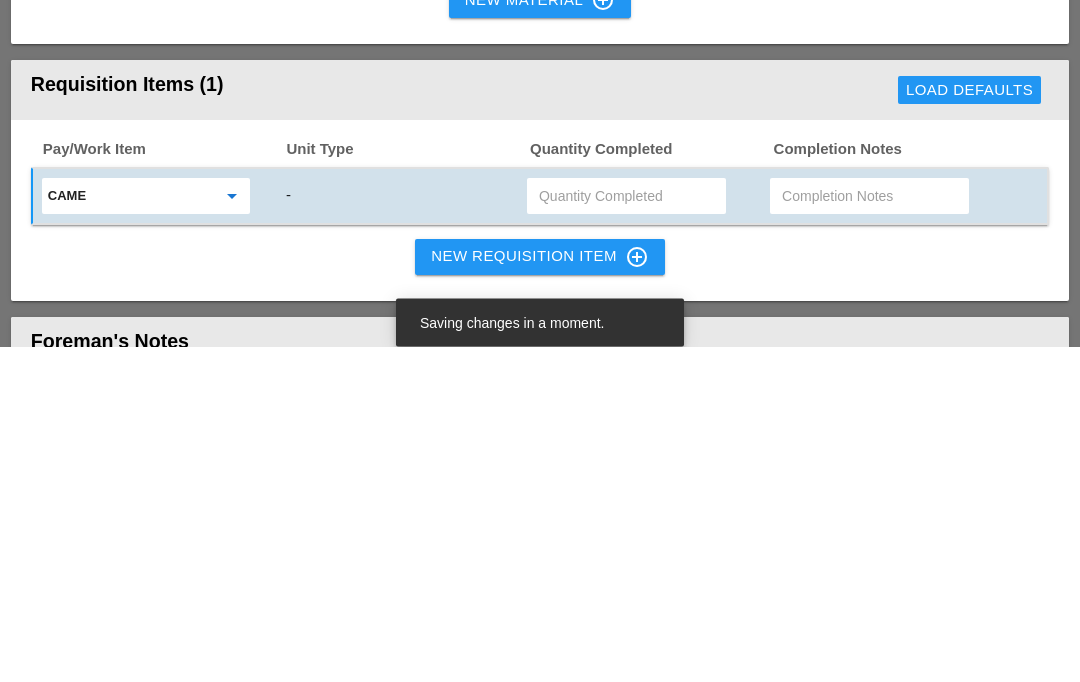 click at bounding box center (626, 532) 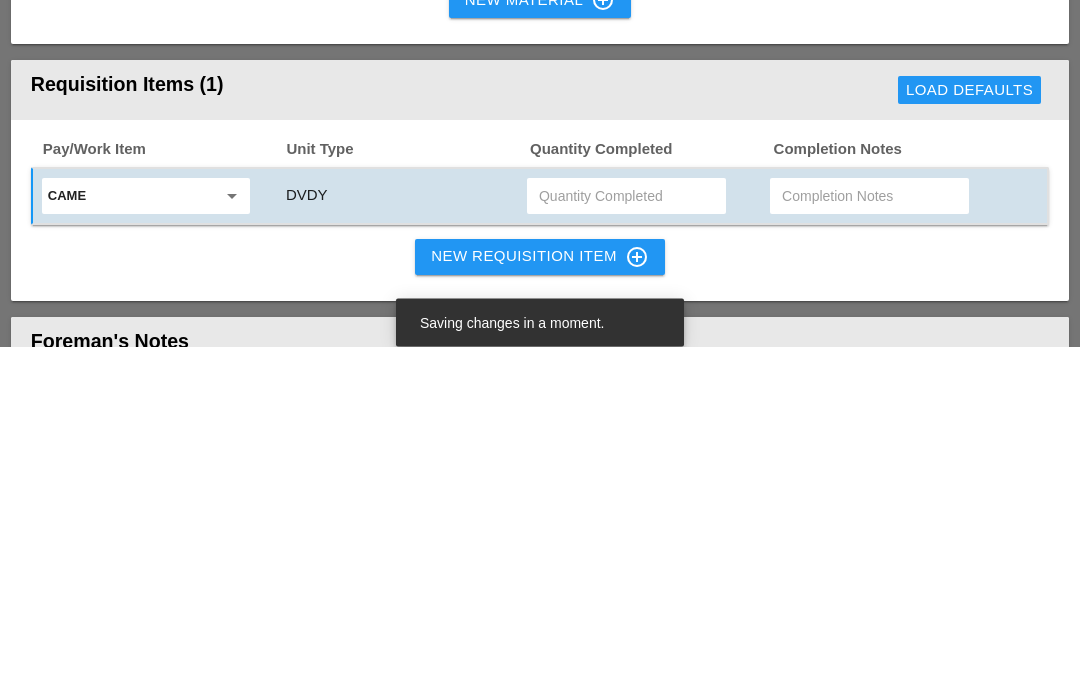type on "4" 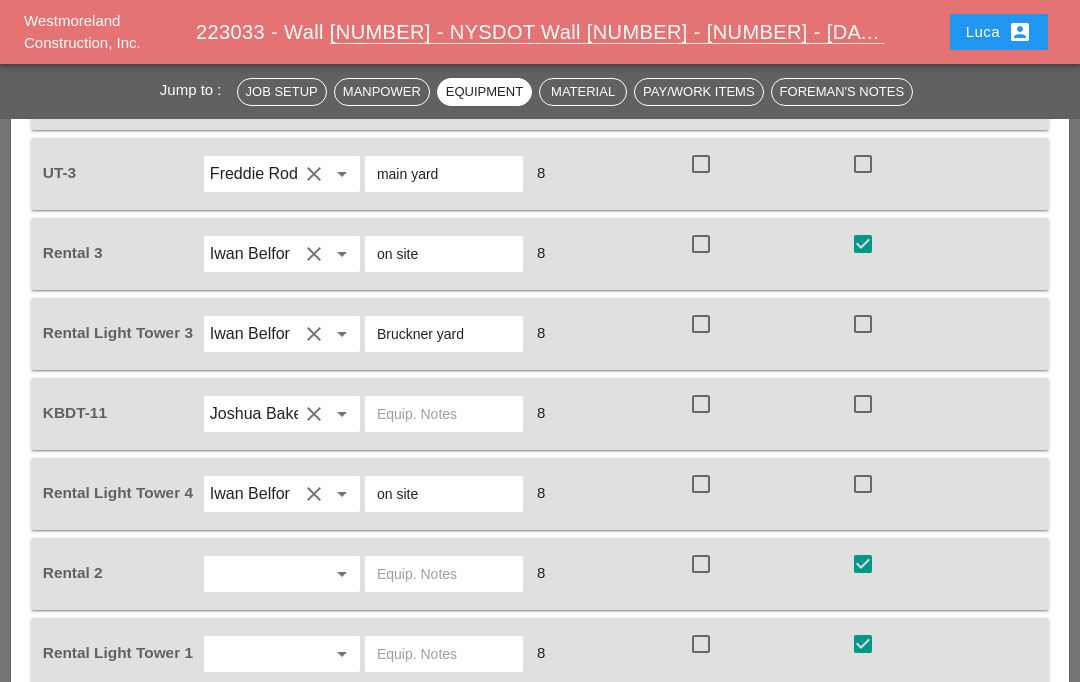 scroll, scrollTop: 2194, scrollLeft: 0, axis: vertical 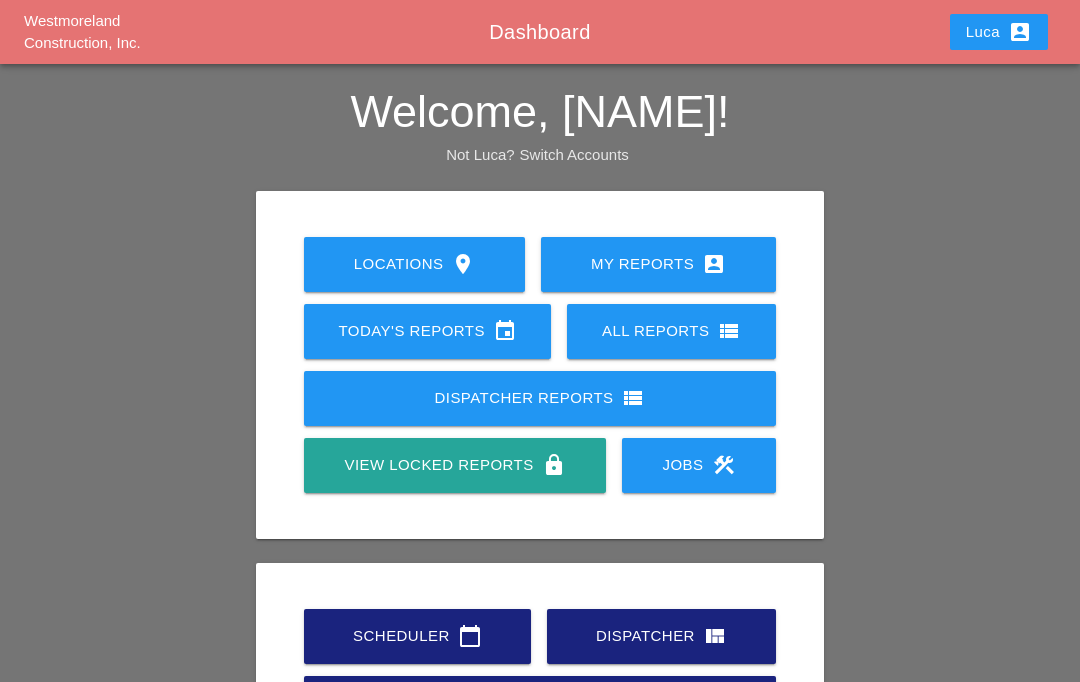 click on "Scheduler calendar_today" at bounding box center [417, 636] 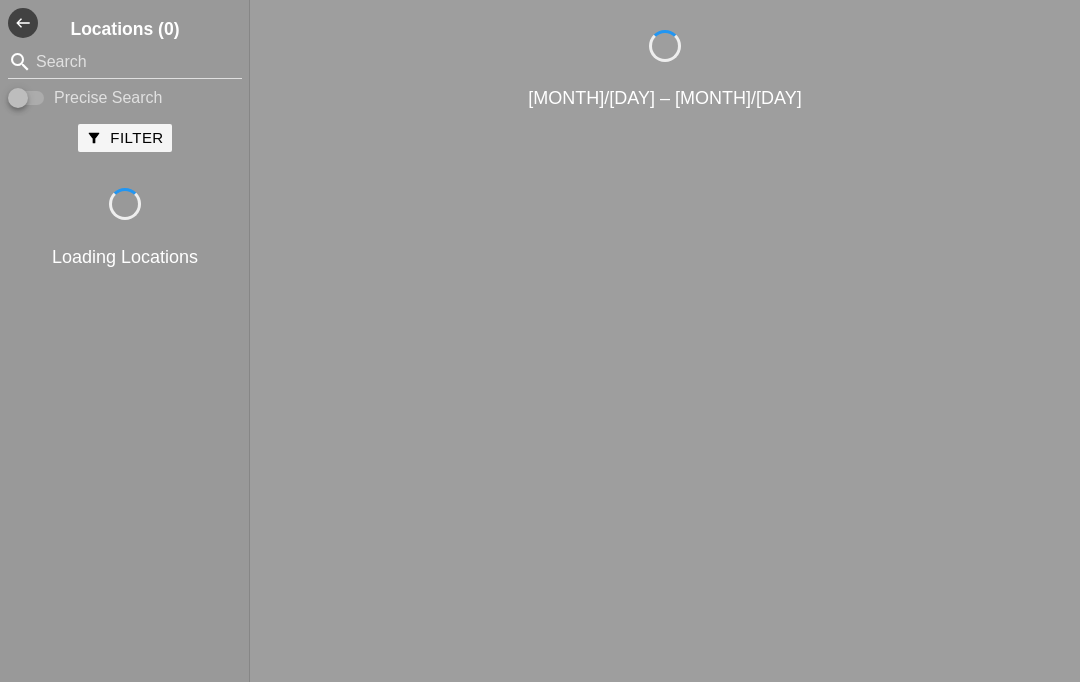 click on "Loading 8/4 – 8/11" at bounding box center (665, 333) 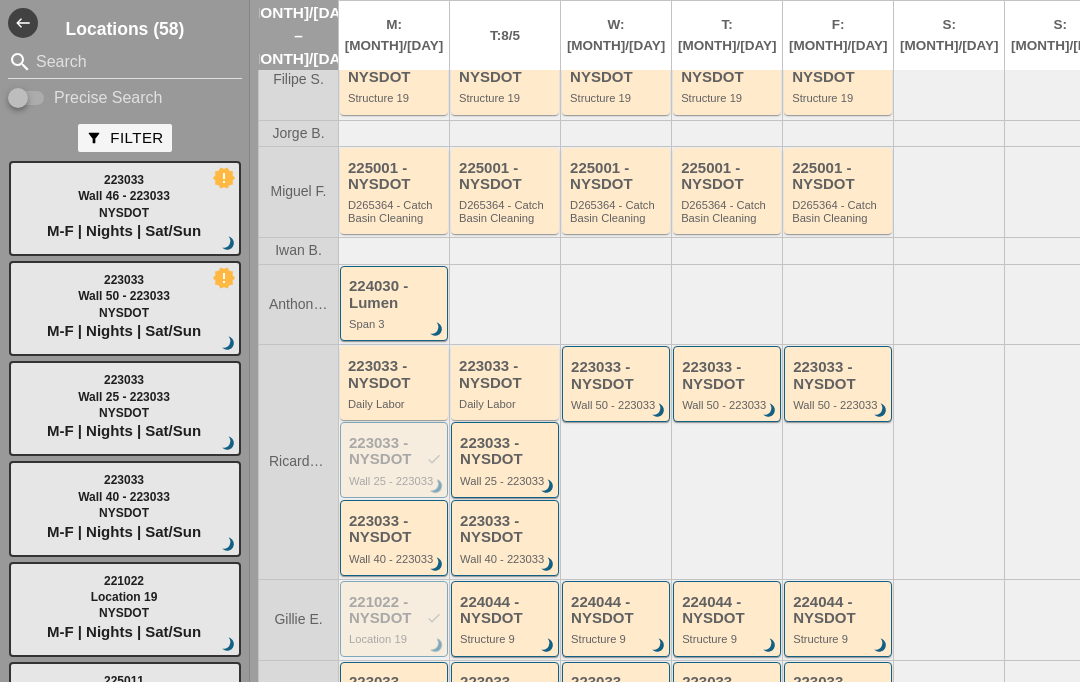 scroll, scrollTop: 118, scrollLeft: 0, axis: vertical 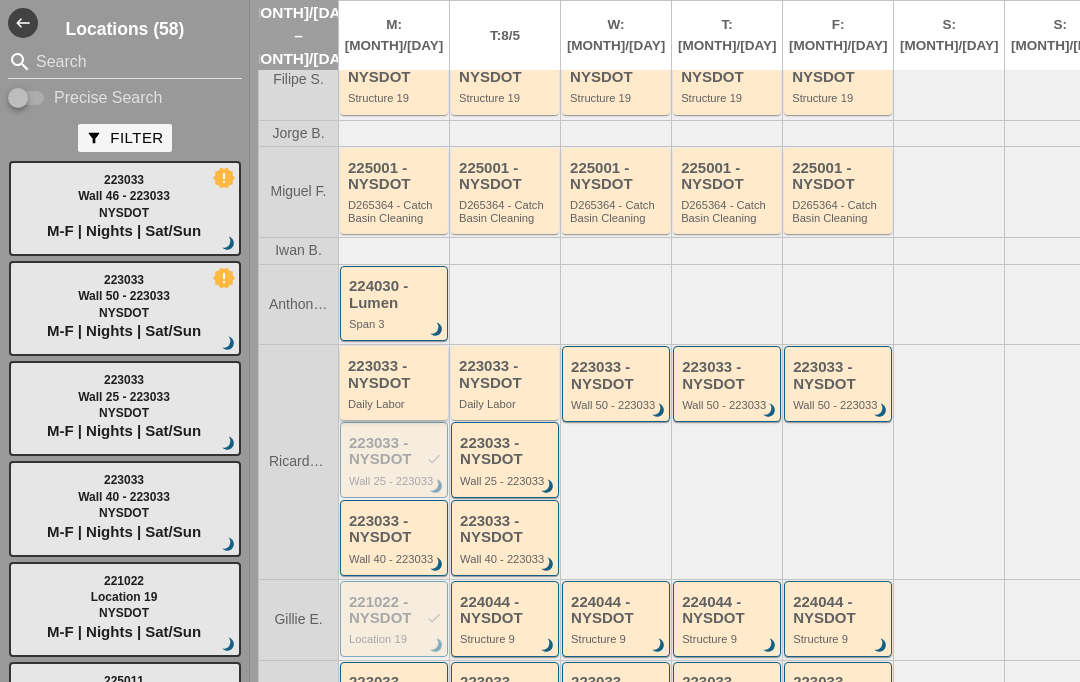 click on "223033 - NYSDOT" at bounding box center (395, 374) 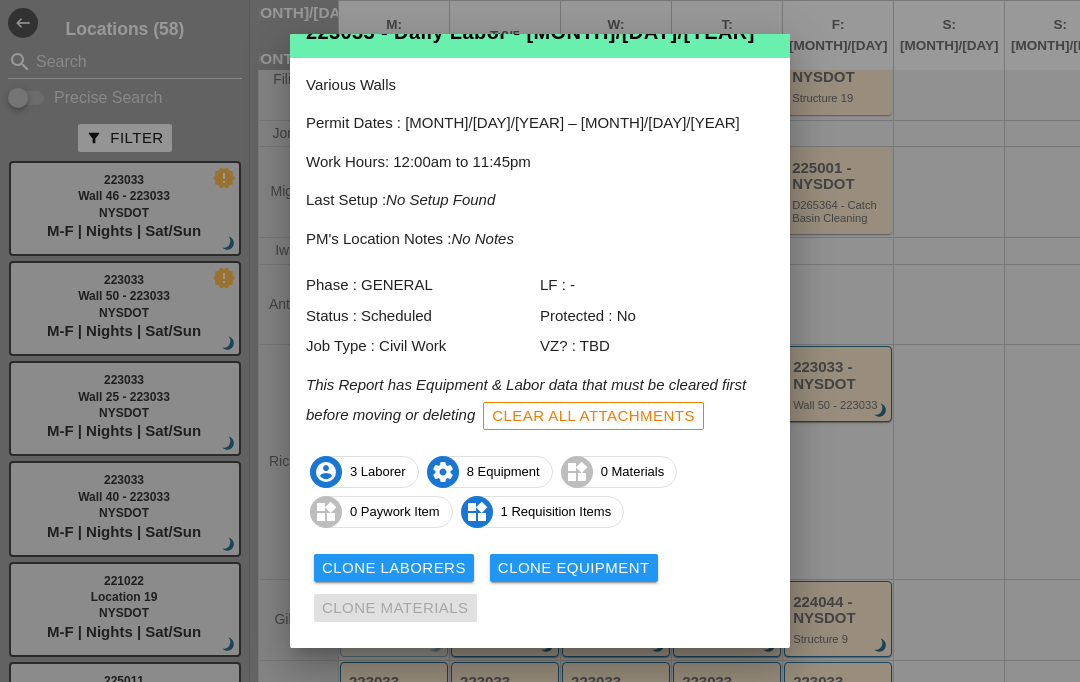 click on "Delete Report View Close Save" at bounding box center (540, 670) 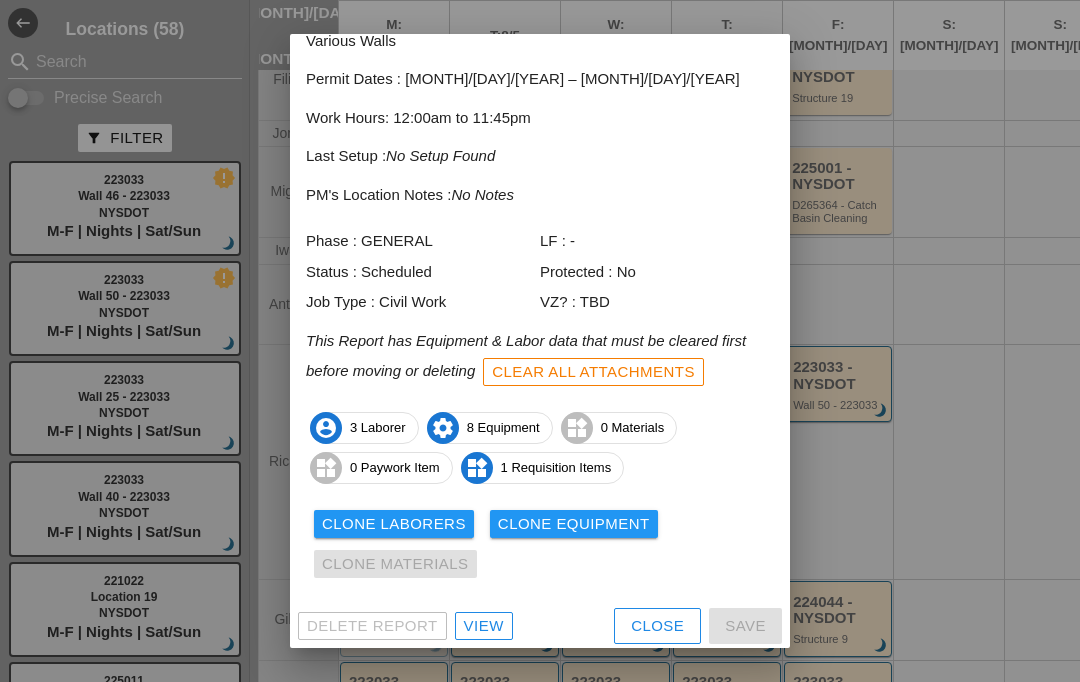 scroll, scrollTop: 102, scrollLeft: 0, axis: vertical 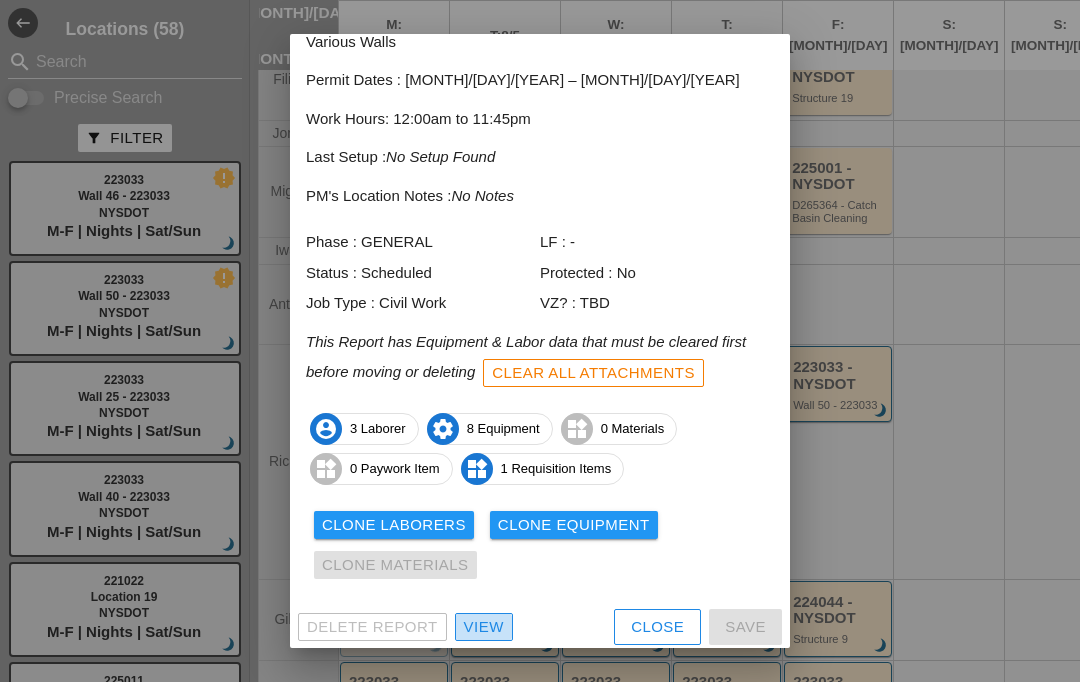 click on "View" at bounding box center (484, 627) 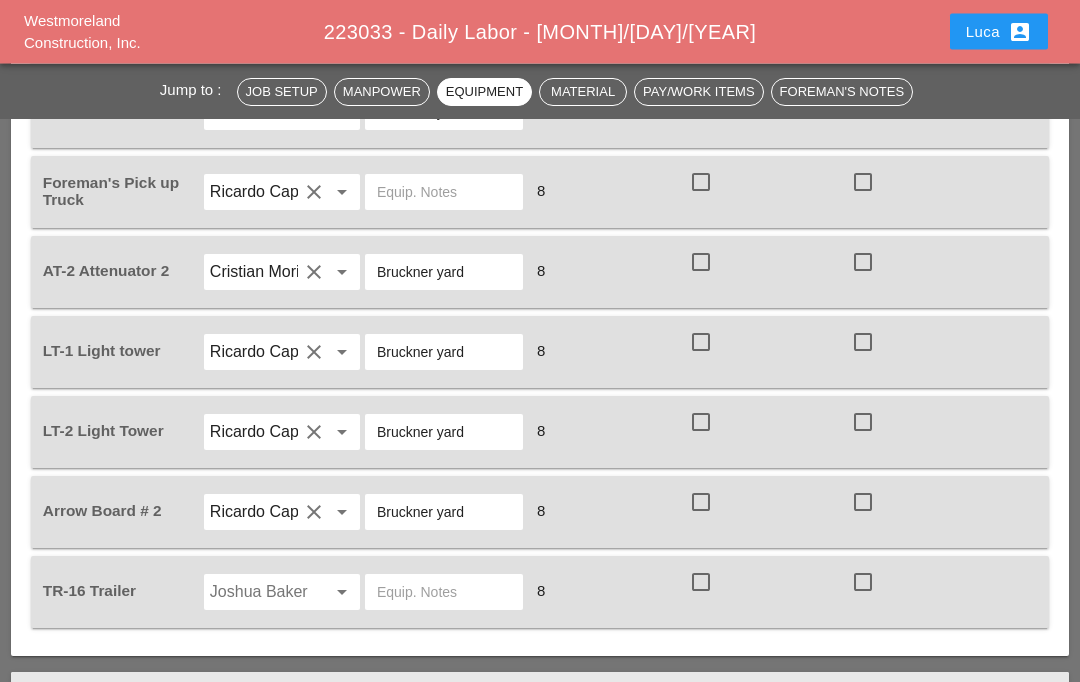 scroll, scrollTop: 2098, scrollLeft: 0, axis: vertical 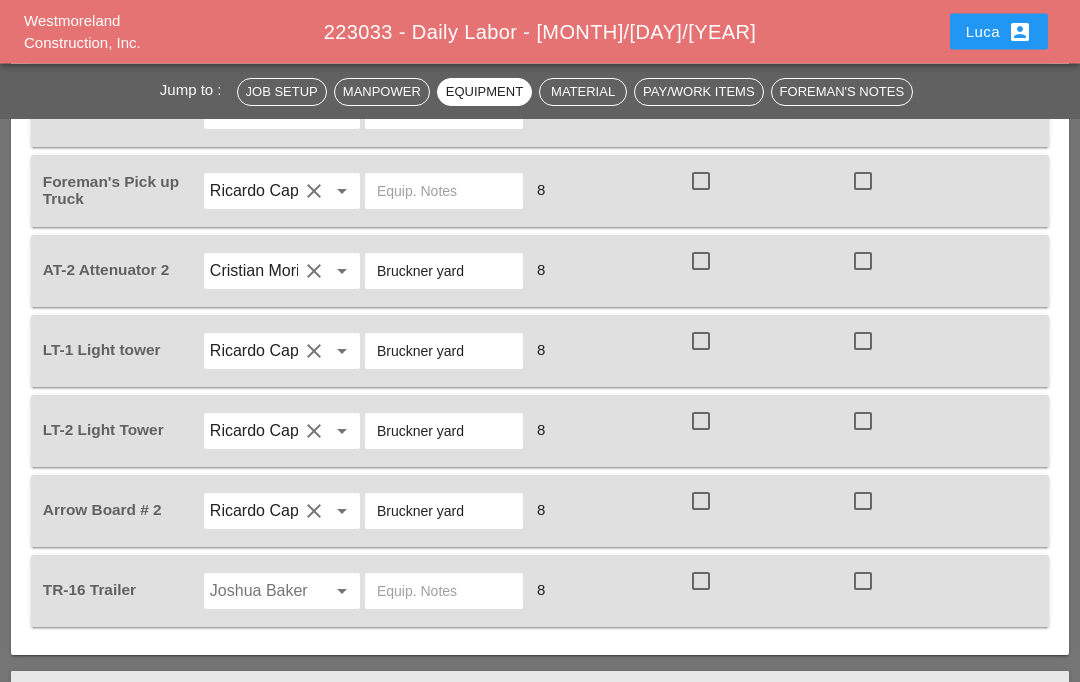 click at bounding box center [444, 592] 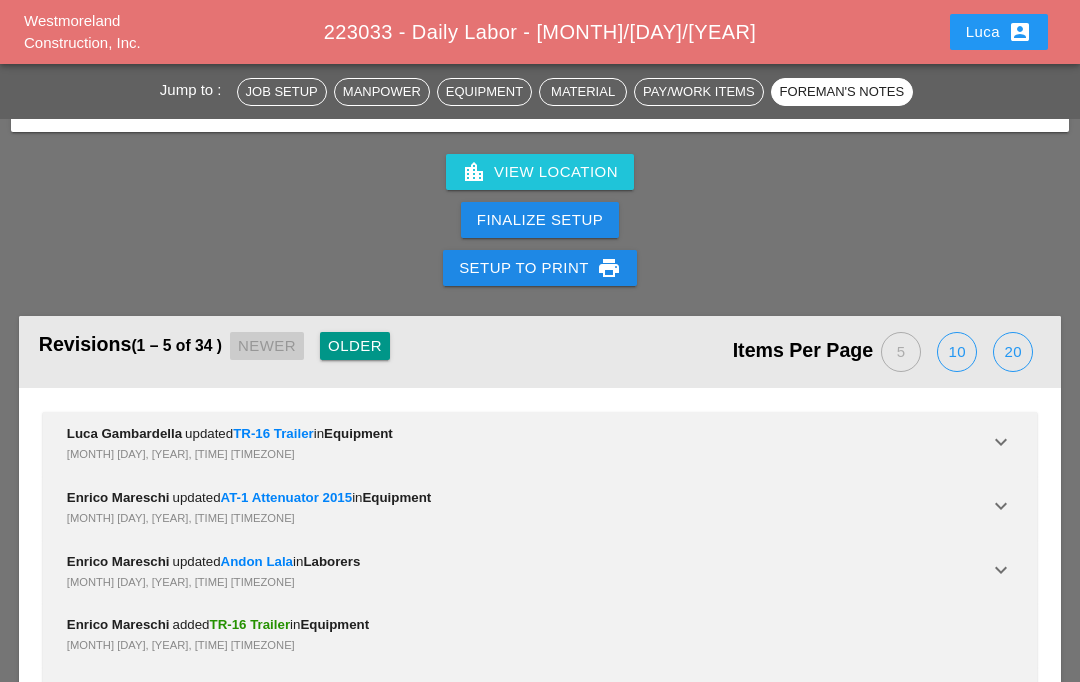 scroll, scrollTop: 3876, scrollLeft: 0, axis: vertical 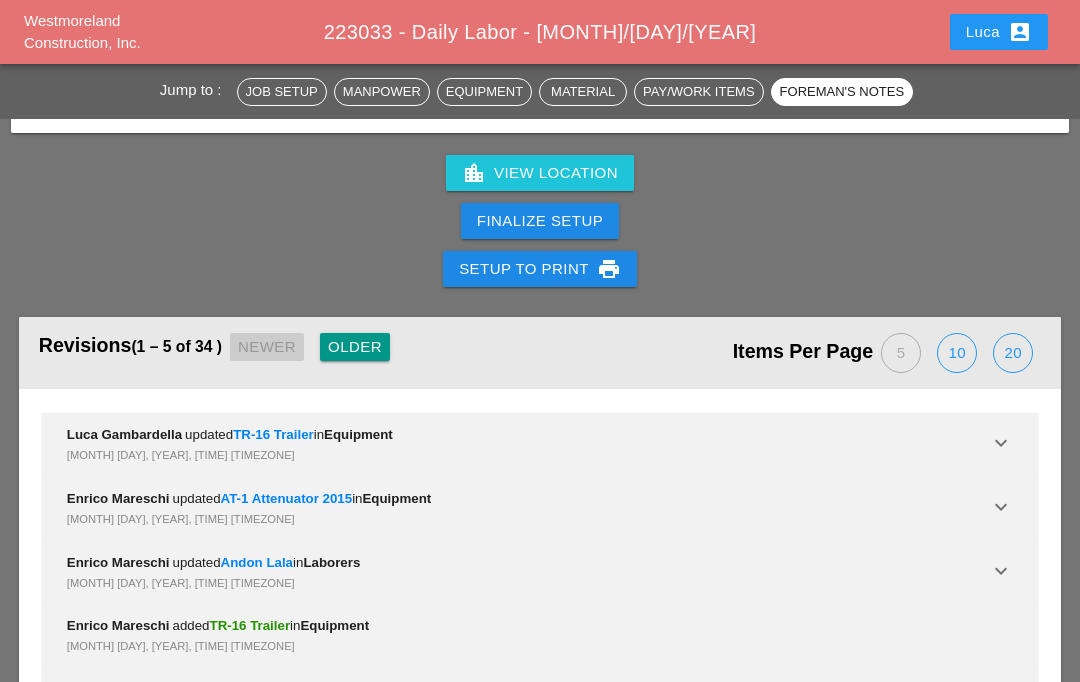 type on "Bruckner yard" 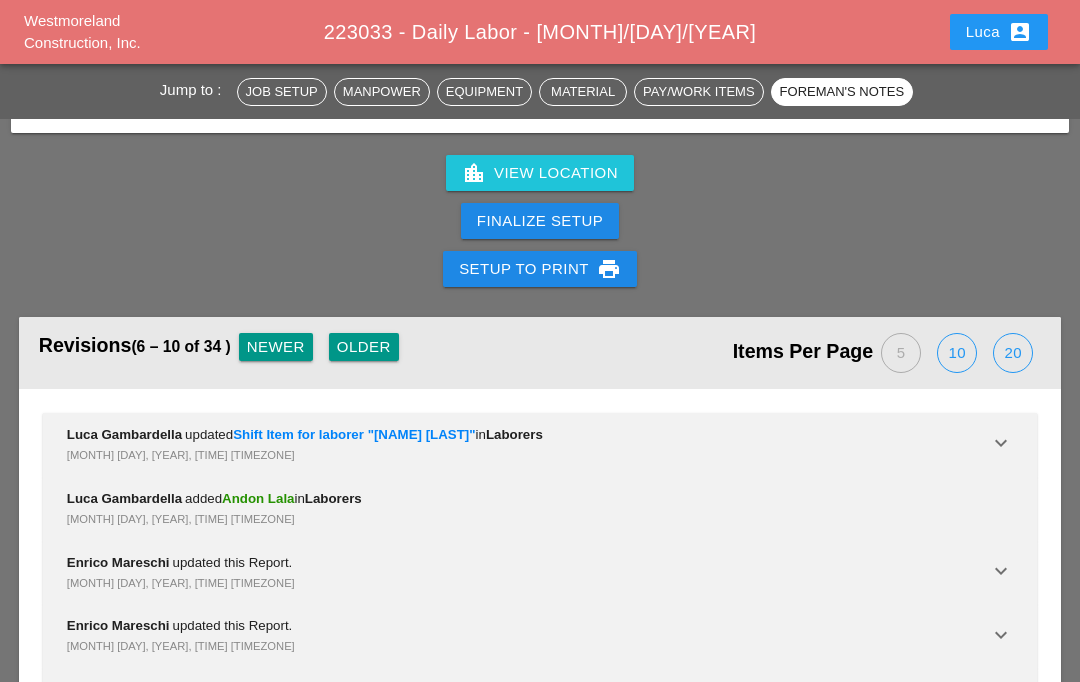 click on "20" at bounding box center (1013, 353) 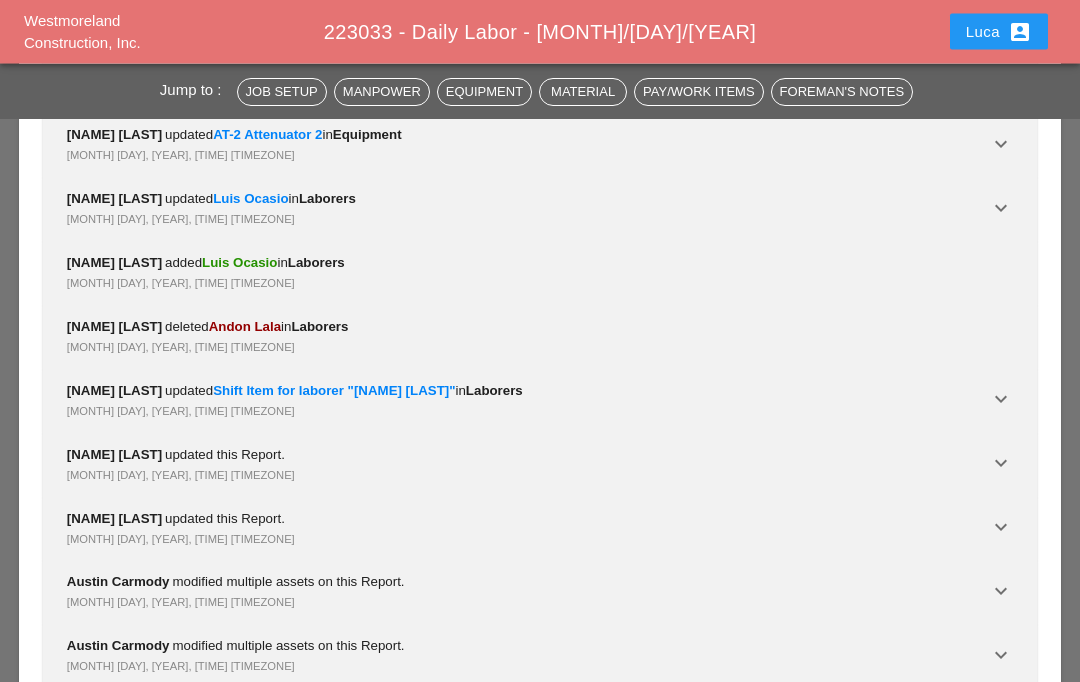 scroll, scrollTop: 4425, scrollLeft: 0, axis: vertical 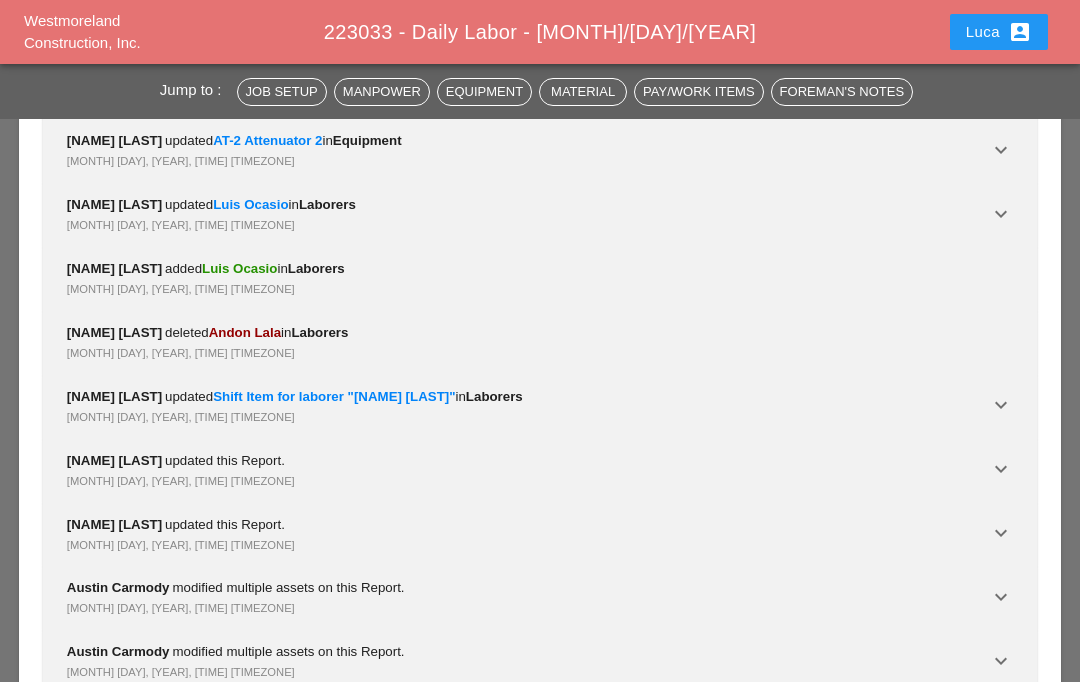 click on "keyboard_arrow_down" at bounding box center [1001, 597] 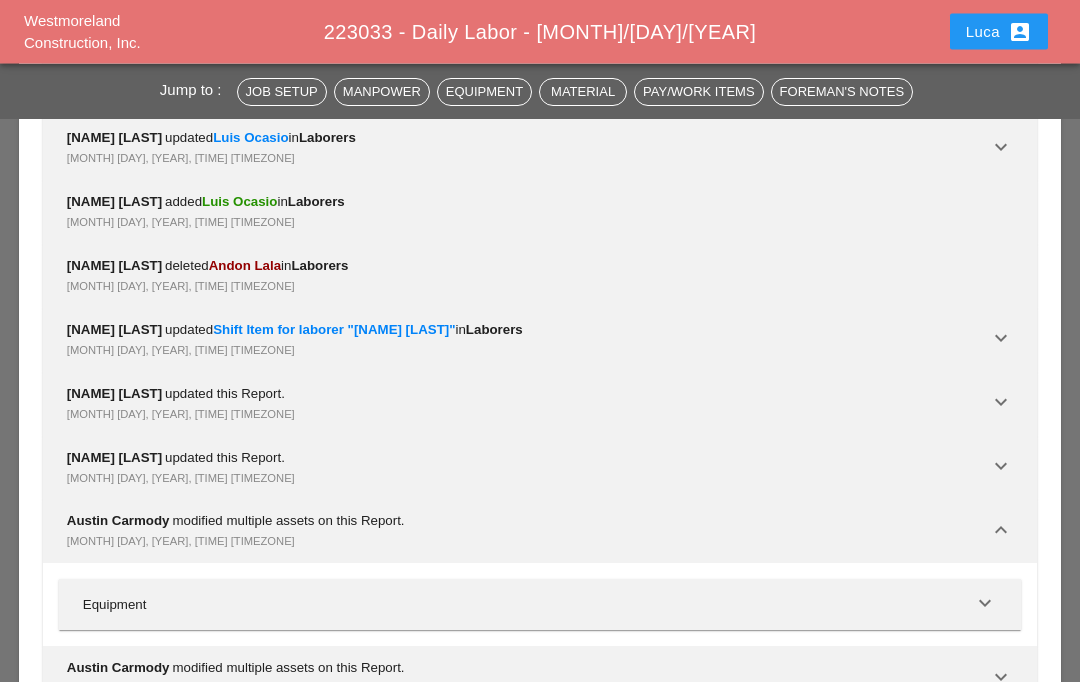 scroll, scrollTop: 4514, scrollLeft: 0, axis: vertical 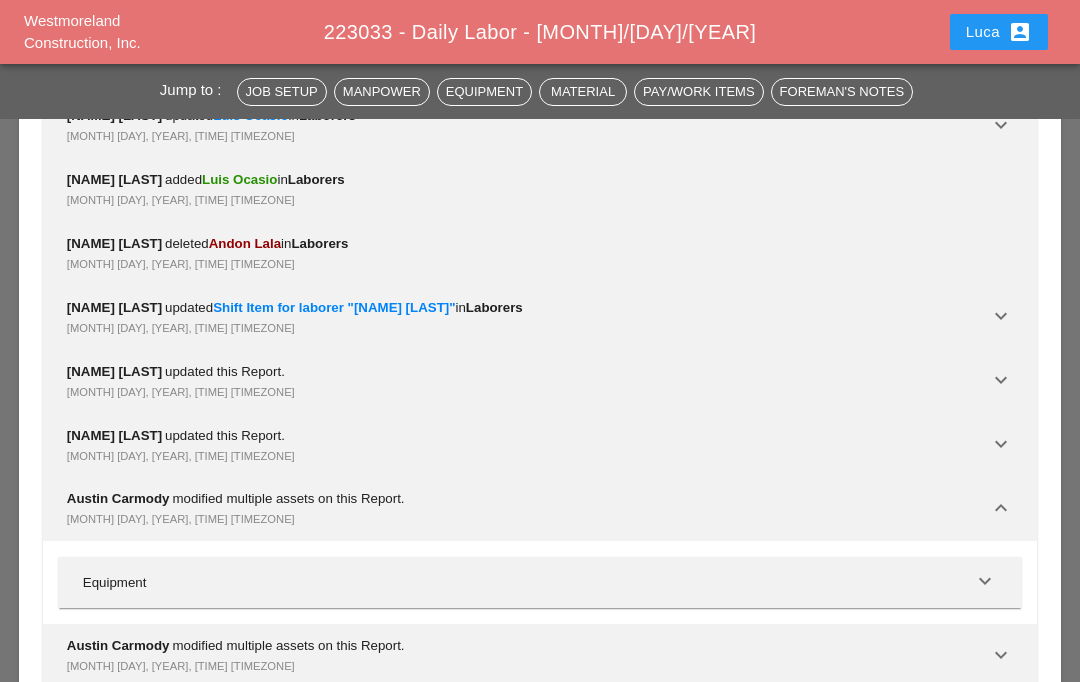 click on "keyboard_arrow_down" at bounding box center [1001, 655] 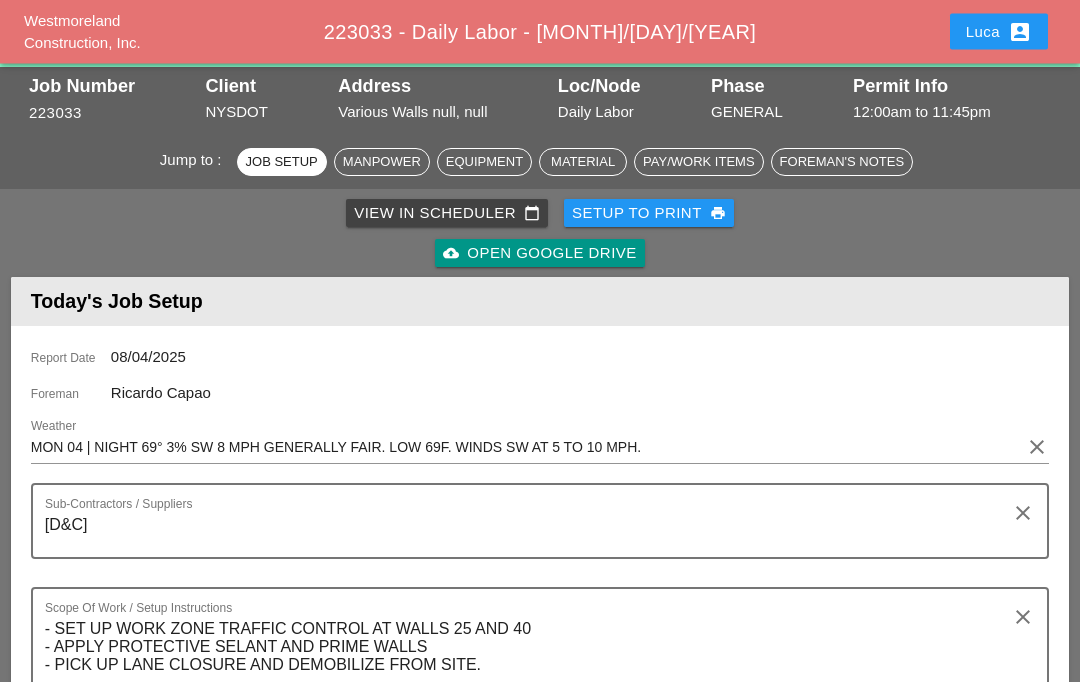 scroll, scrollTop: 0, scrollLeft: 0, axis: both 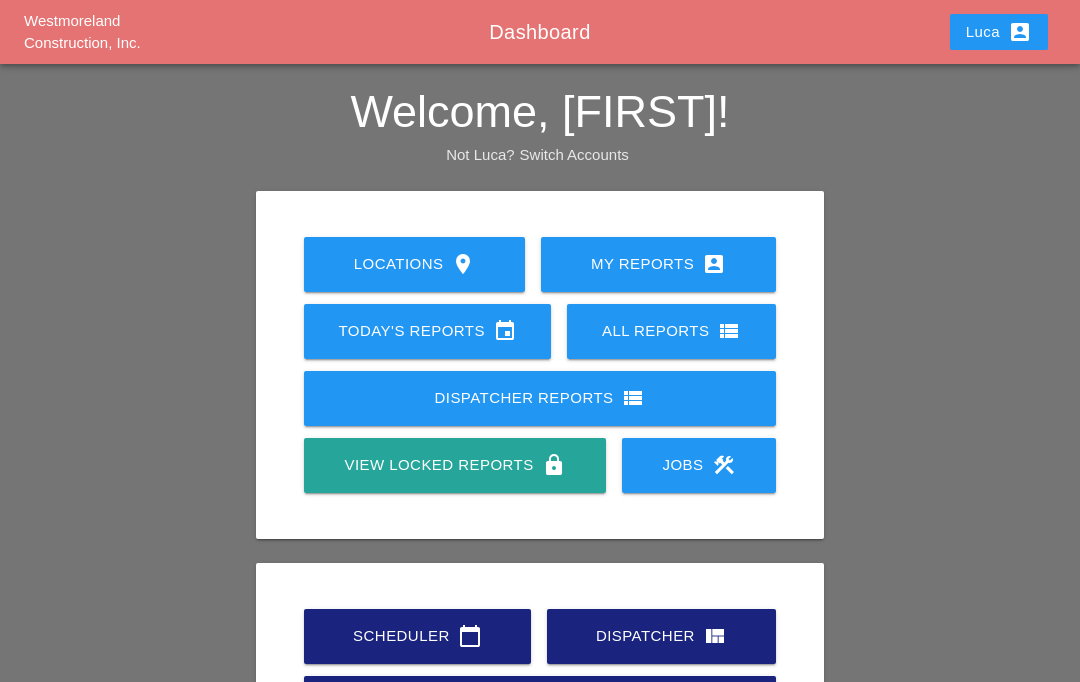 click on "Scheduler calendar_today" at bounding box center (417, 636) 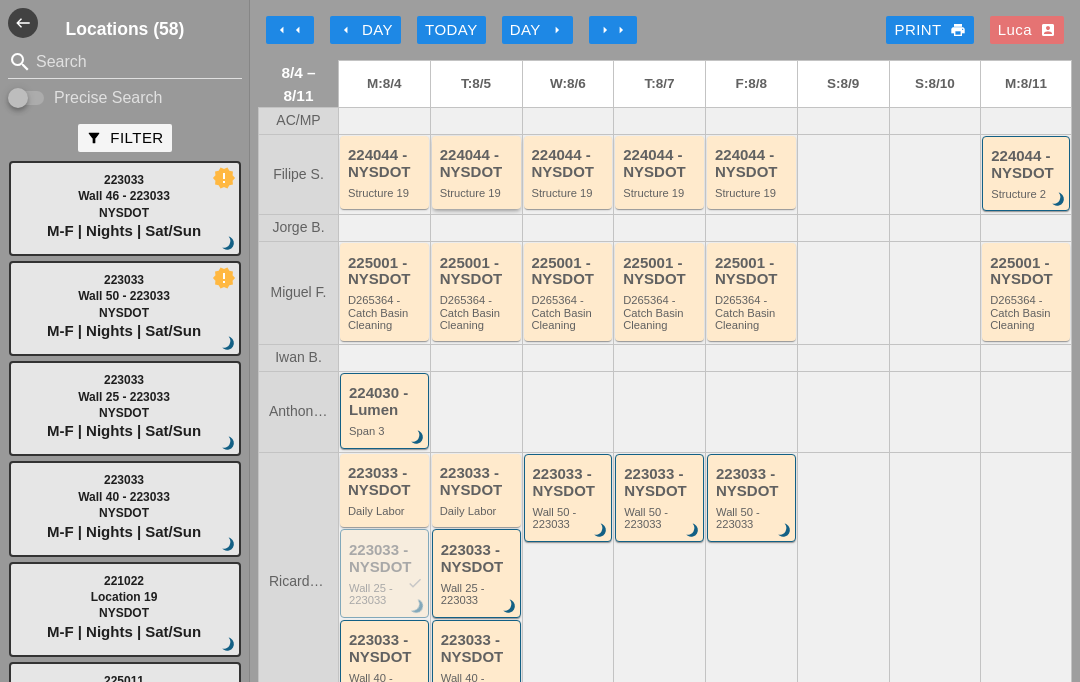 click on "224044 - NYSDOT" at bounding box center [478, 163] 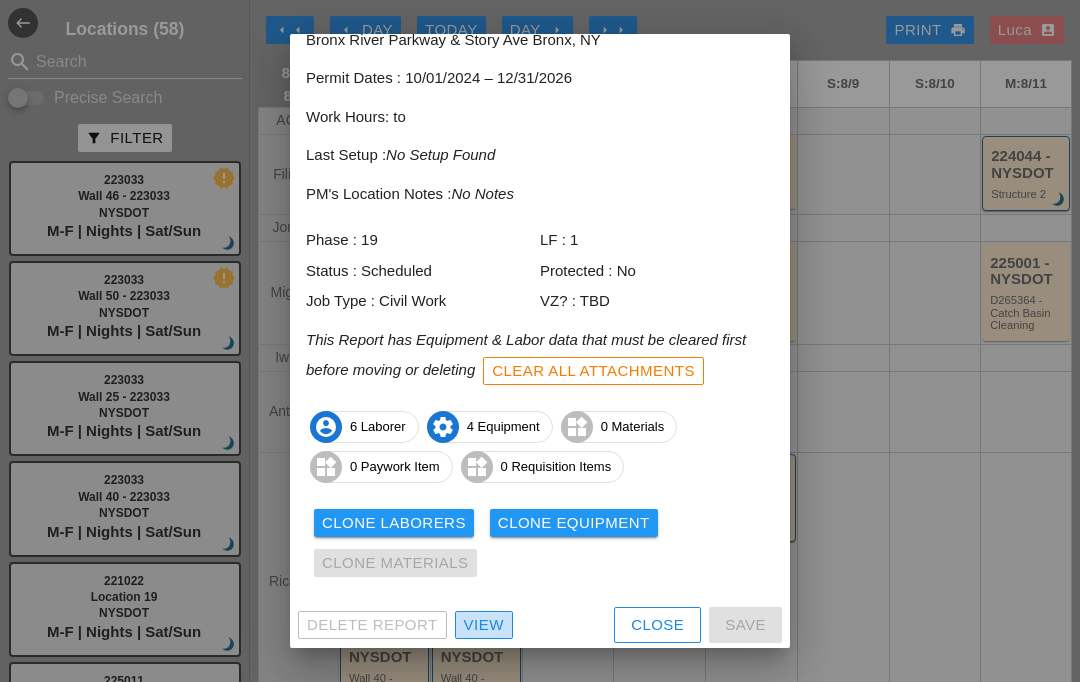 scroll, scrollTop: 102, scrollLeft: 0, axis: vertical 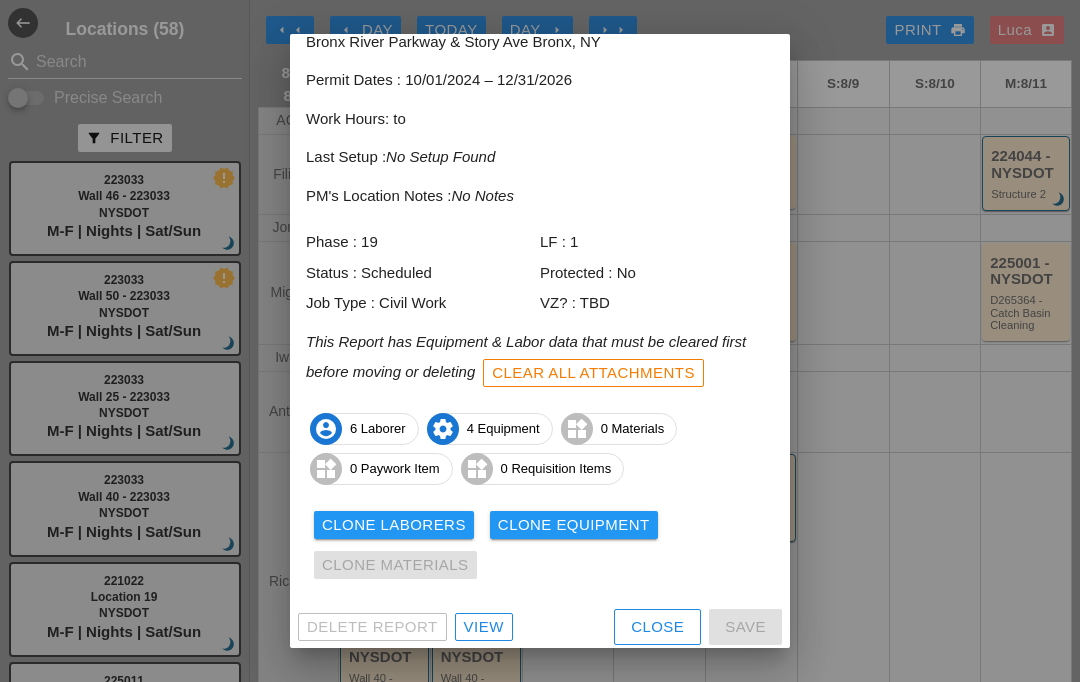 click on "View" at bounding box center (484, 627) 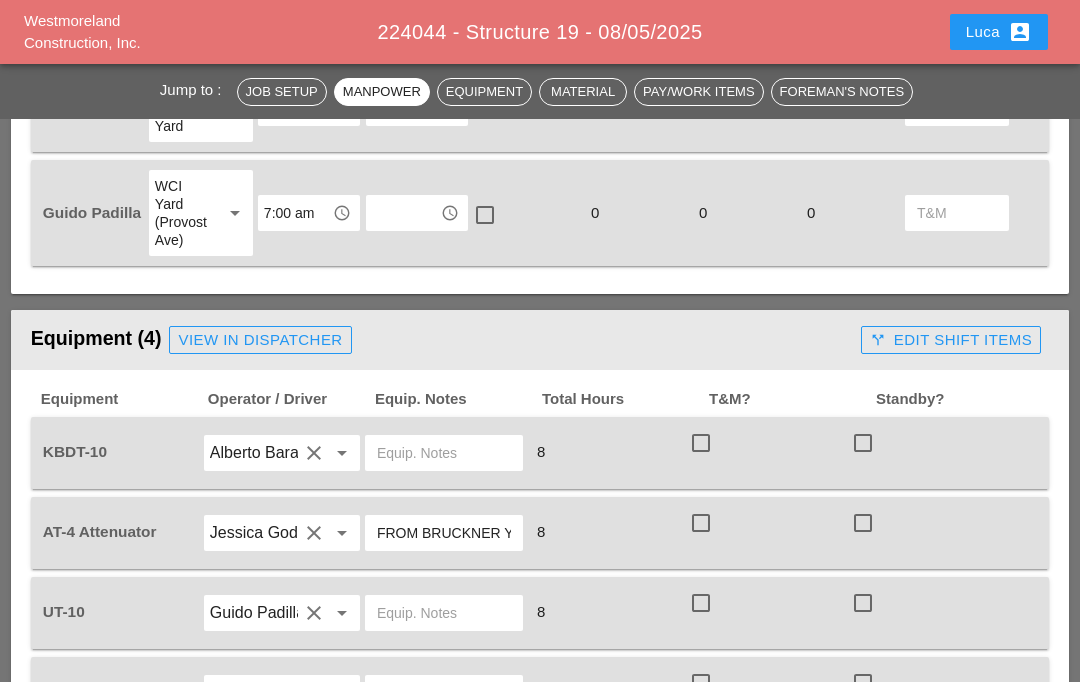 scroll, scrollTop: 1518, scrollLeft: 0, axis: vertical 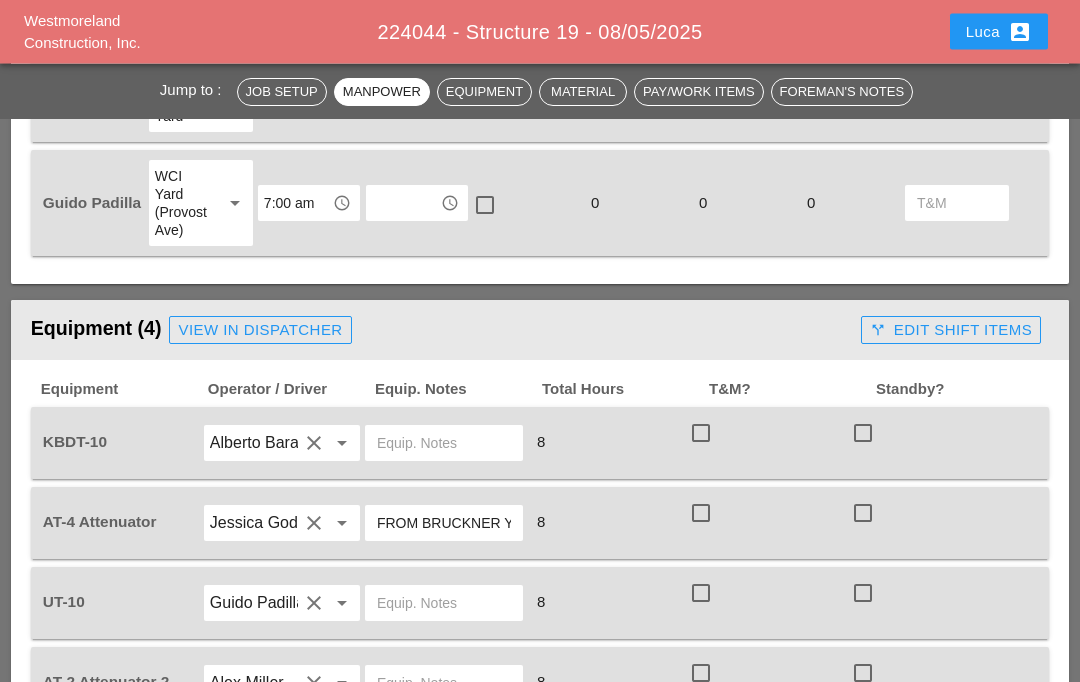 click at bounding box center (444, 444) 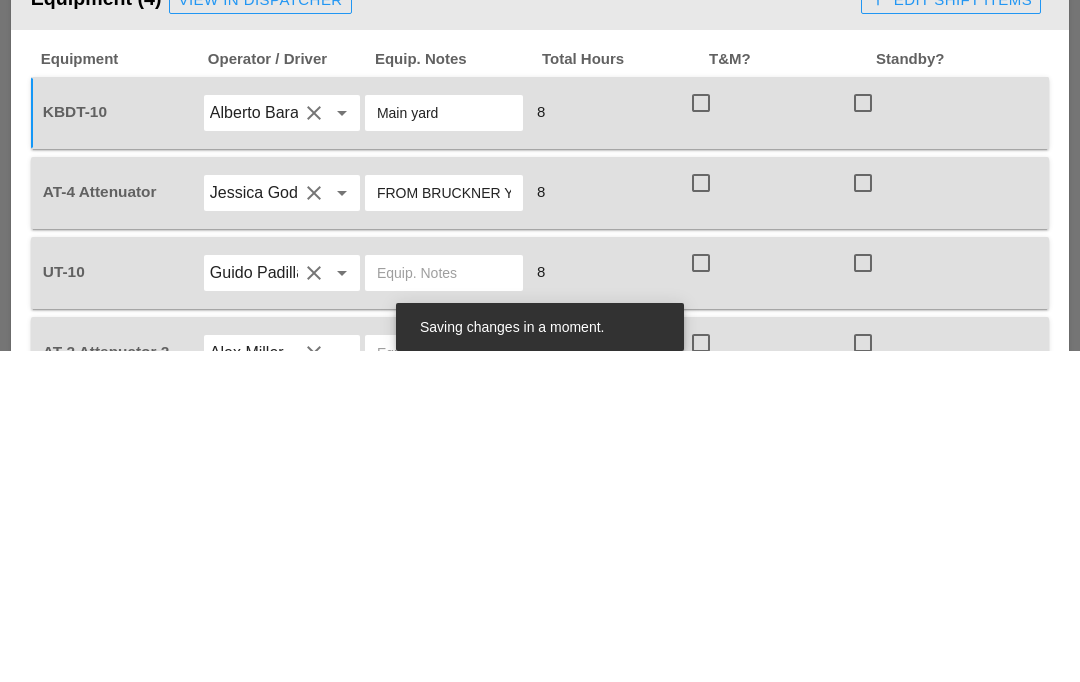 type on "Main yard" 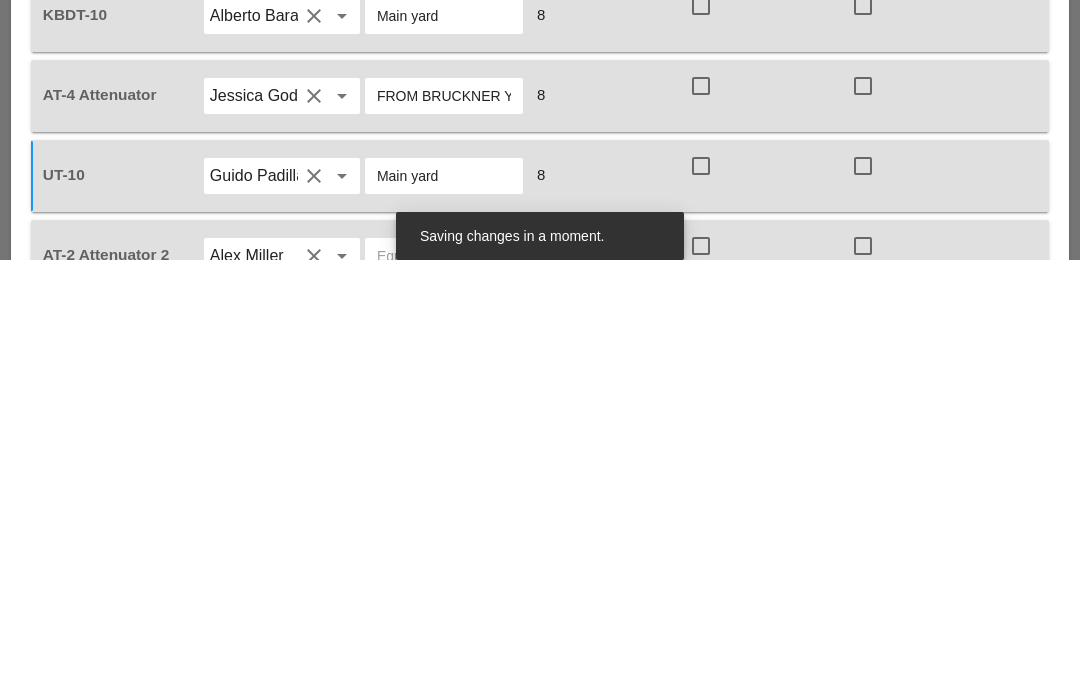 scroll, scrollTop: 1525, scrollLeft: 0, axis: vertical 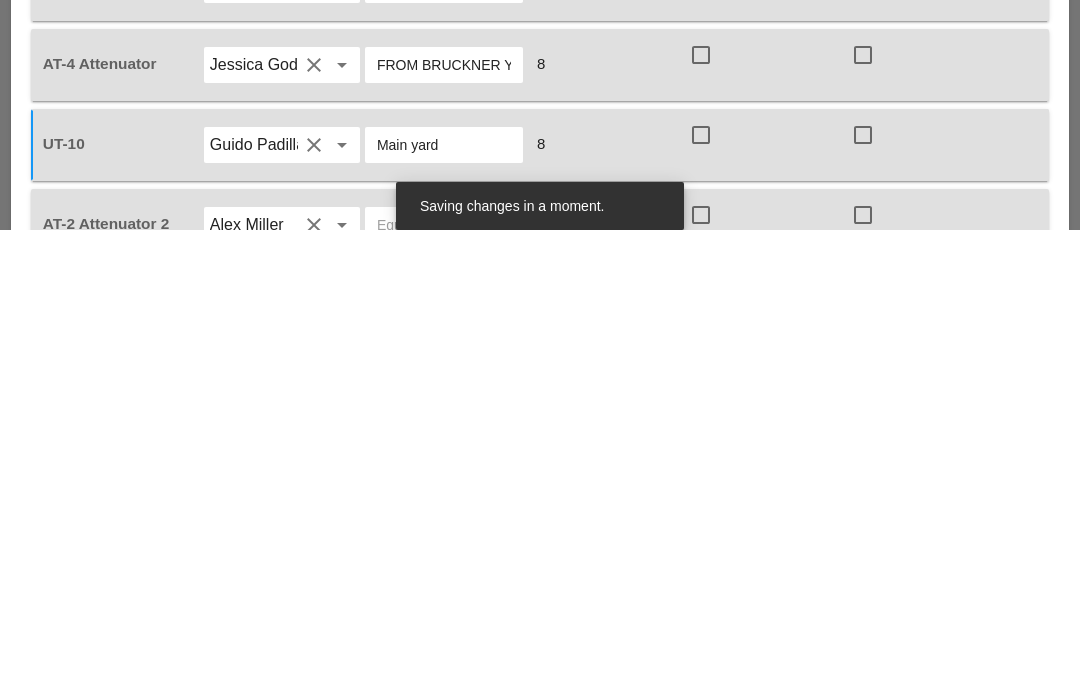 type on "Main yard" 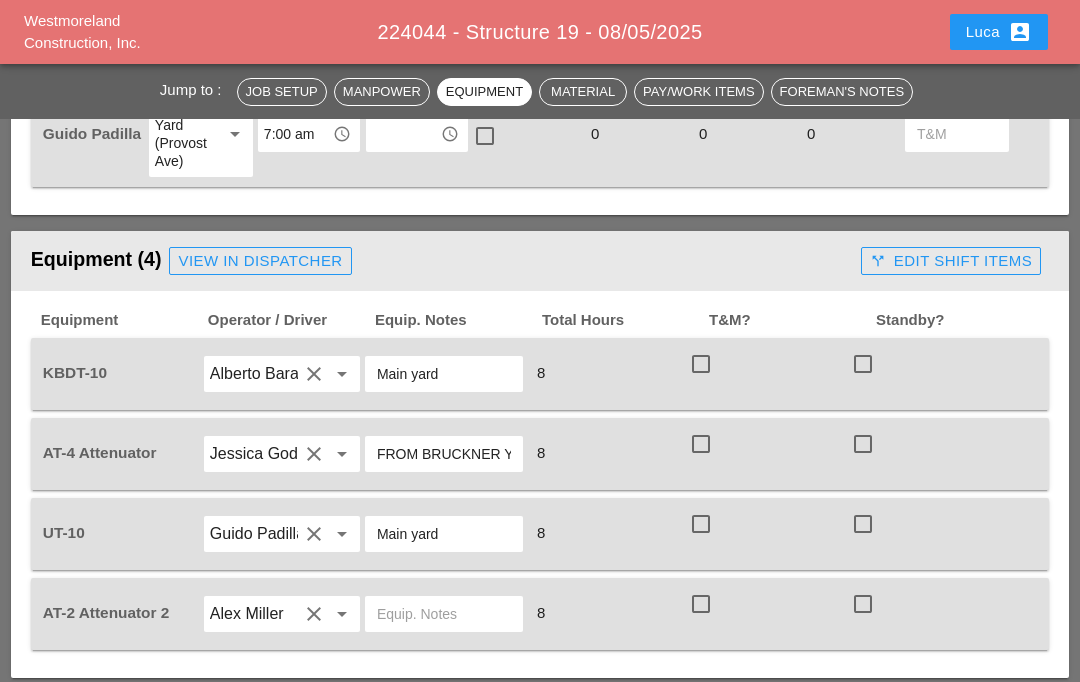 scroll, scrollTop: 1603, scrollLeft: 0, axis: vertical 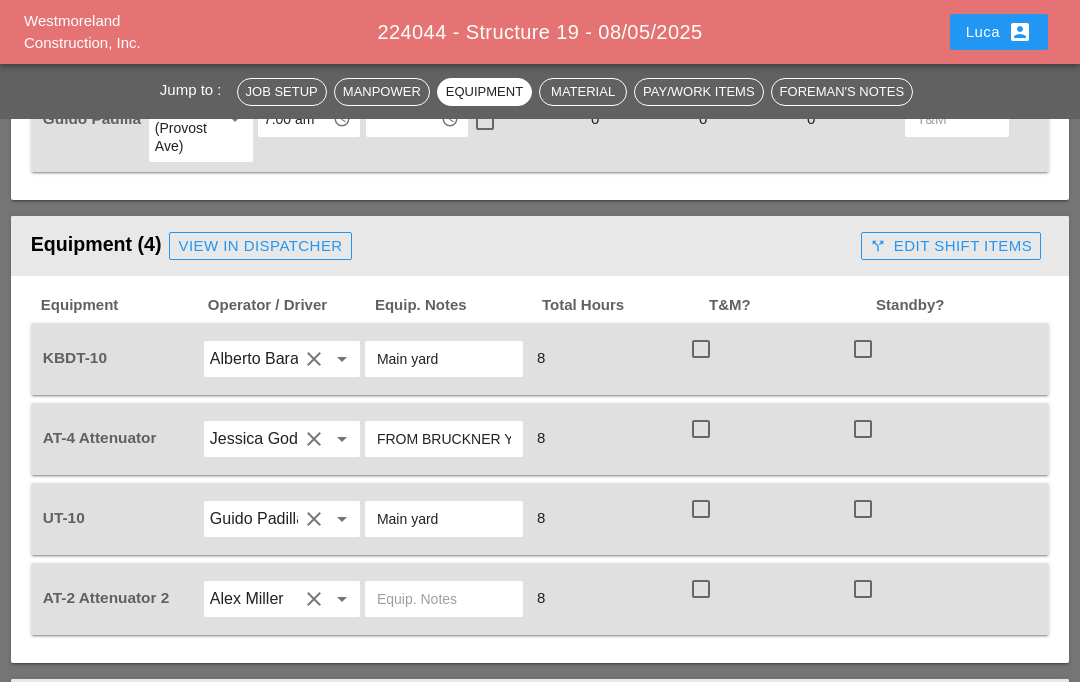 click on "Jessica Godoy" at bounding box center (254, 439) 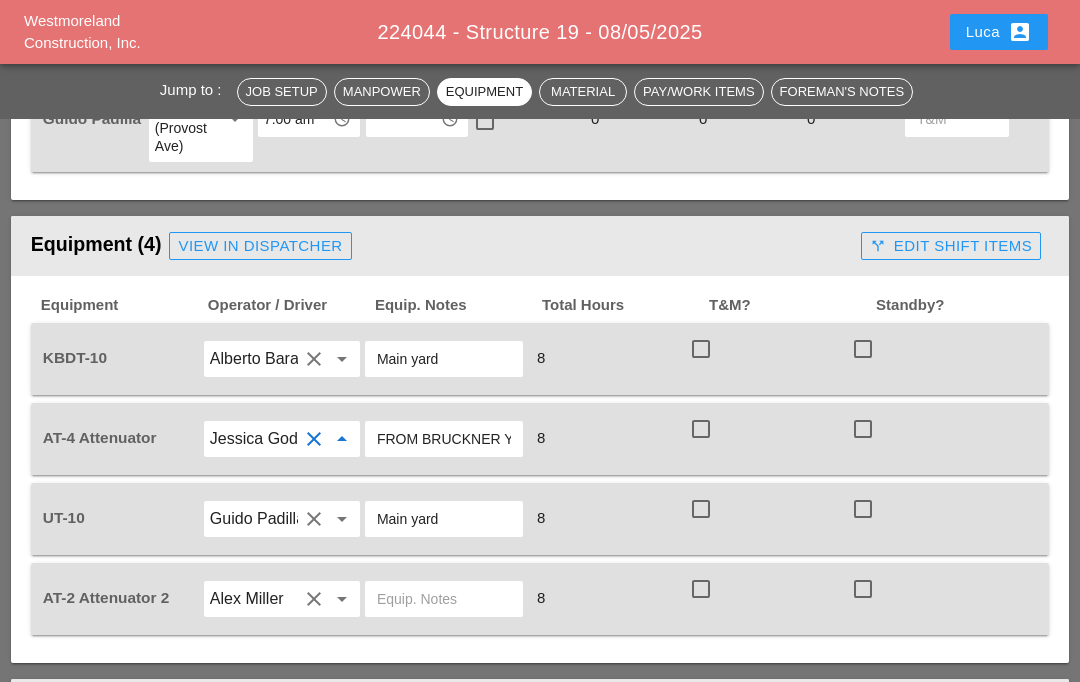 scroll, scrollTop: 1602, scrollLeft: 0, axis: vertical 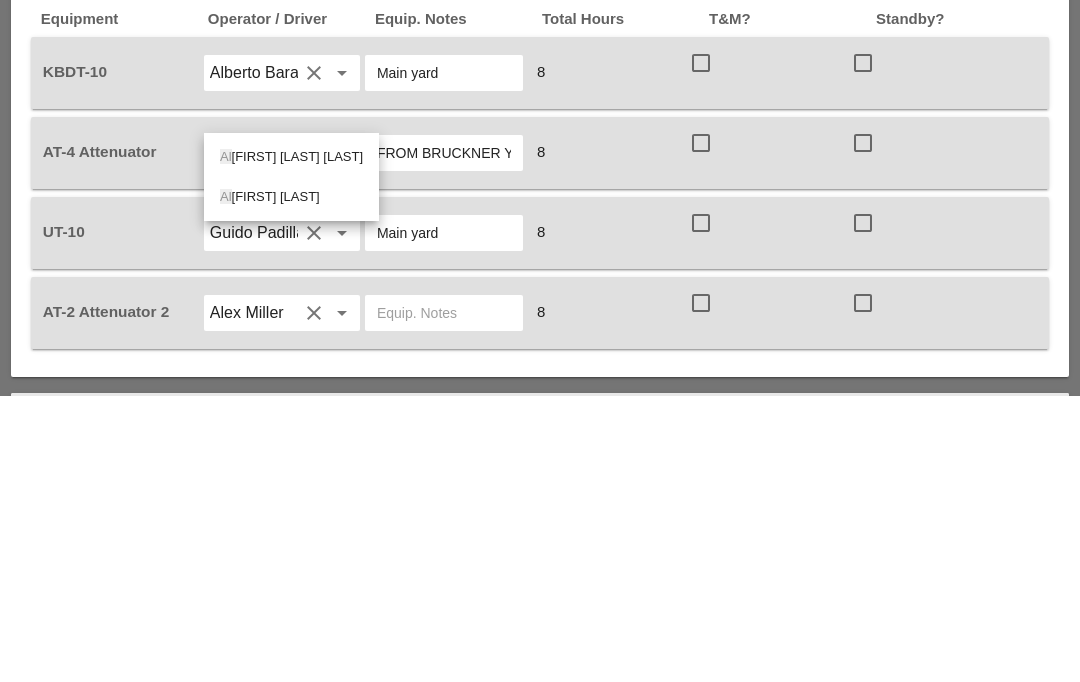 type on "Ale" 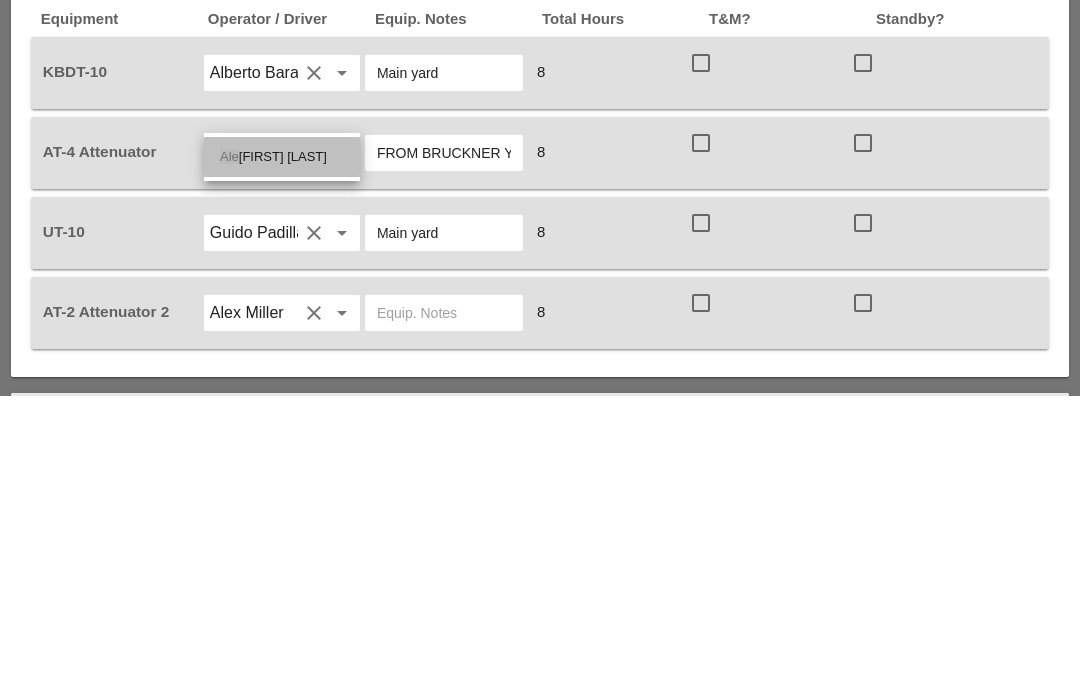 click on "Ale x Miller" at bounding box center [282, 444] 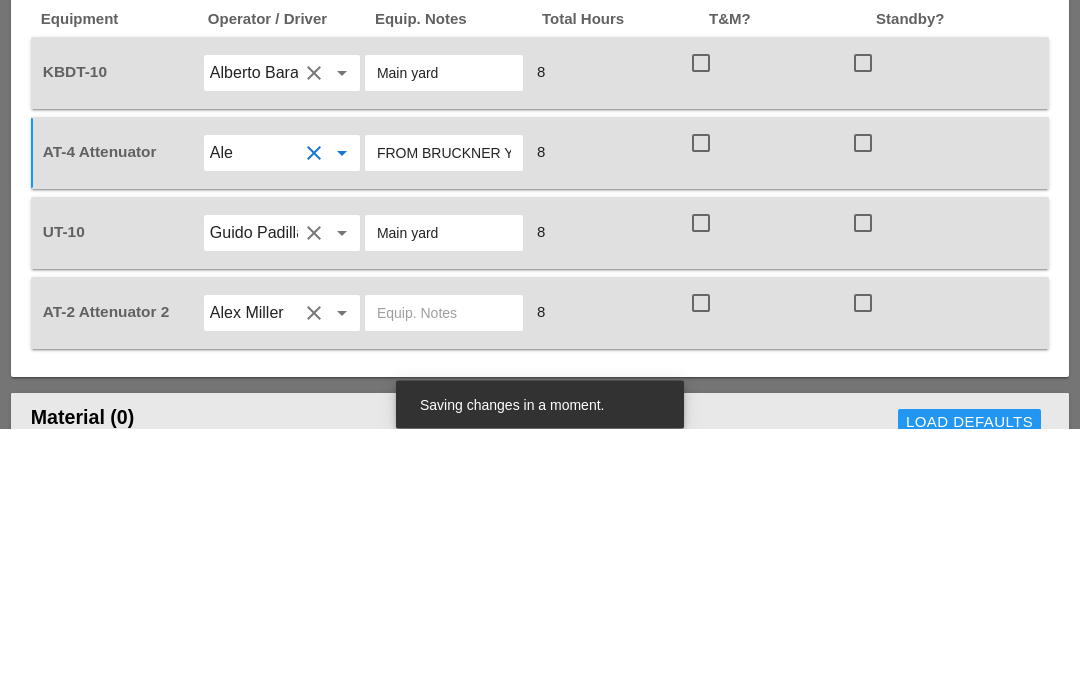 scroll, scrollTop: 1660, scrollLeft: 0, axis: vertical 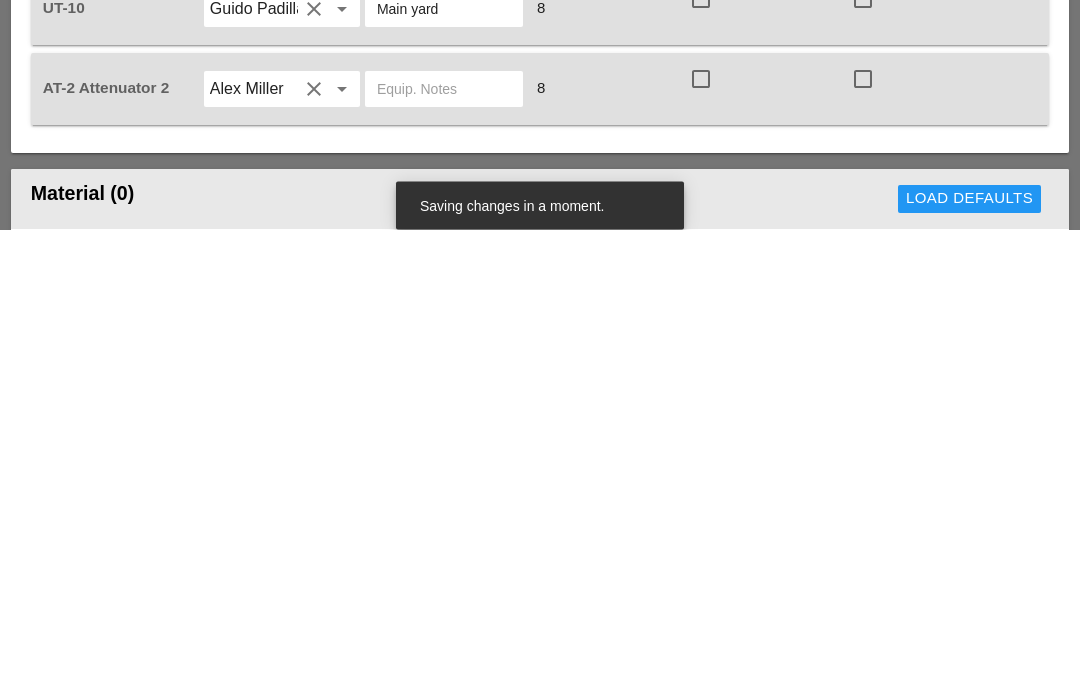 click on "Alex Miller" at bounding box center [254, 542] 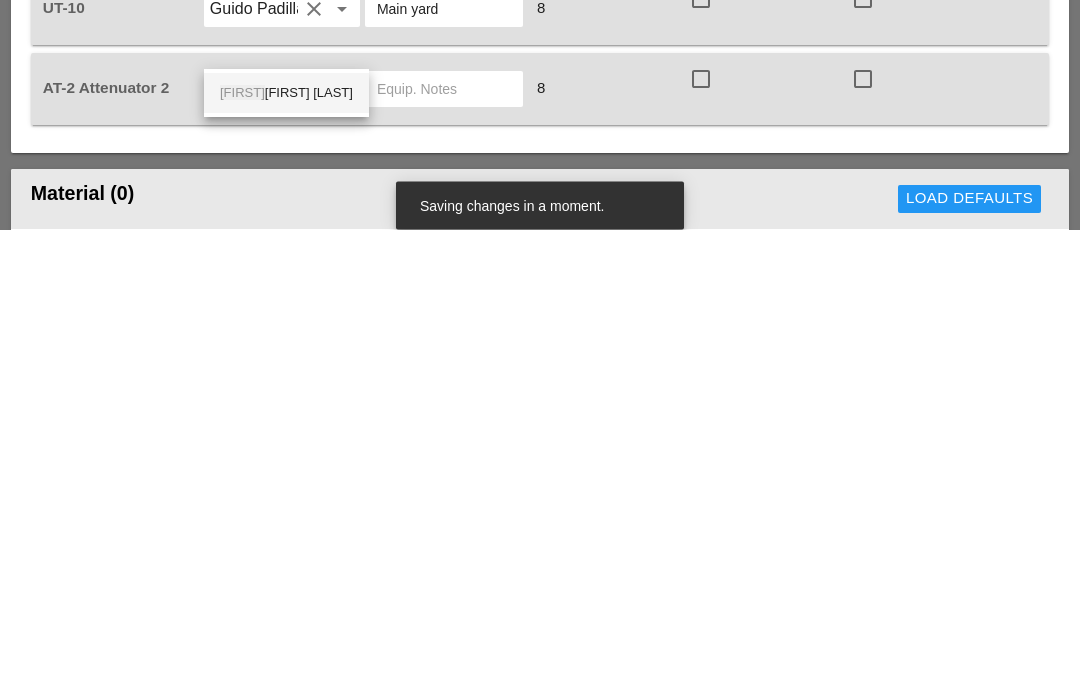 type on "Jess" 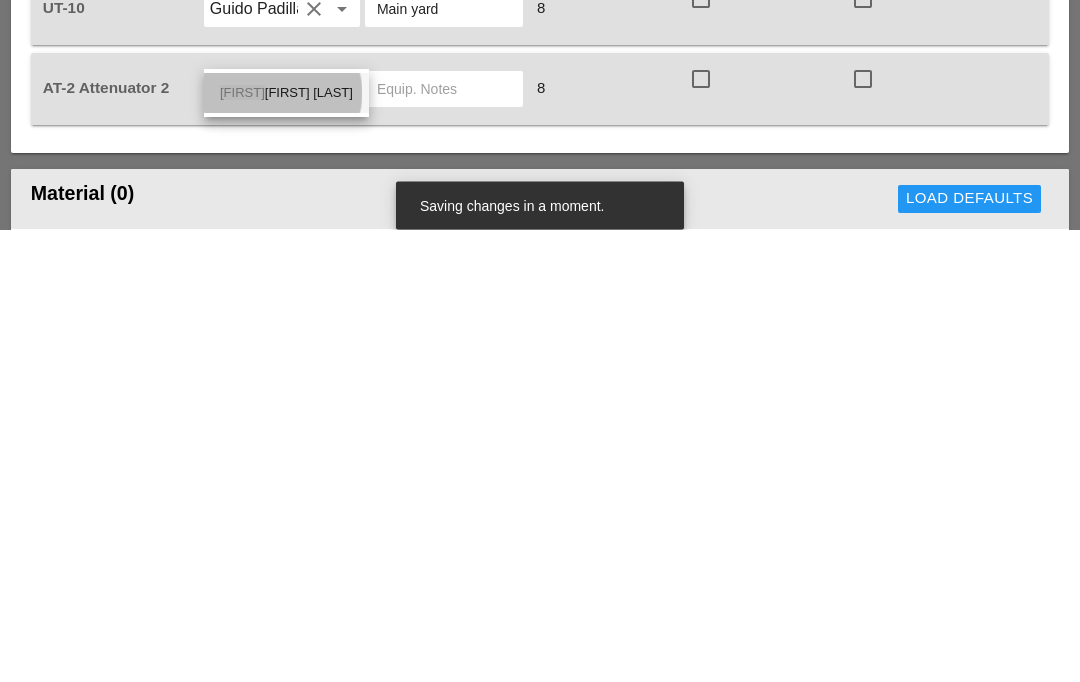 click on "Jess ica Godoy" at bounding box center (286, 546) 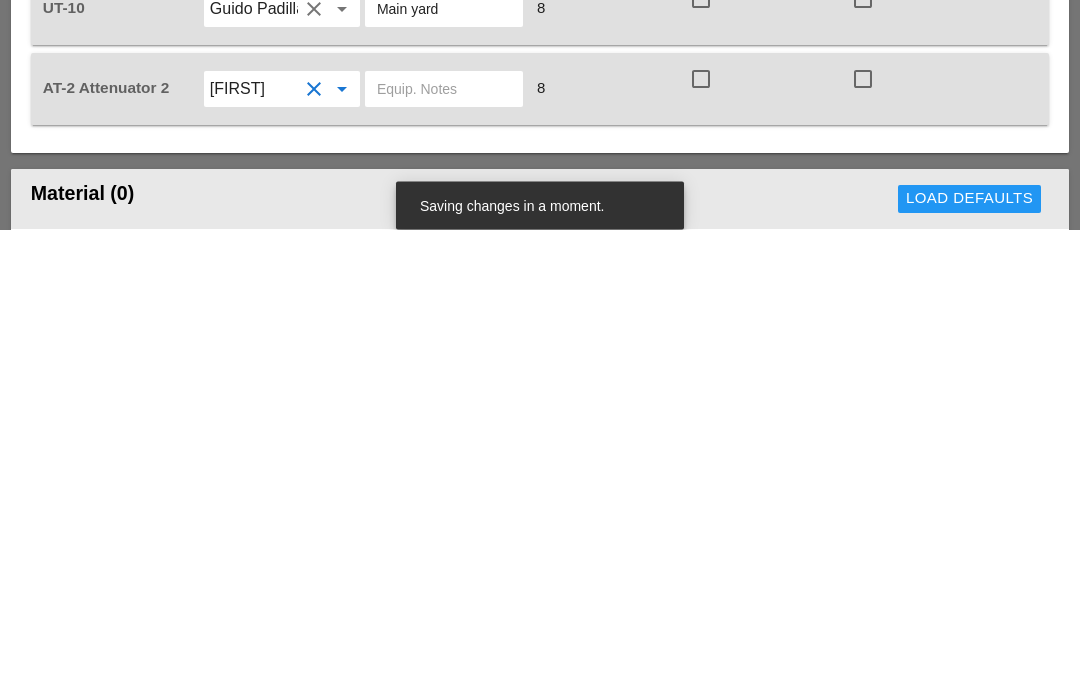 click at bounding box center [444, 542] 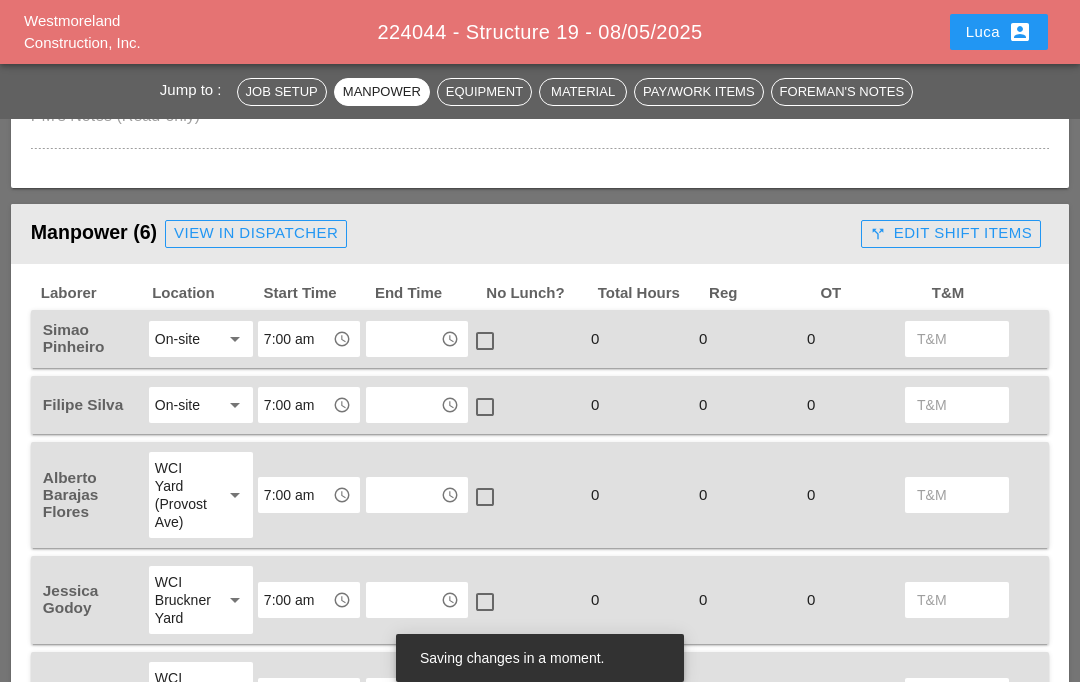 scroll, scrollTop: 920, scrollLeft: 0, axis: vertical 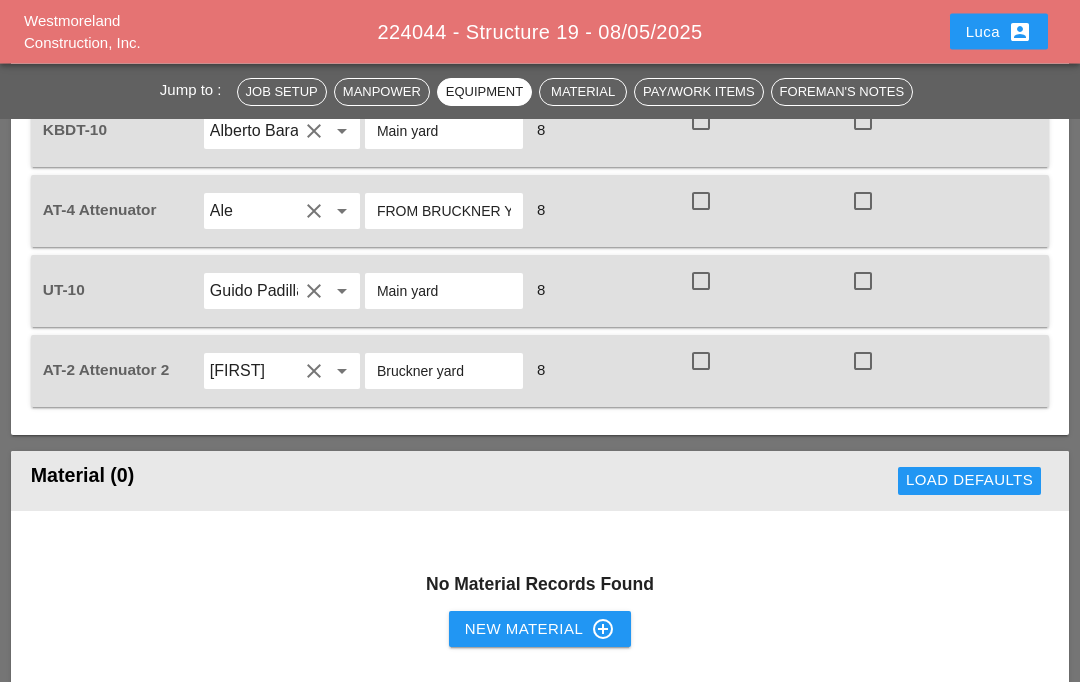 type on "Bruckner yard" 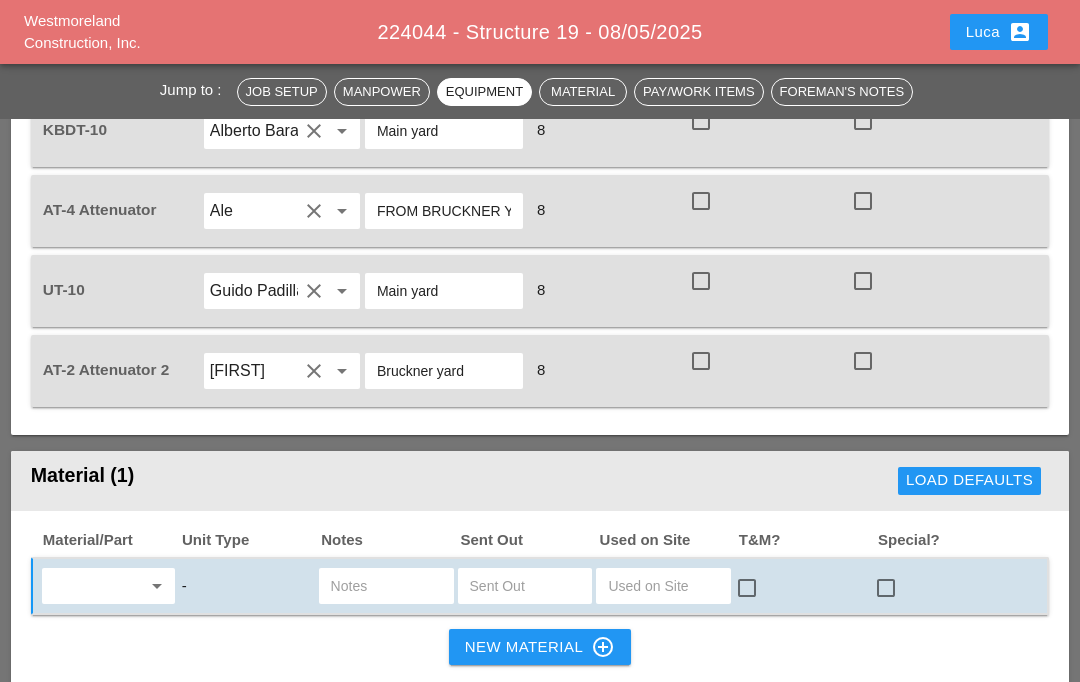click at bounding box center (94, 586) 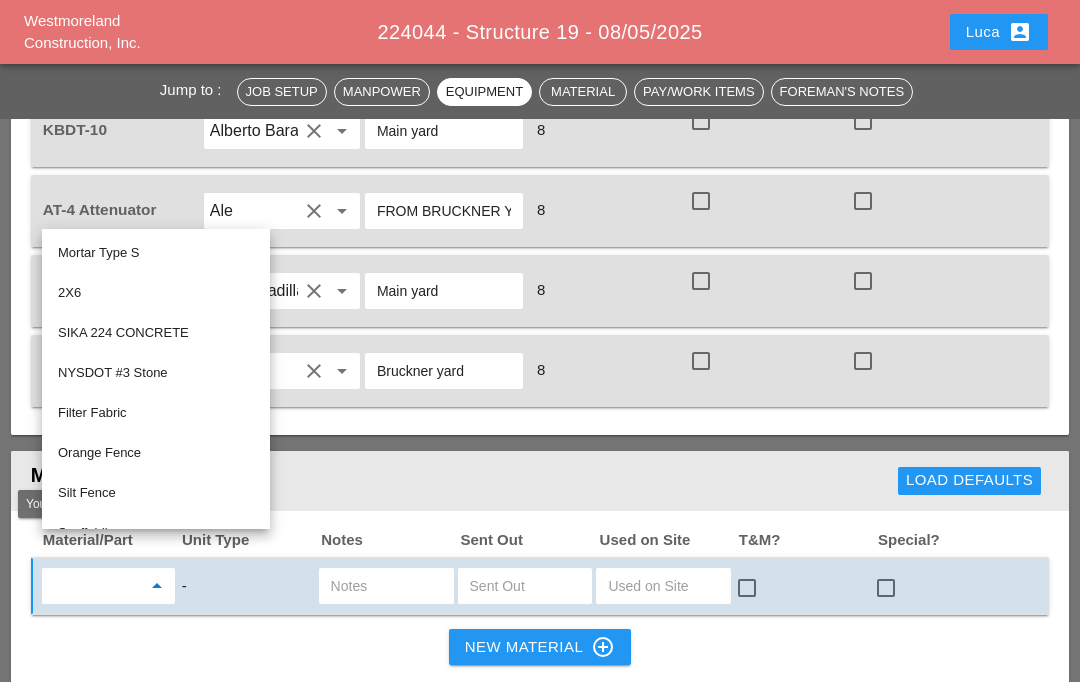 scroll, scrollTop: 1830, scrollLeft: 0, axis: vertical 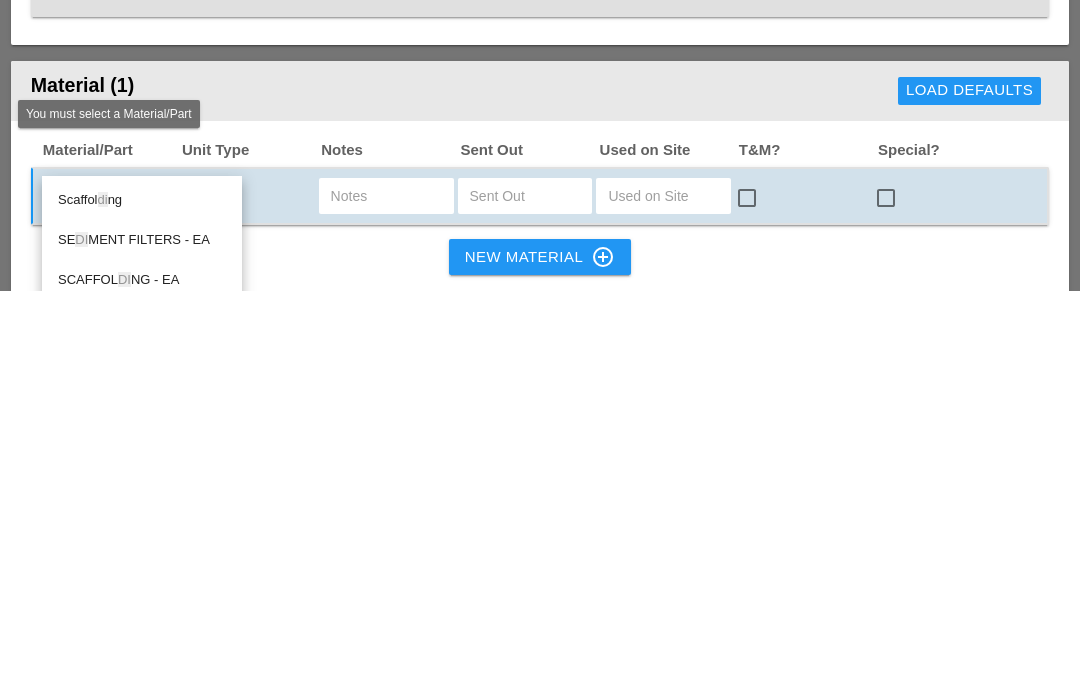 type on "Die" 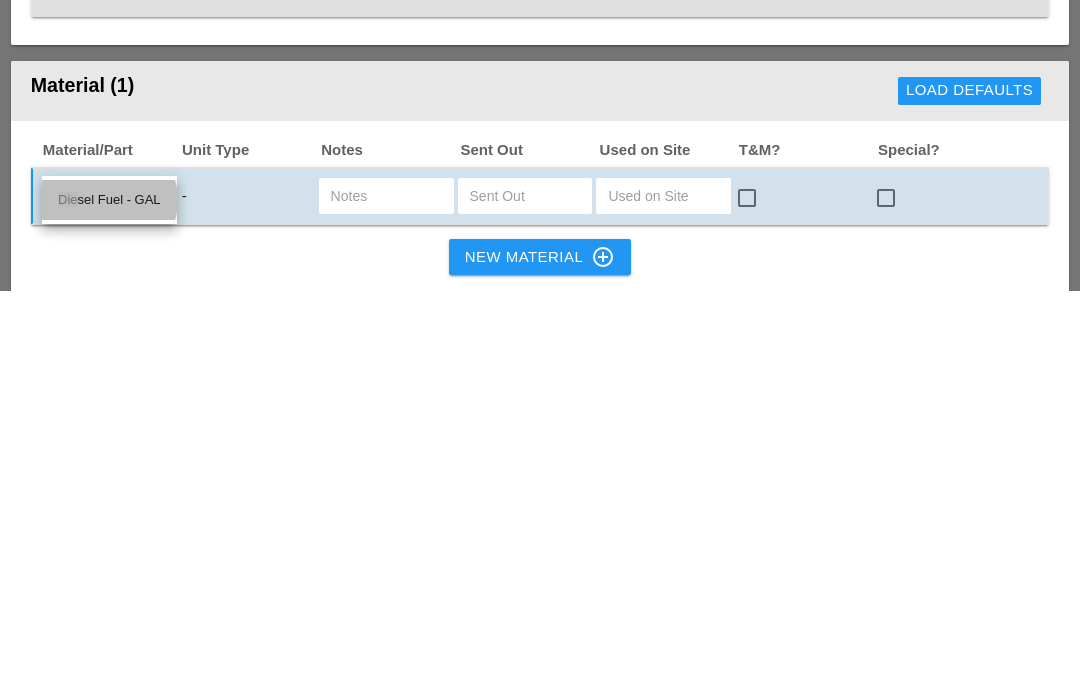 click on "Die sel Fuel - GAL" at bounding box center (109, 591) 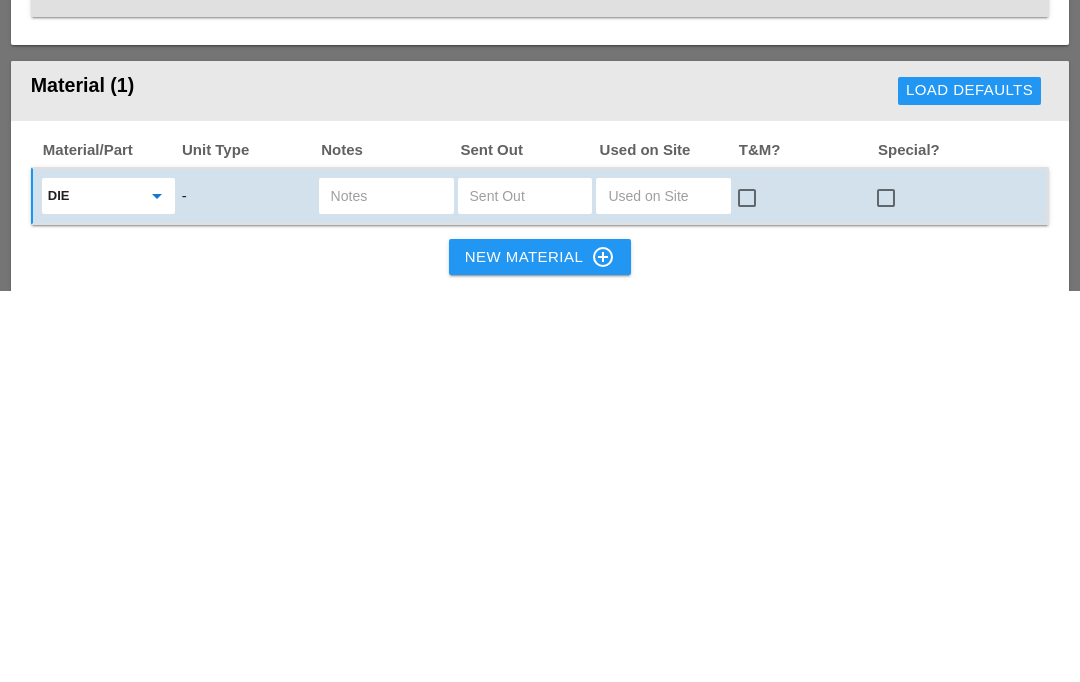 click at bounding box center (525, 587) 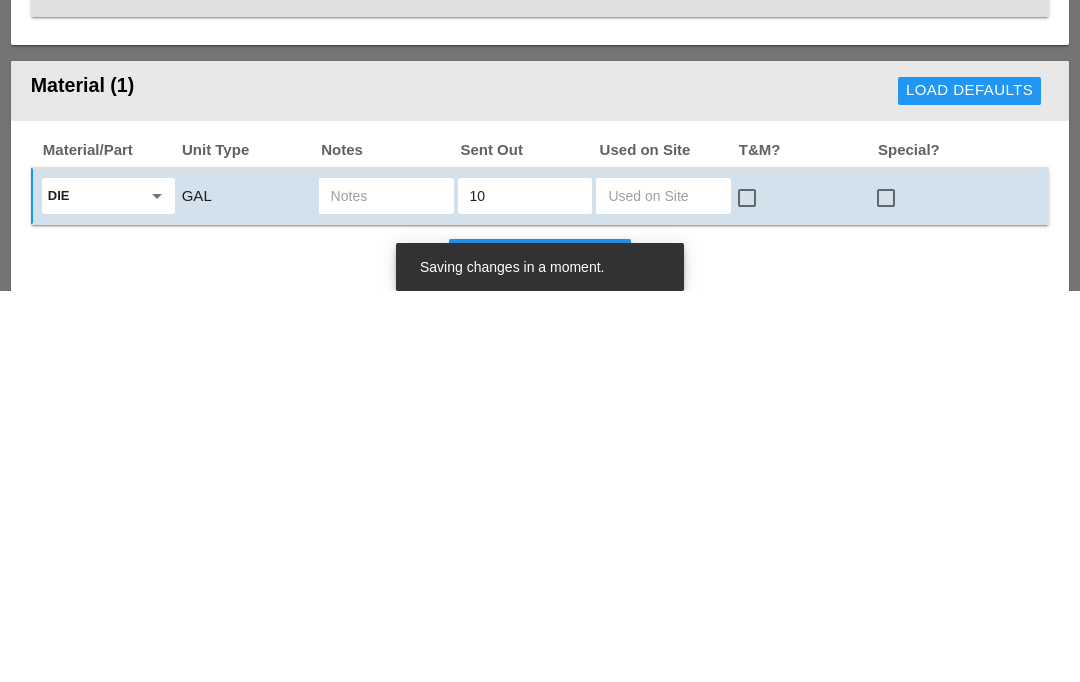 type on "10" 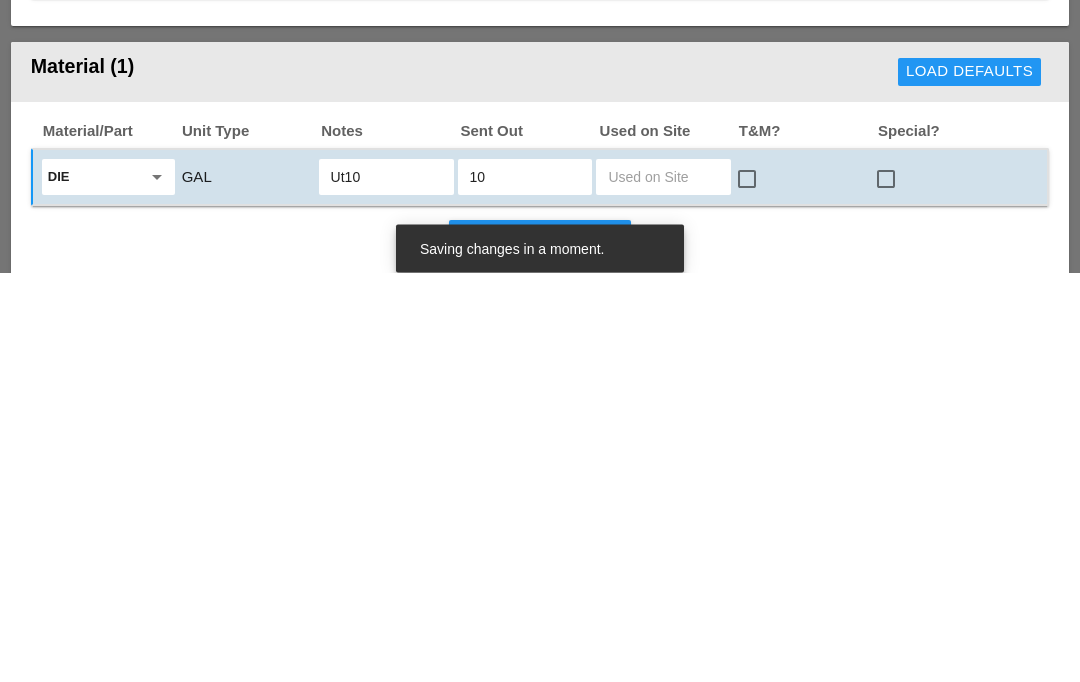 type on "Ut10" 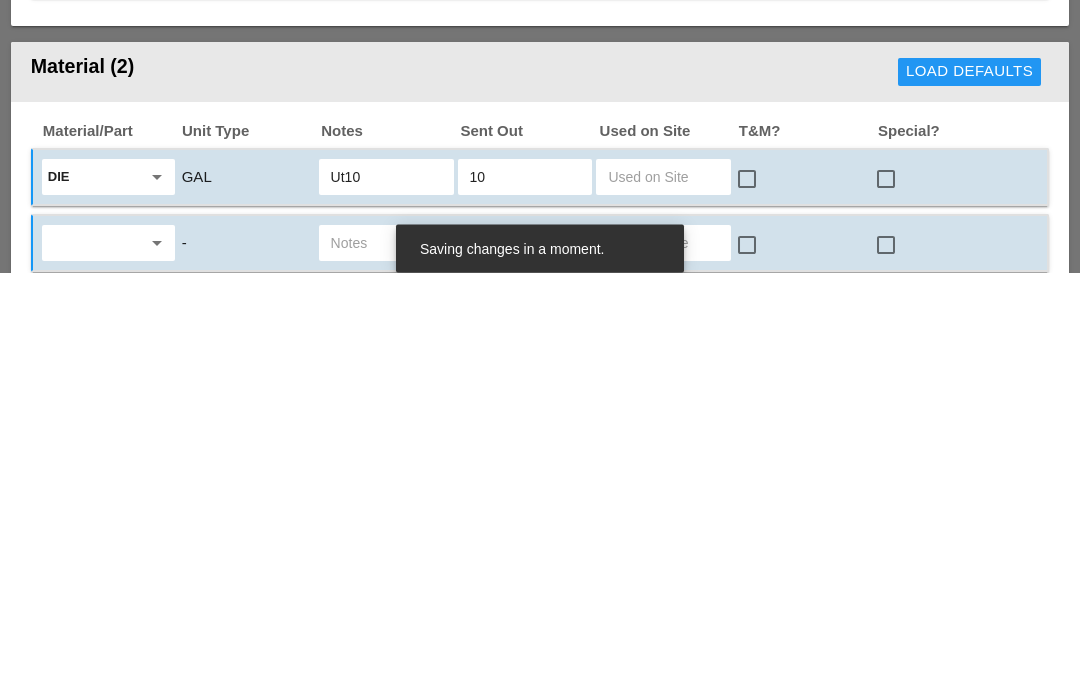 scroll, scrollTop: 2240, scrollLeft: 0, axis: vertical 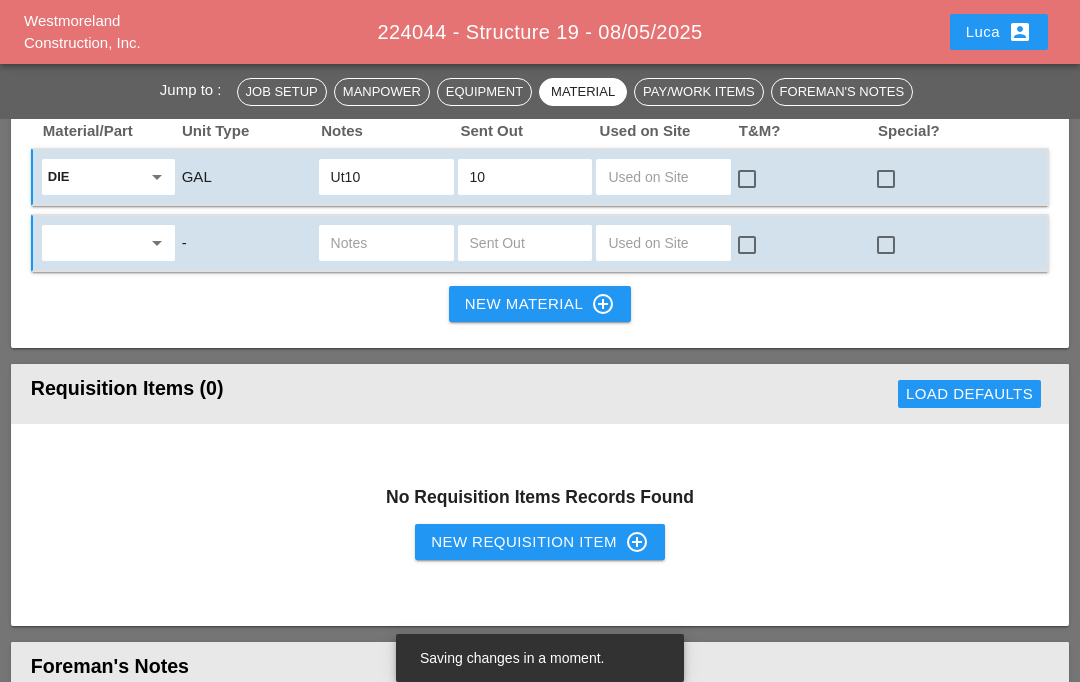 click at bounding box center (94, 243) 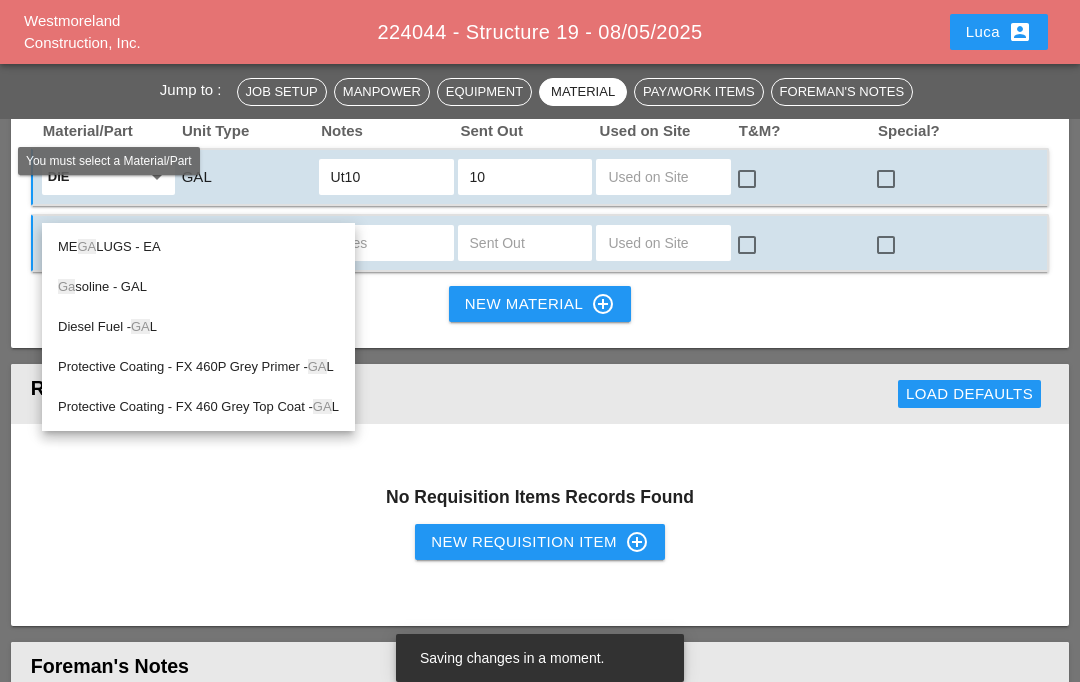 type on "Gas" 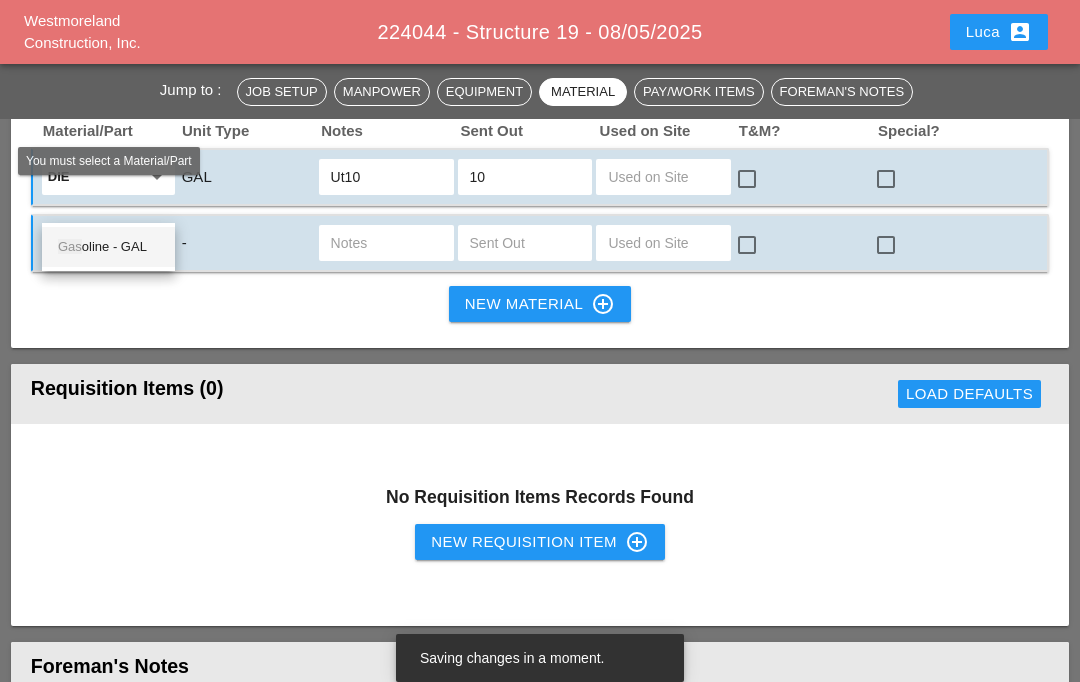 click on "Gas oline - GAL" at bounding box center [108, 247] 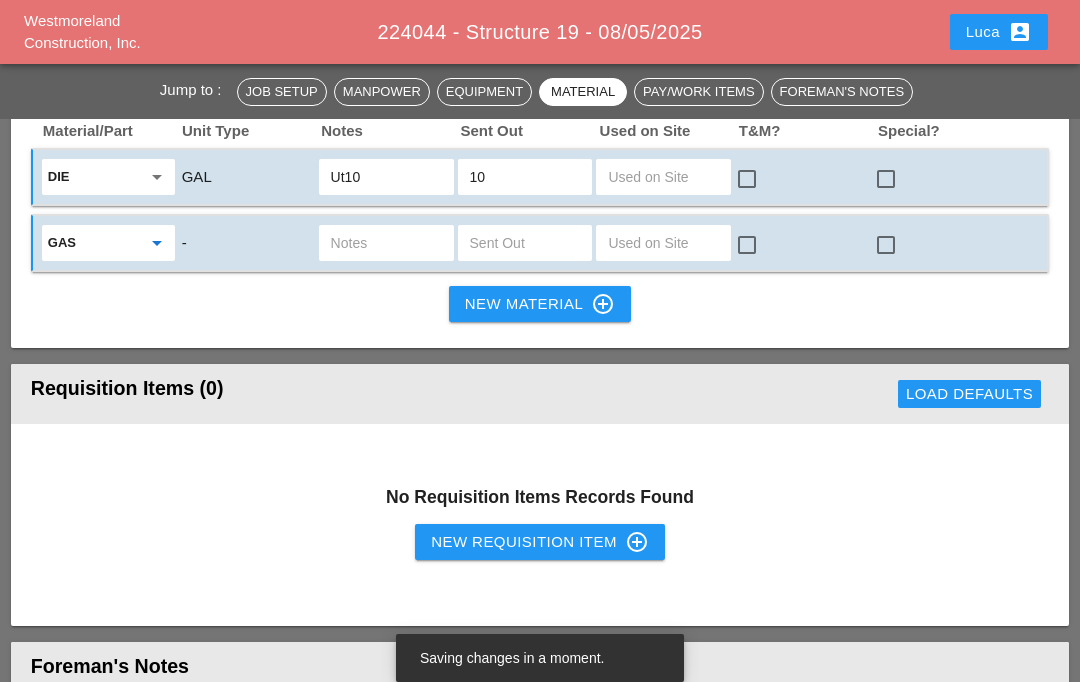 click at bounding box center [386, 243] 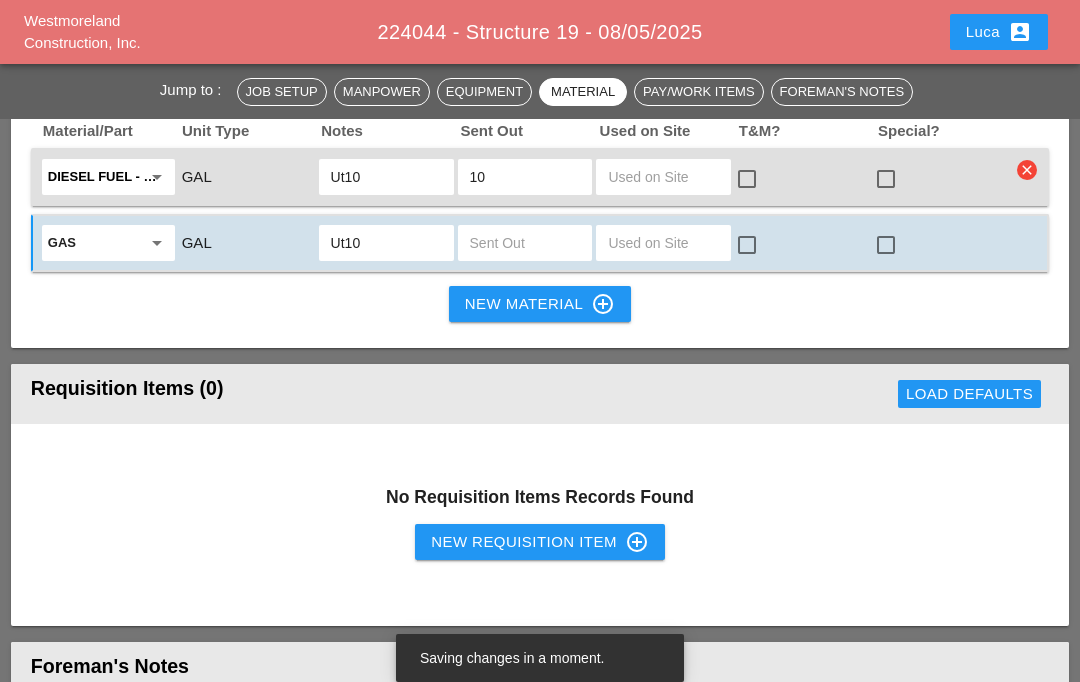 type on "Ut10" 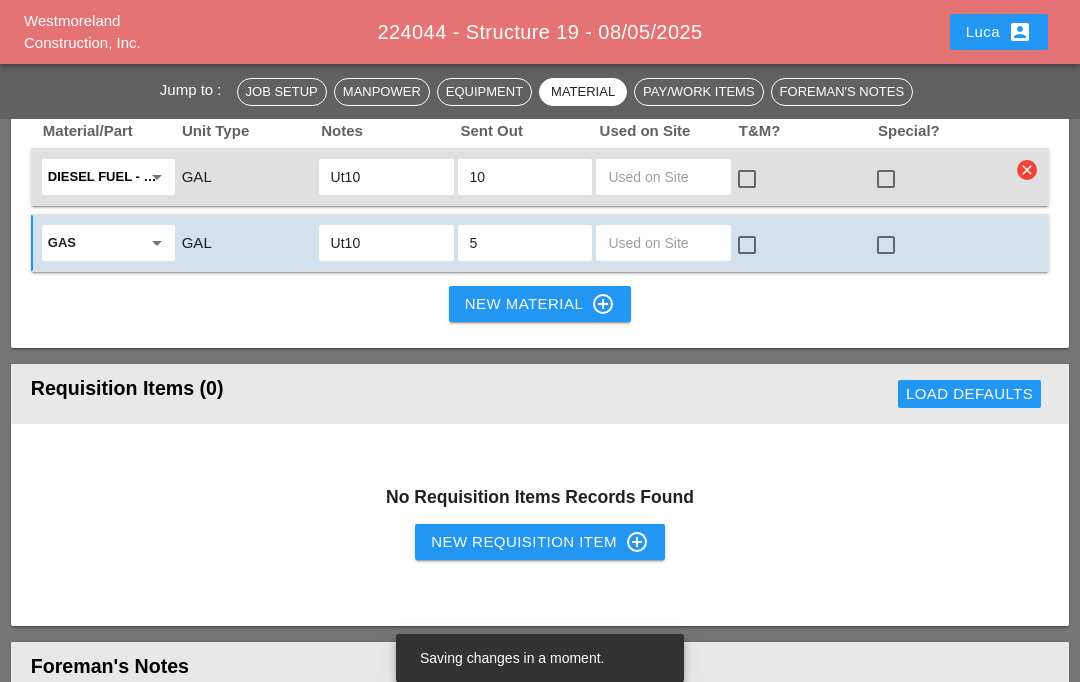 type on "5" 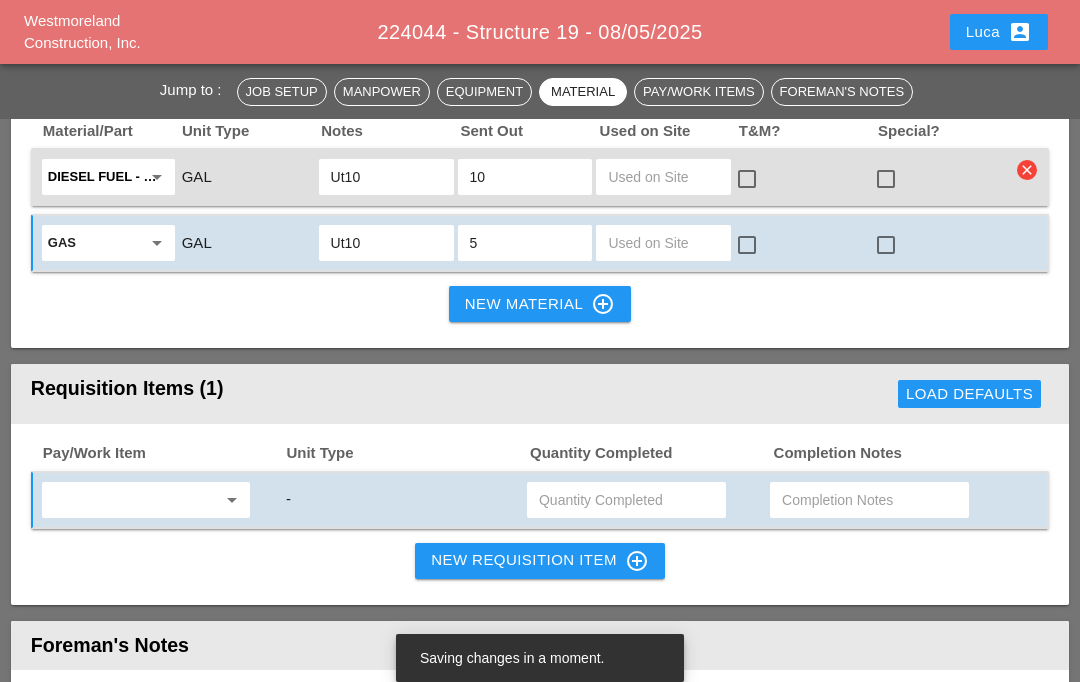 click at bounding box center (132, 500) 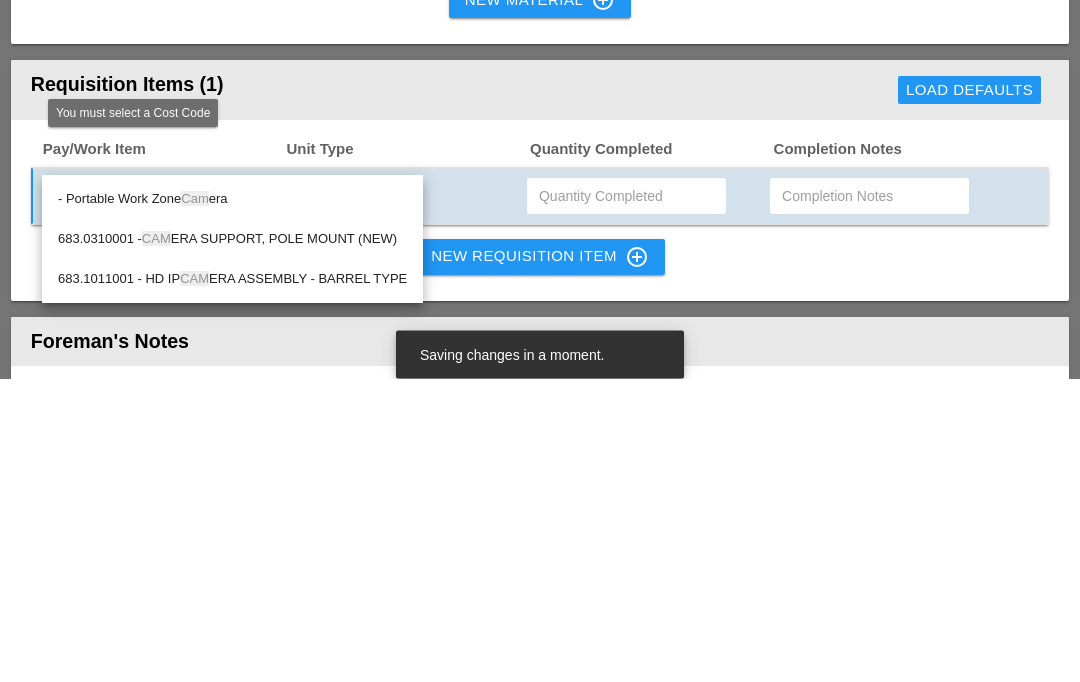type on "Camer" 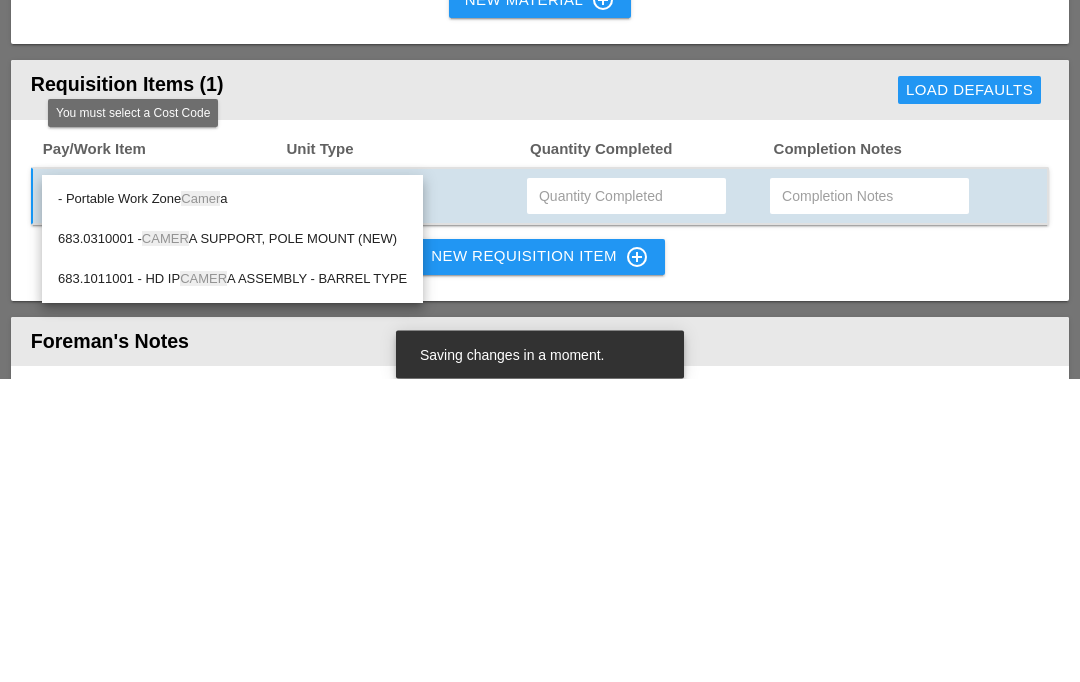 click on "- Portable Work Zone  Camer a" at bounding box center (232, 503) 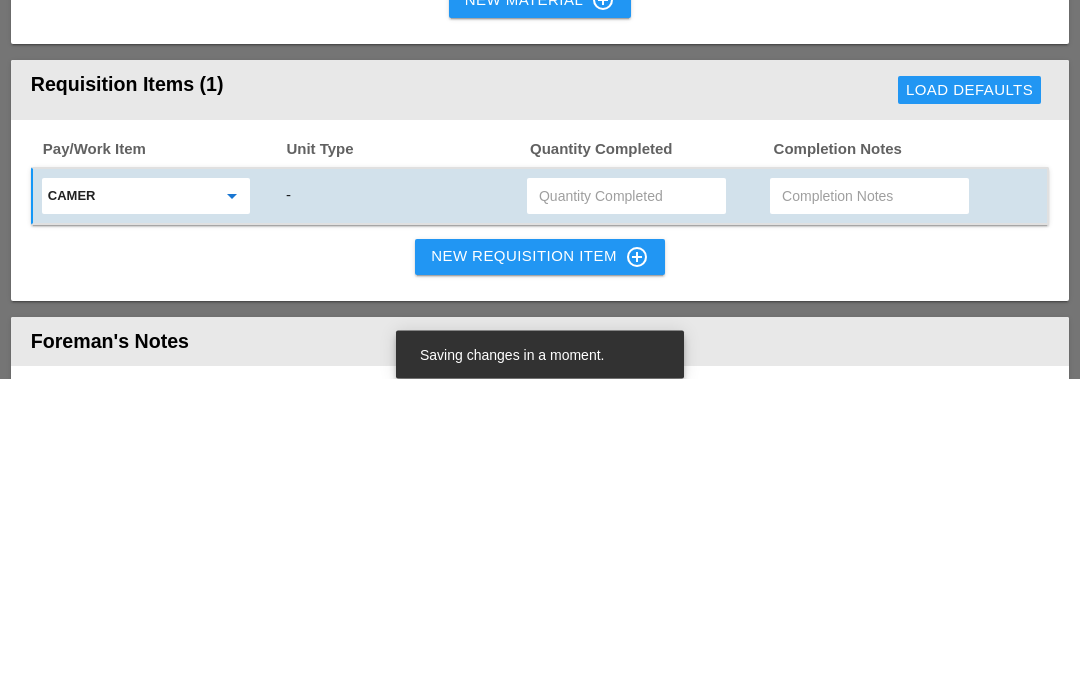 click at bounding box center [626, 500] 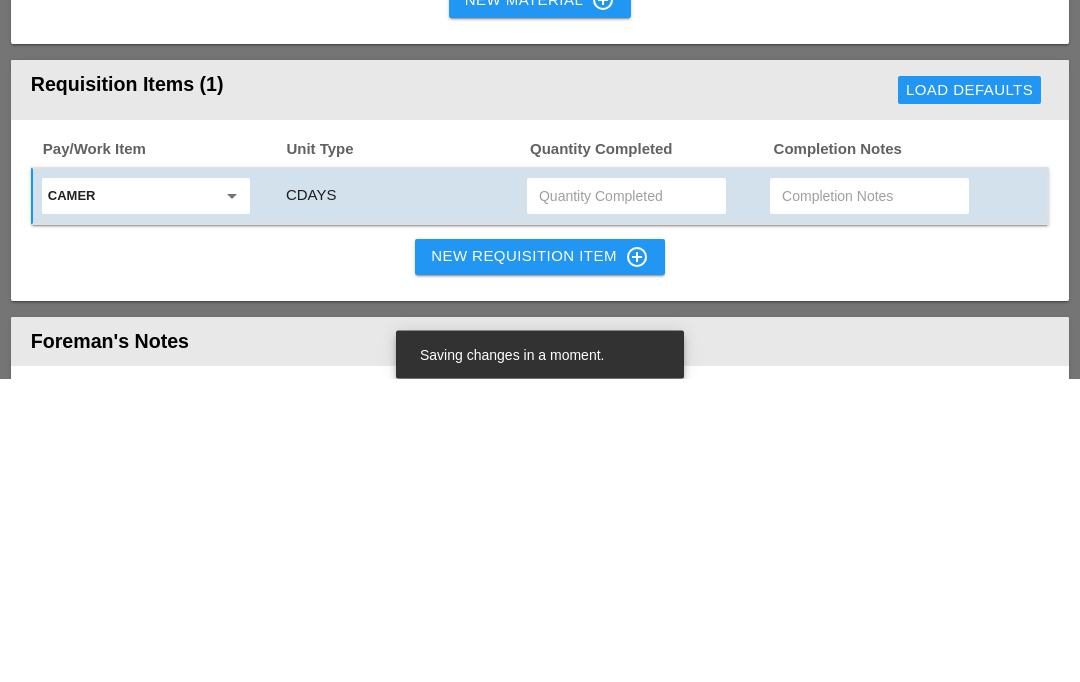 type on "4" 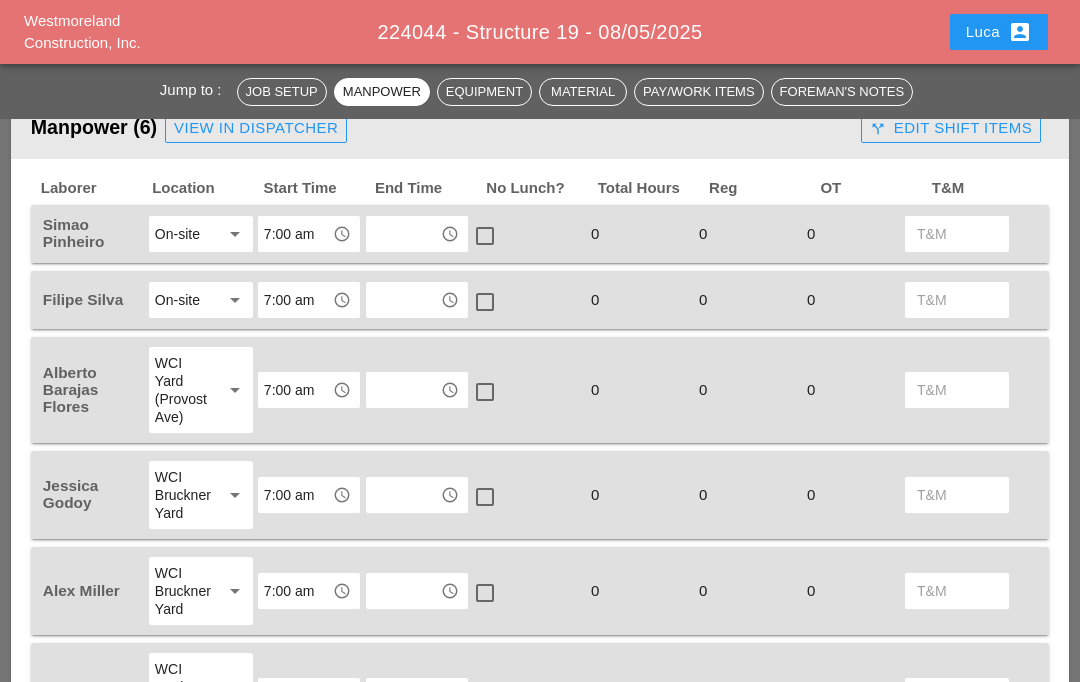 scroll, scrollTop: 1111, scrollLeft: 0, axis: vertical 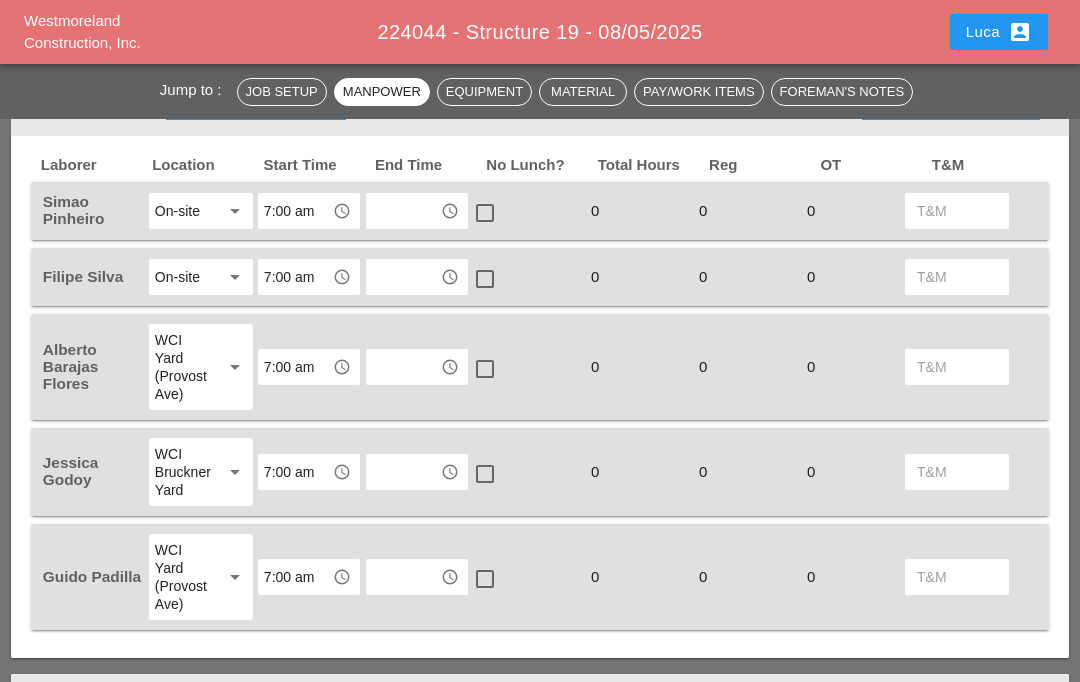 click on "On-site" at bounding box center [177, 211] 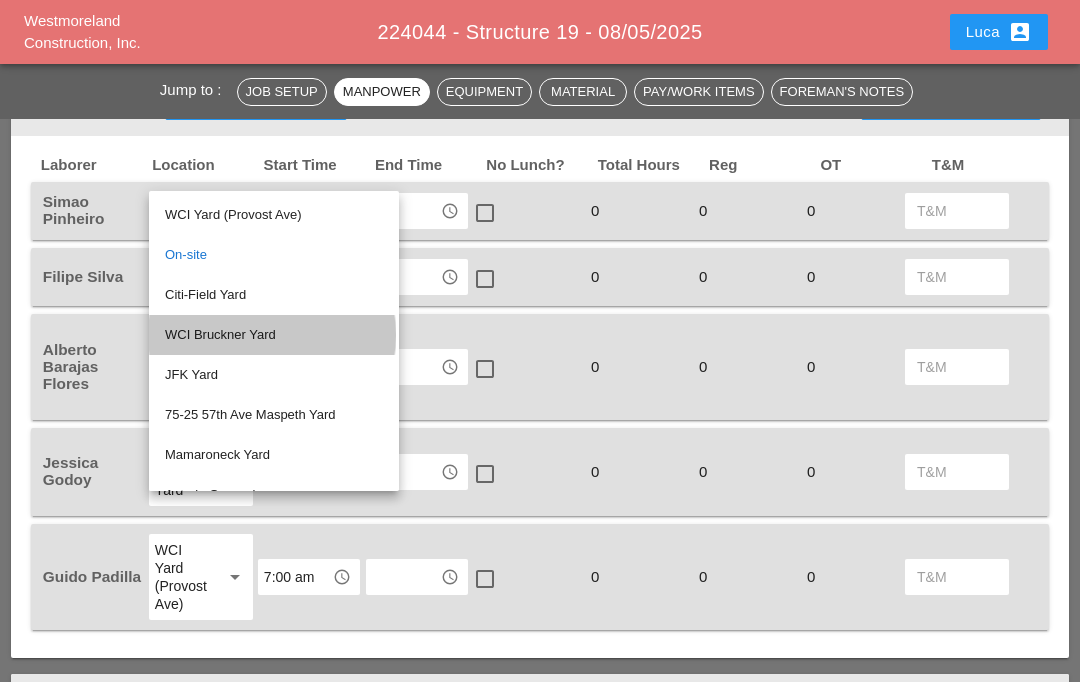 click on "WCI Bruckner Yard" at bounding box center (274, 335) 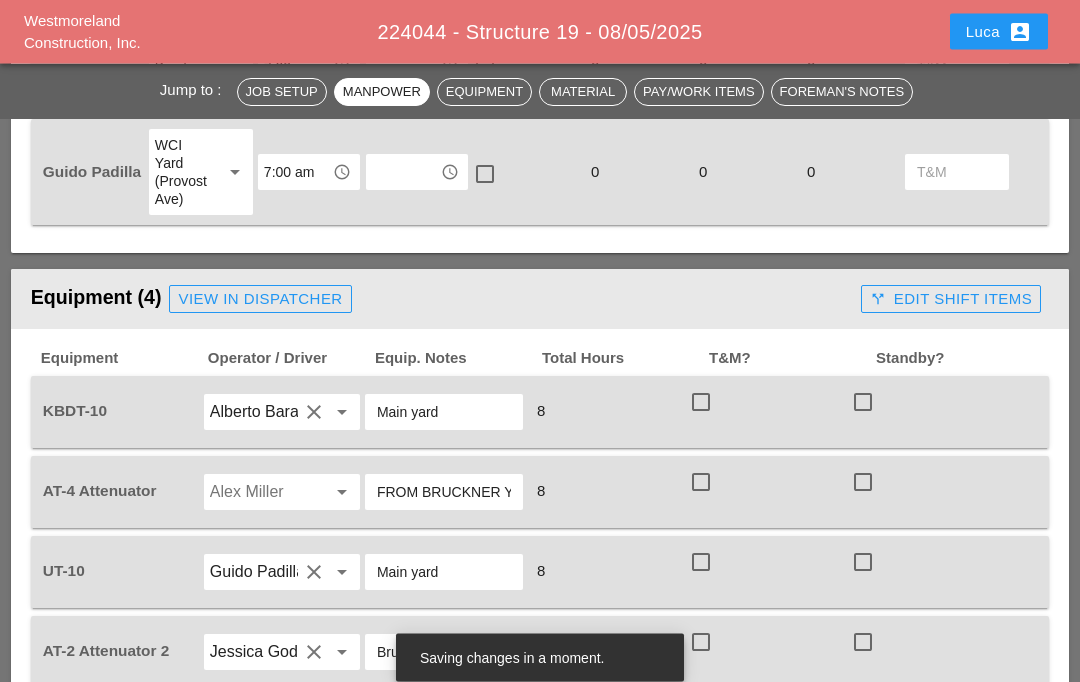 scroll, scrollTop: 1488, scrollLeft: 0, axis: vertical 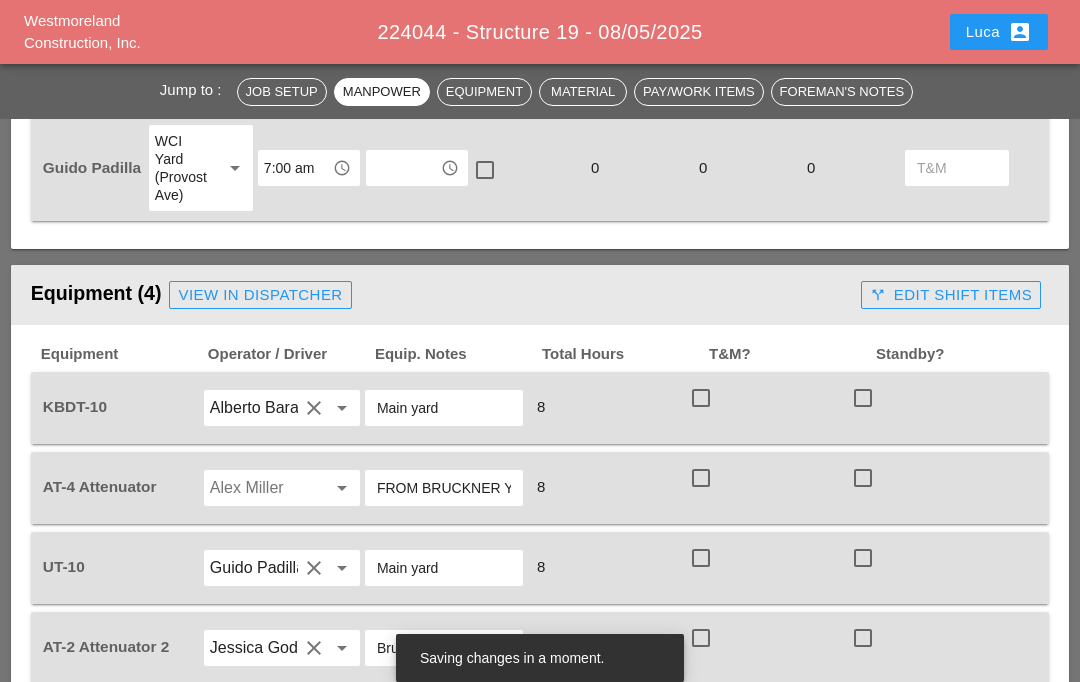 click at bounding box center (254, 488) 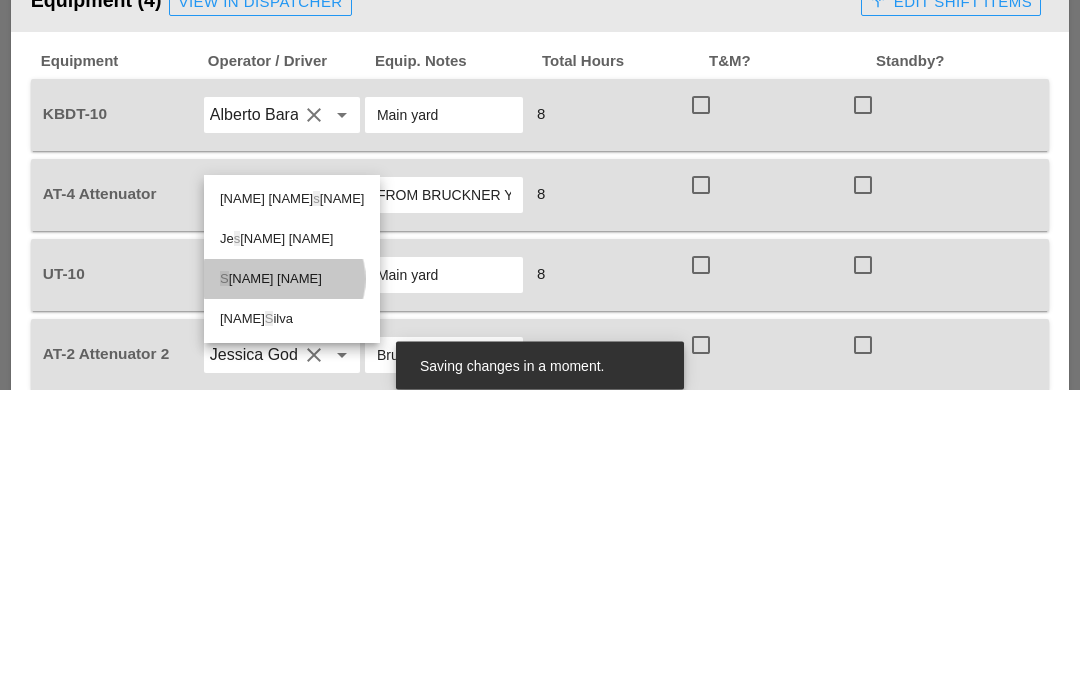 click on "[NAME] [NAME]" at bounding box center (292, 572) 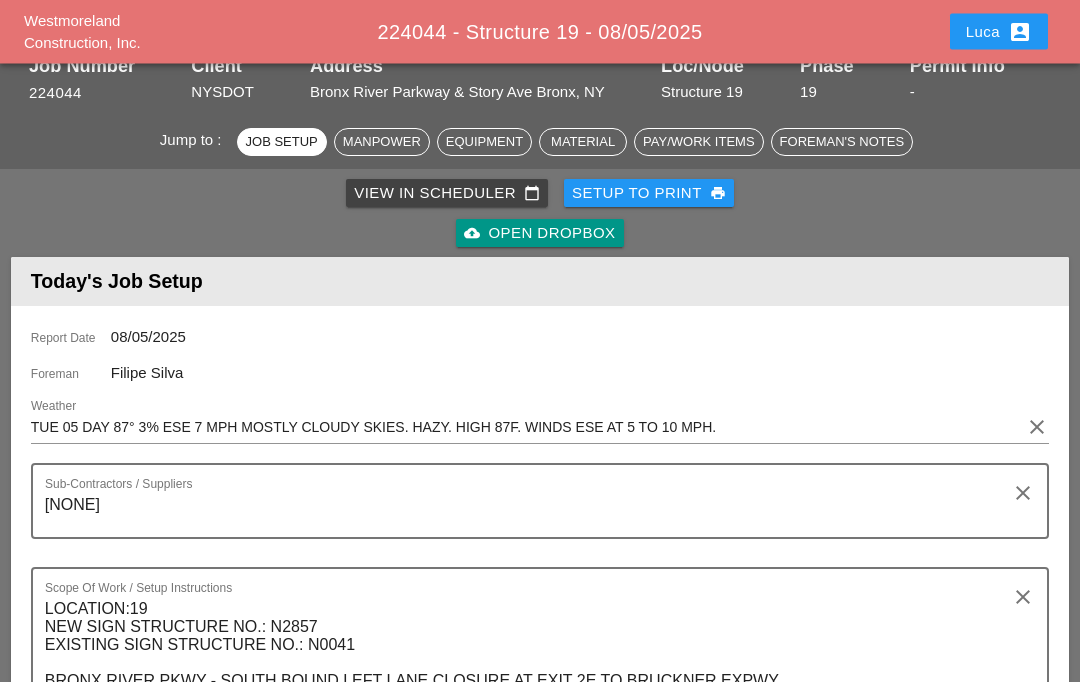 scroll, scrollTop: 0, scrollLeft: 0, axis: both 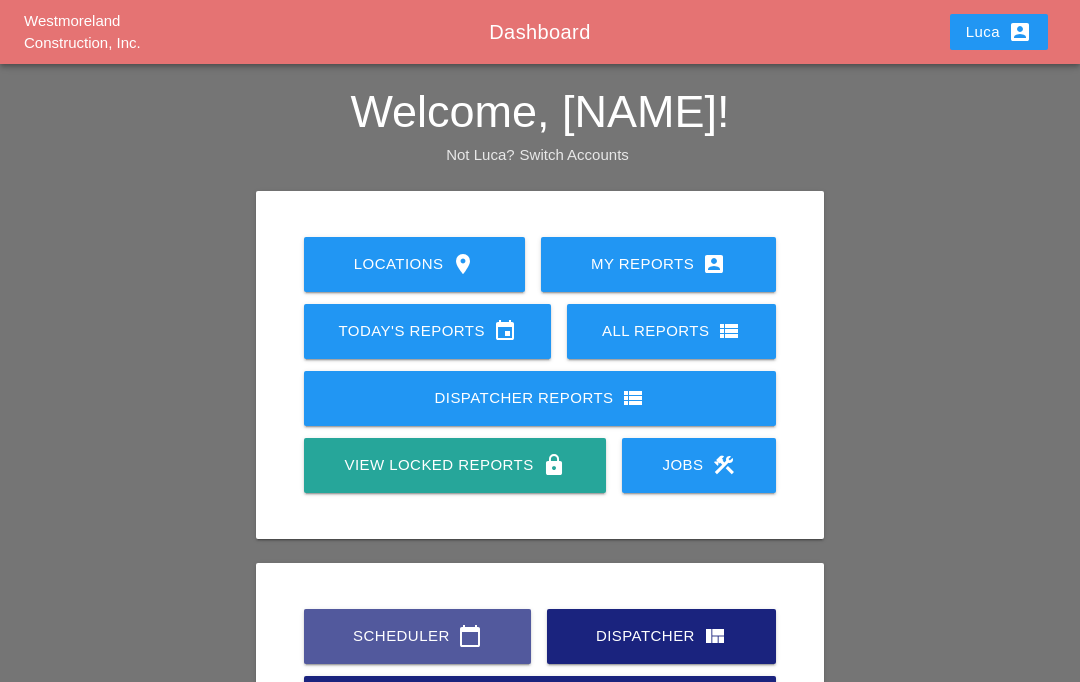 click on "Scheduler calendar_today" at bounding box center [417, 636] 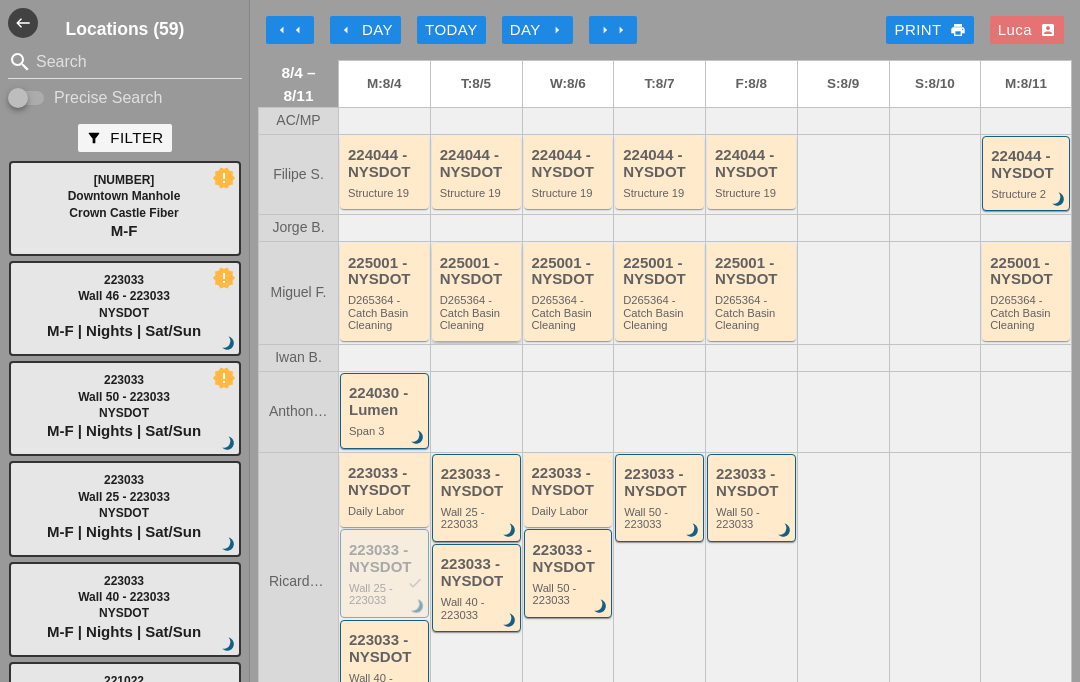 click on "D265364 - Catch Basin Cleaning" at bounding box center [478, 312] 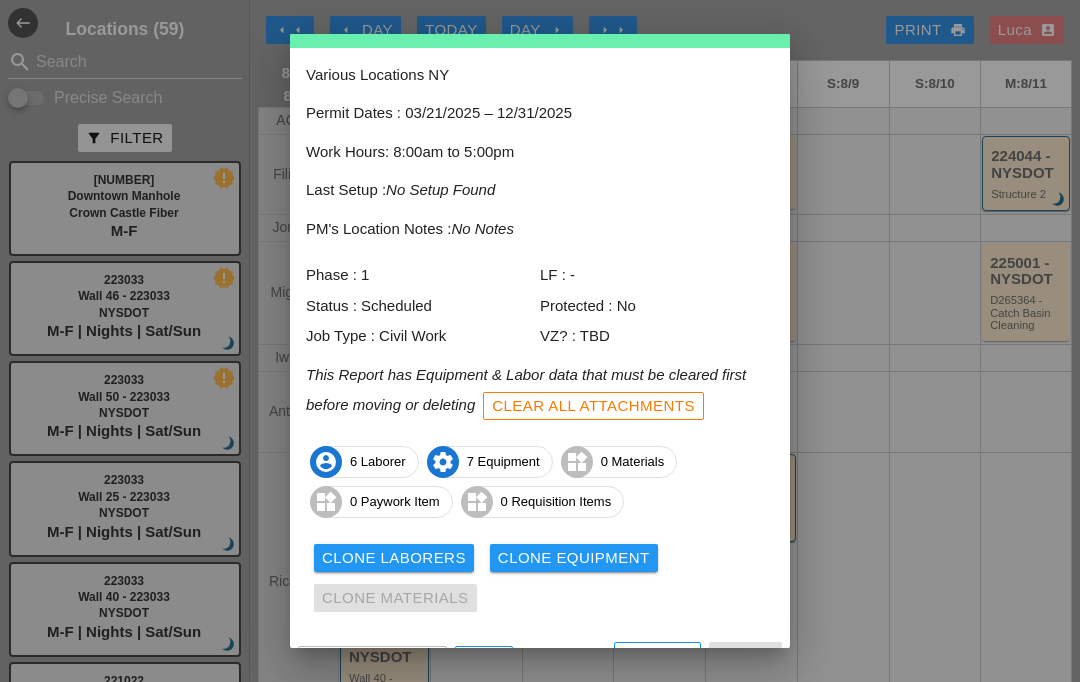 scroll, scrollTop: 97, scrollLeft: 0, axis: vertical 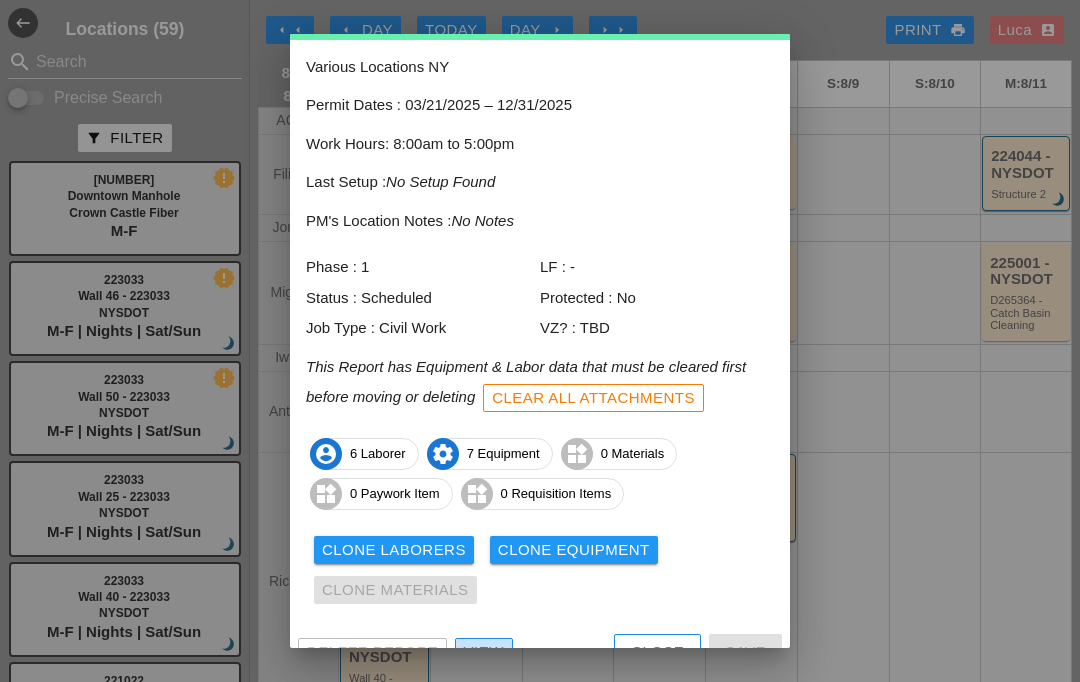 click on "View" at bounding box center (484, 652) 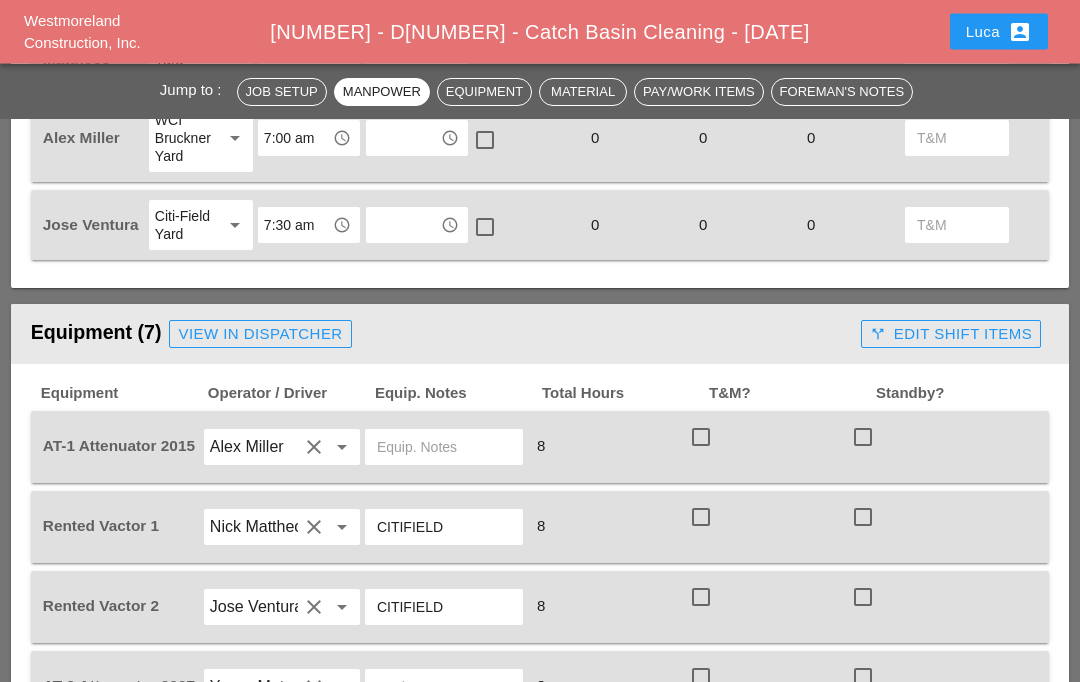 scroll, scrollTop: 1320, scrollLeft: 0, axis: vertical 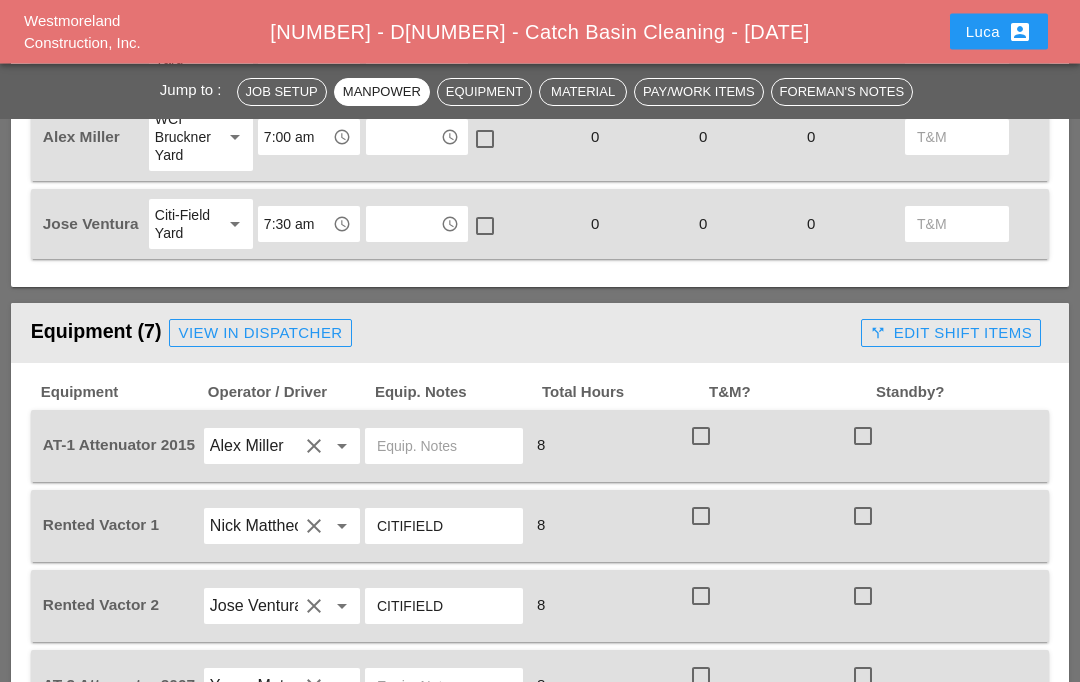 click at bounding box center [444, 447] 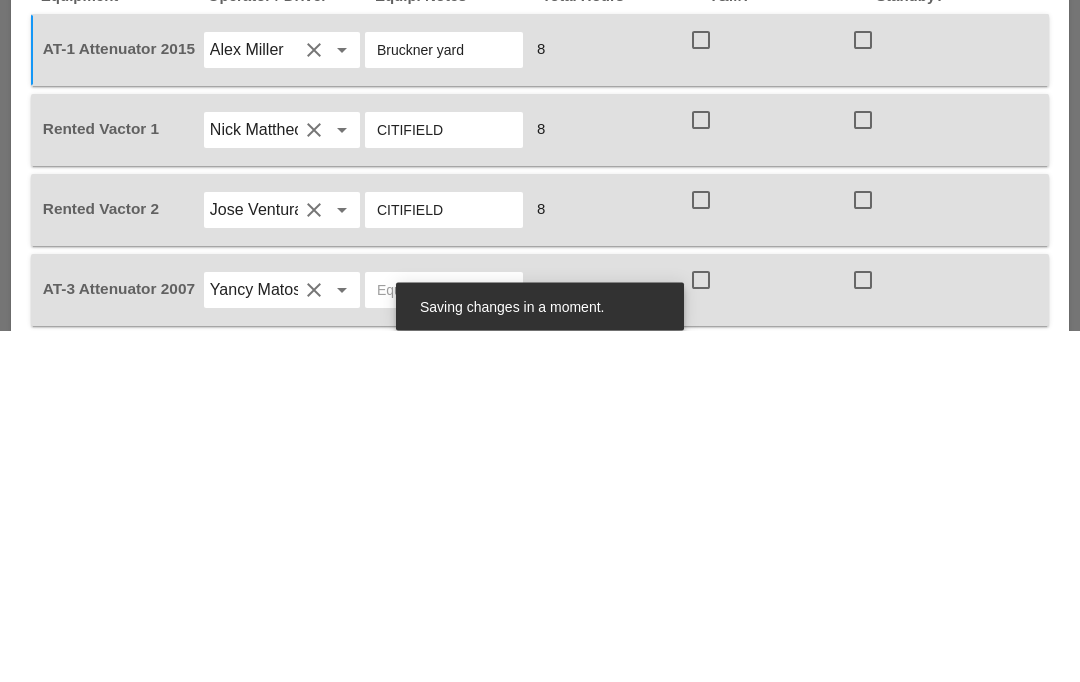 scroll, scrollTop: 1366, scrollLeft: 0, axis: vertical 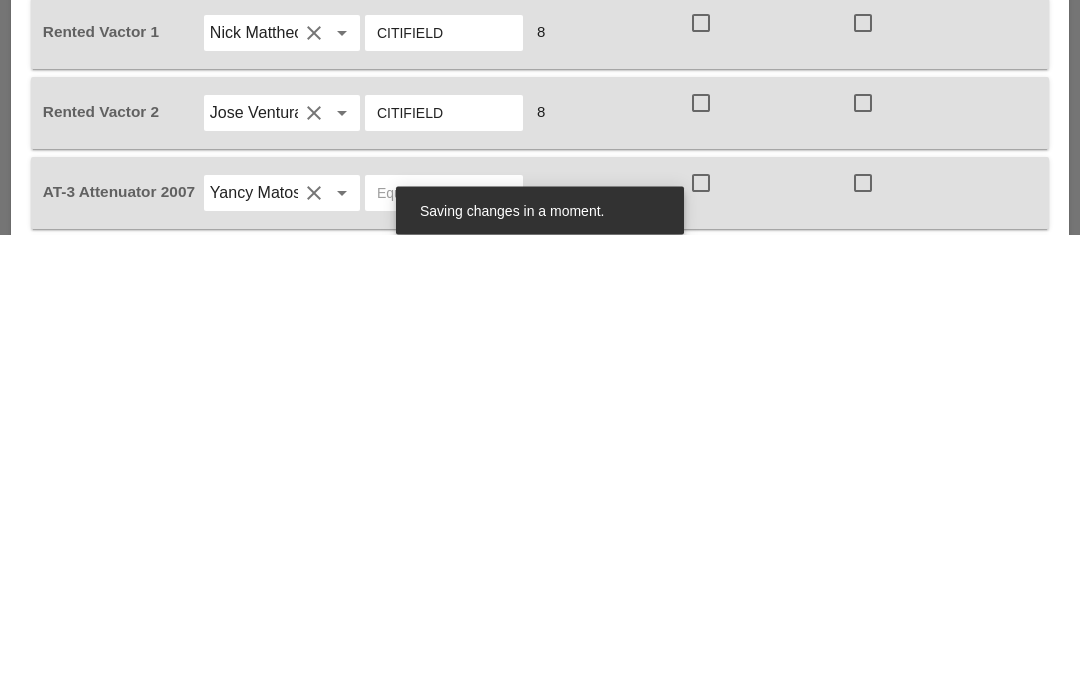 type on "Bruckner yard" 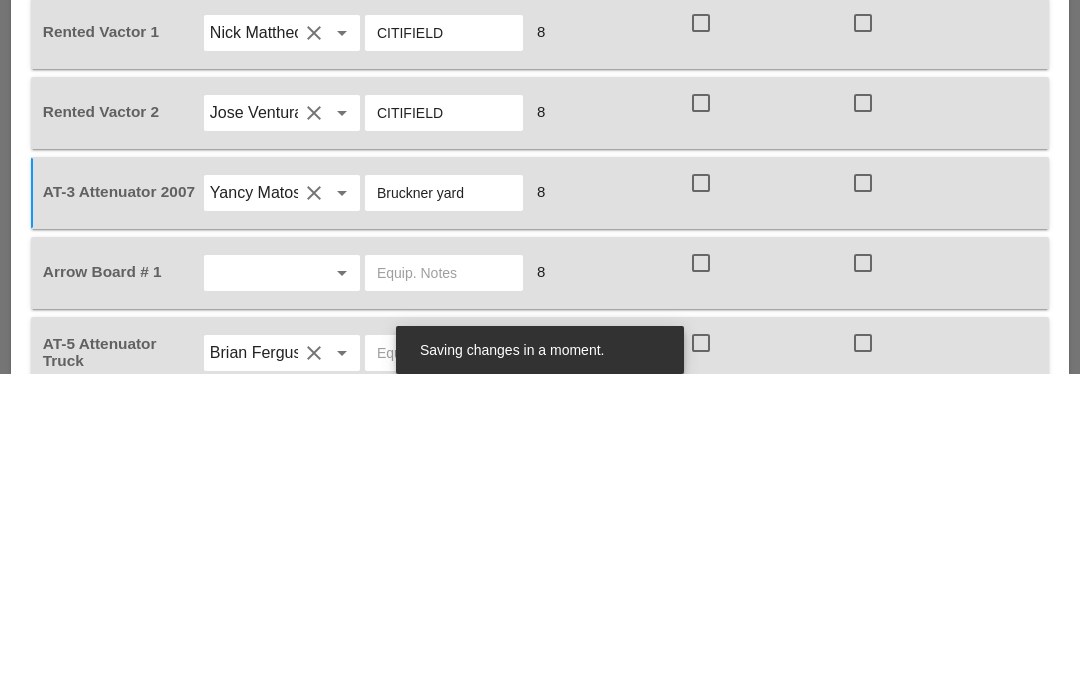scroll, scrollTop: 1506, scrollLeft: 0, axis: vertical 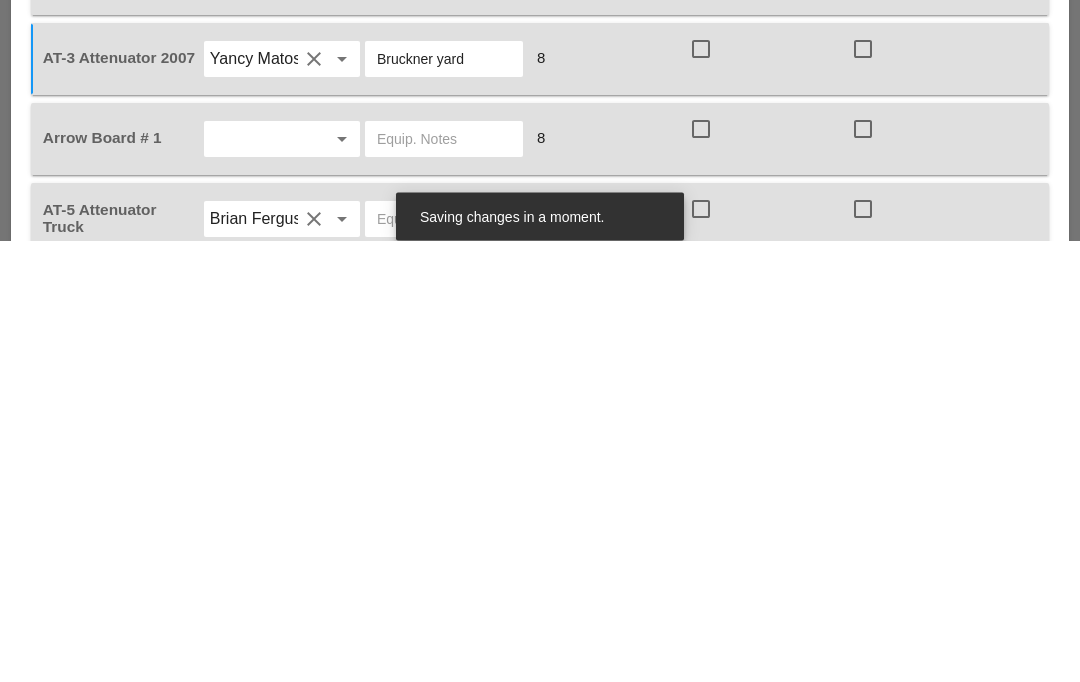 type on "Bruckner yard" 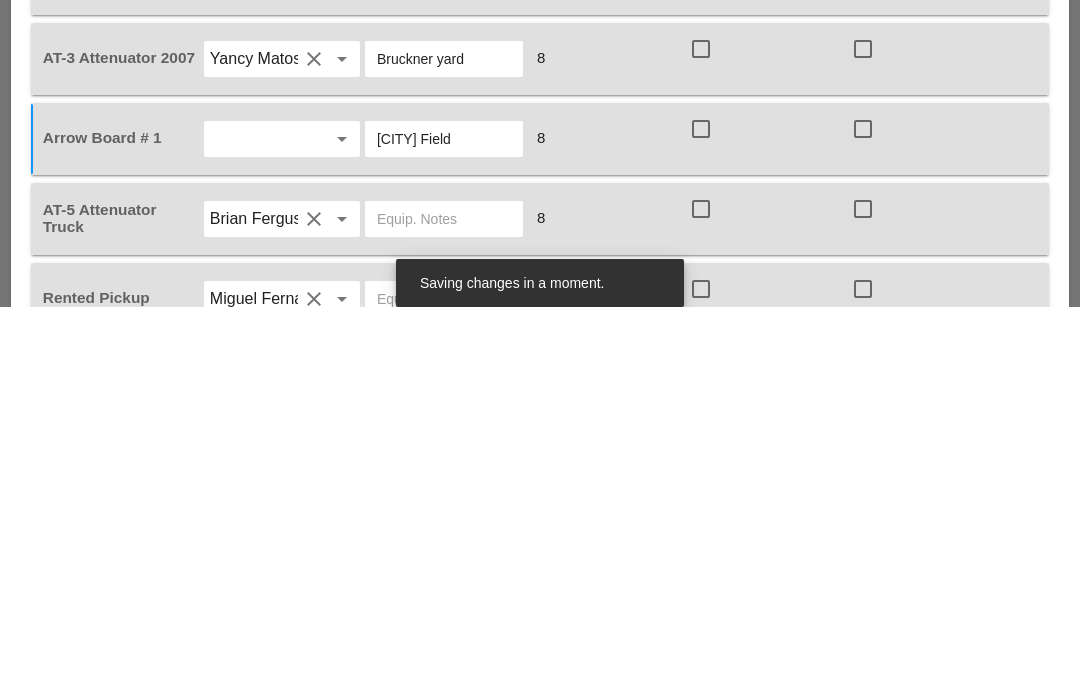 scroll, scrollTop: 1576, scrollLeft: 0, axis: vertical 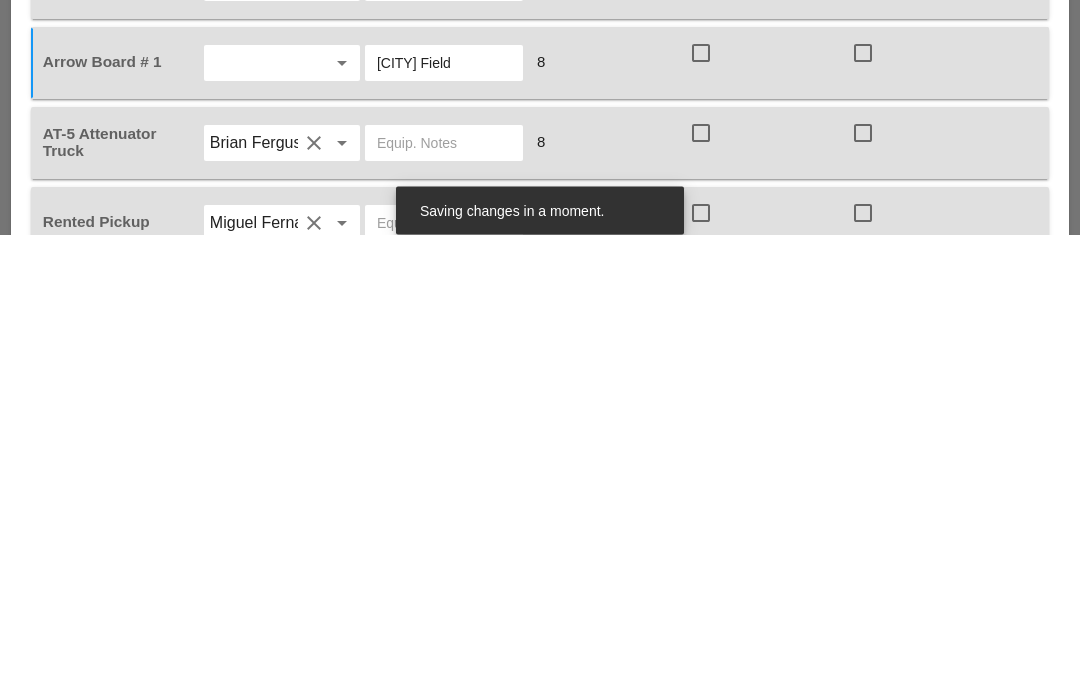 type on "City Field" 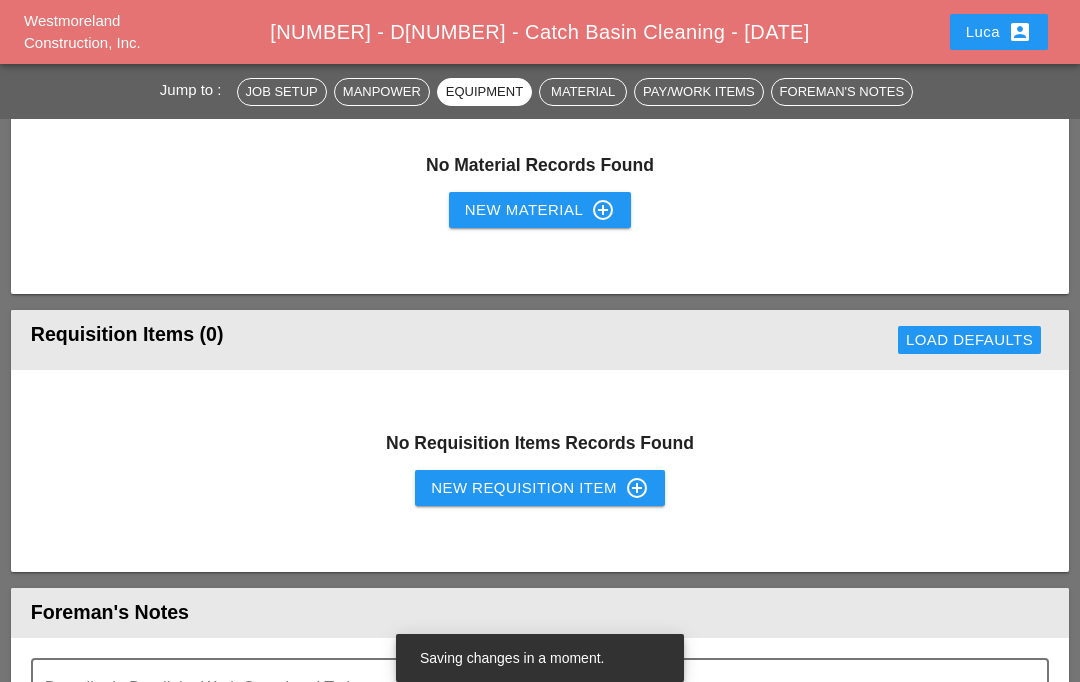 scroll, scrollTop: 2296, scrollLeft: 0, axis: vertical 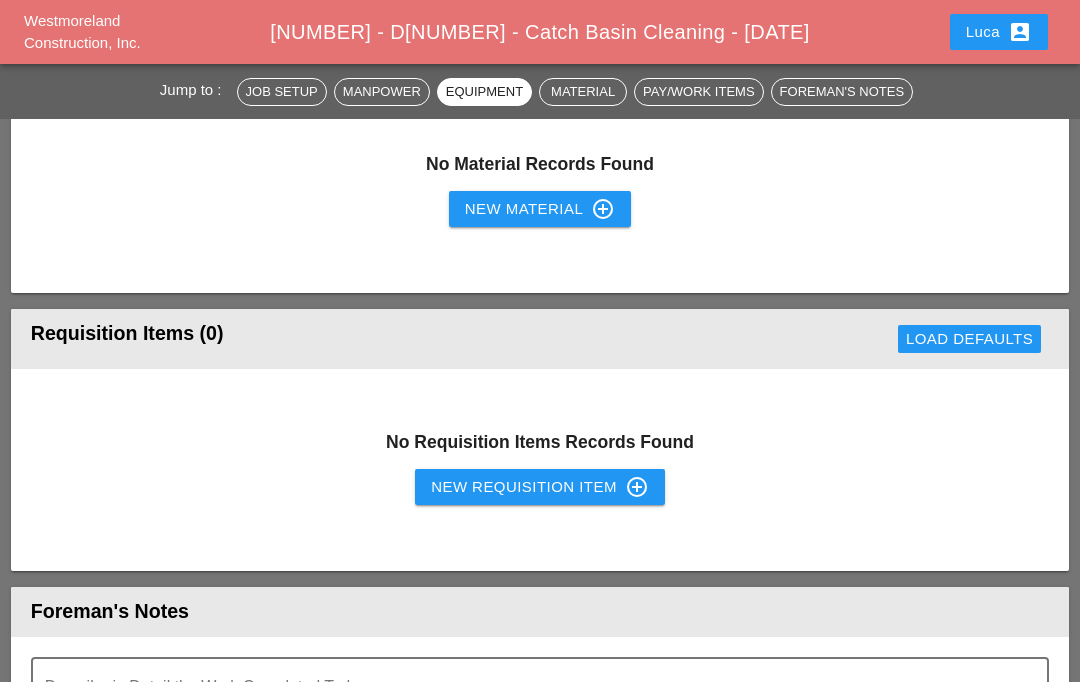 type on "Citi Field" 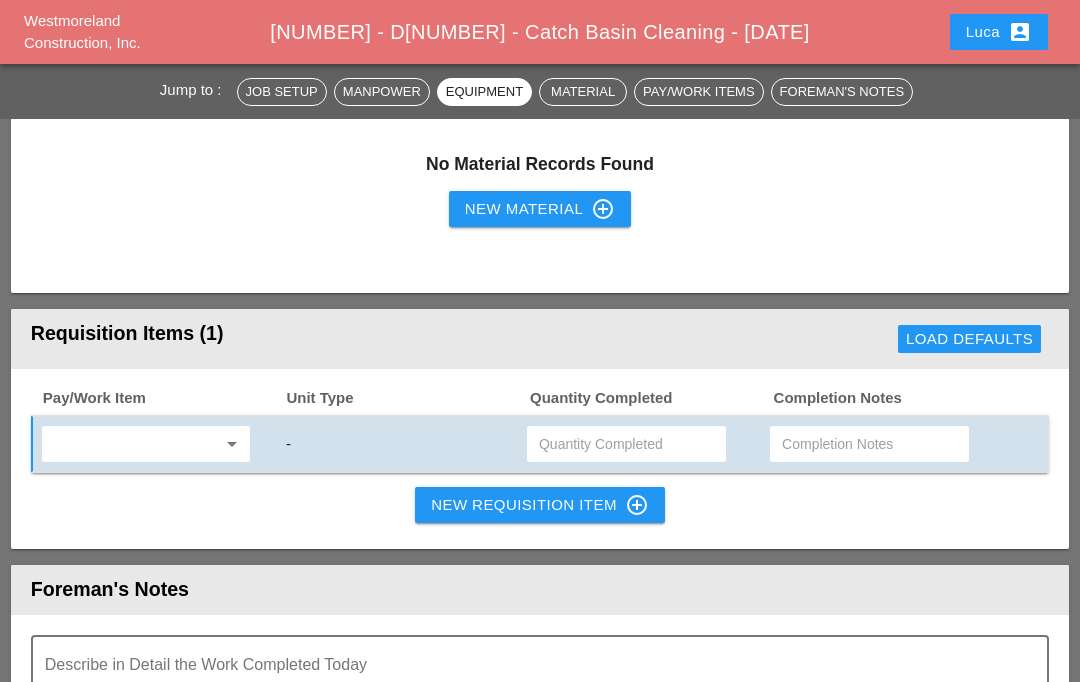 click at bounding box center (132, 444) 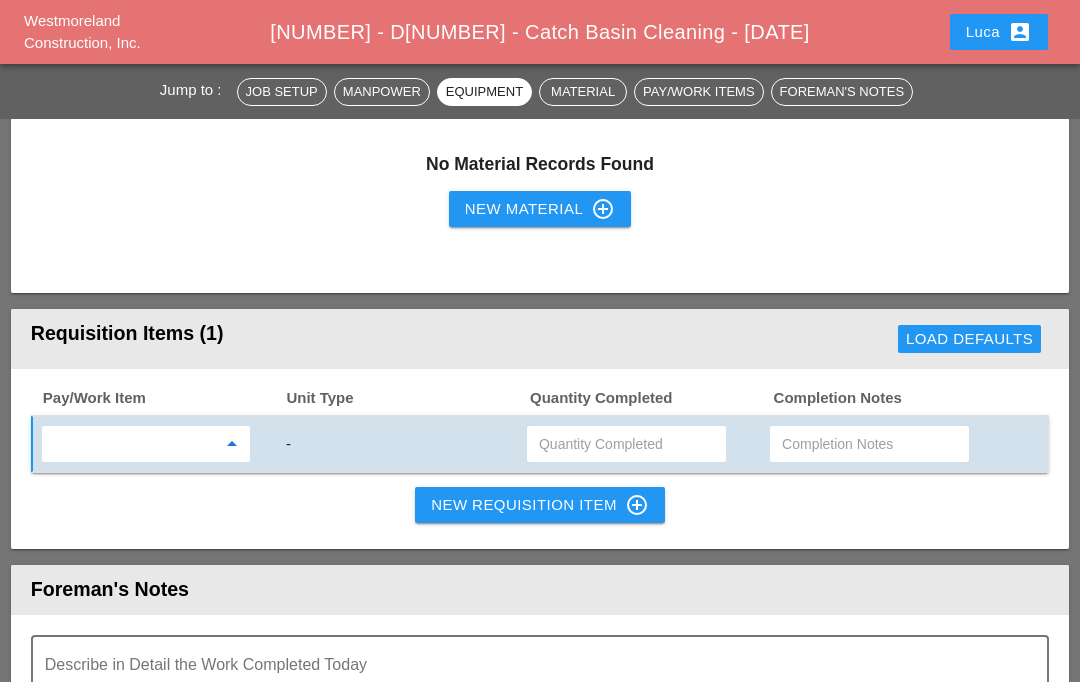 scroll, scrollTop: 2295, scrollLeft: 0, axis: vertical 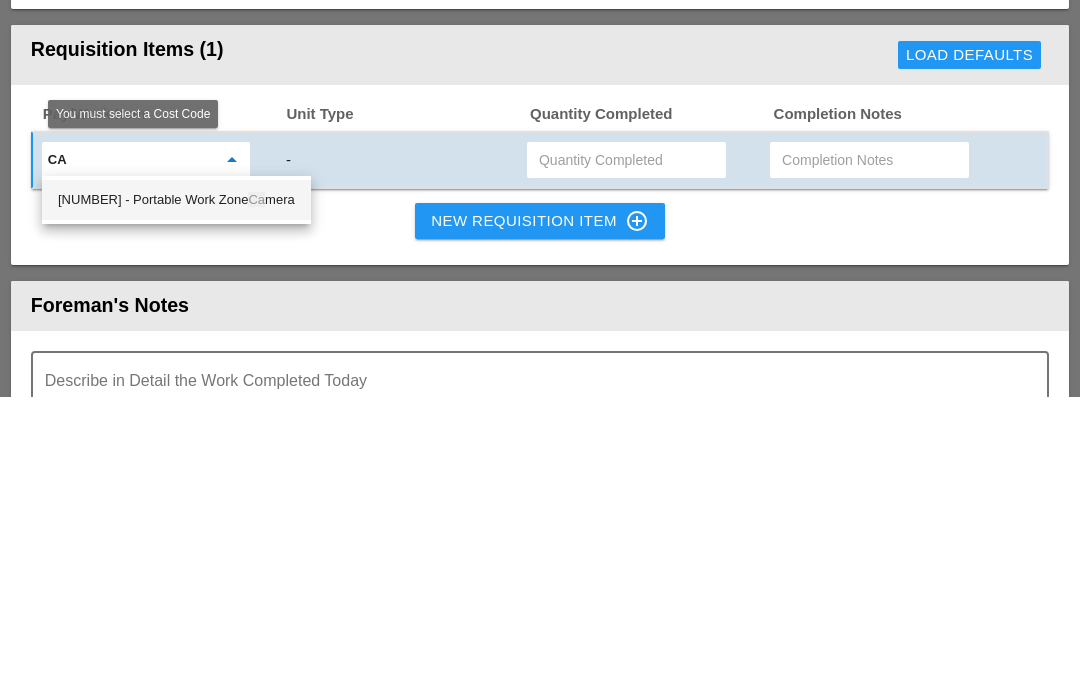 type on "Cam" 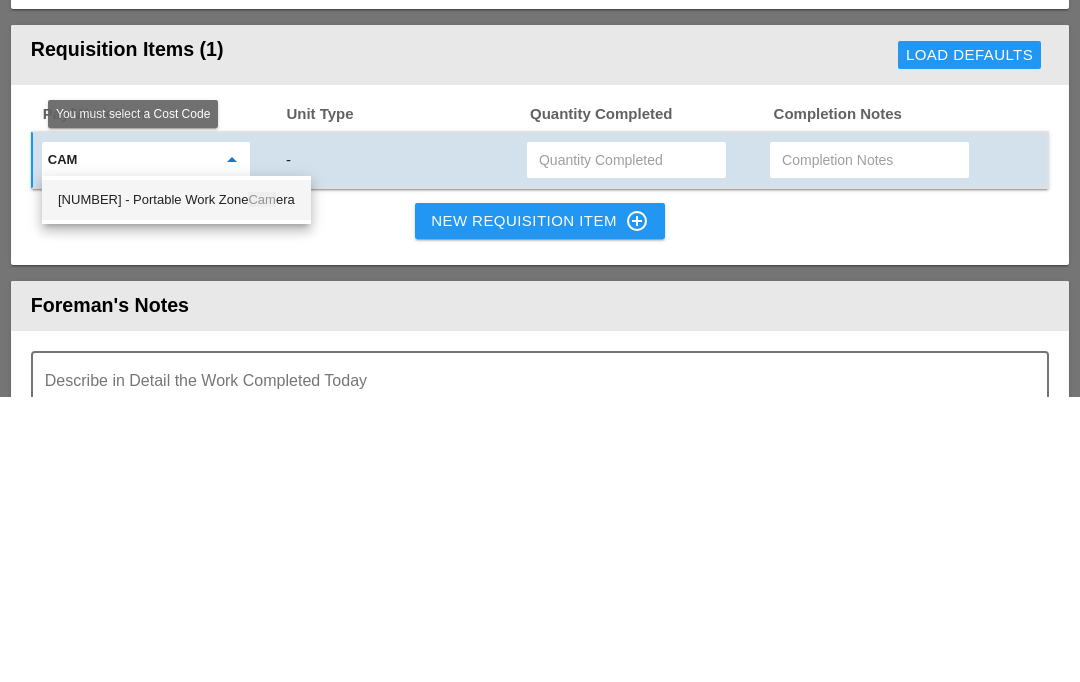 click on "619.1005002 - Portable Work Zone  Cam era" at bounding box center [176, 485] 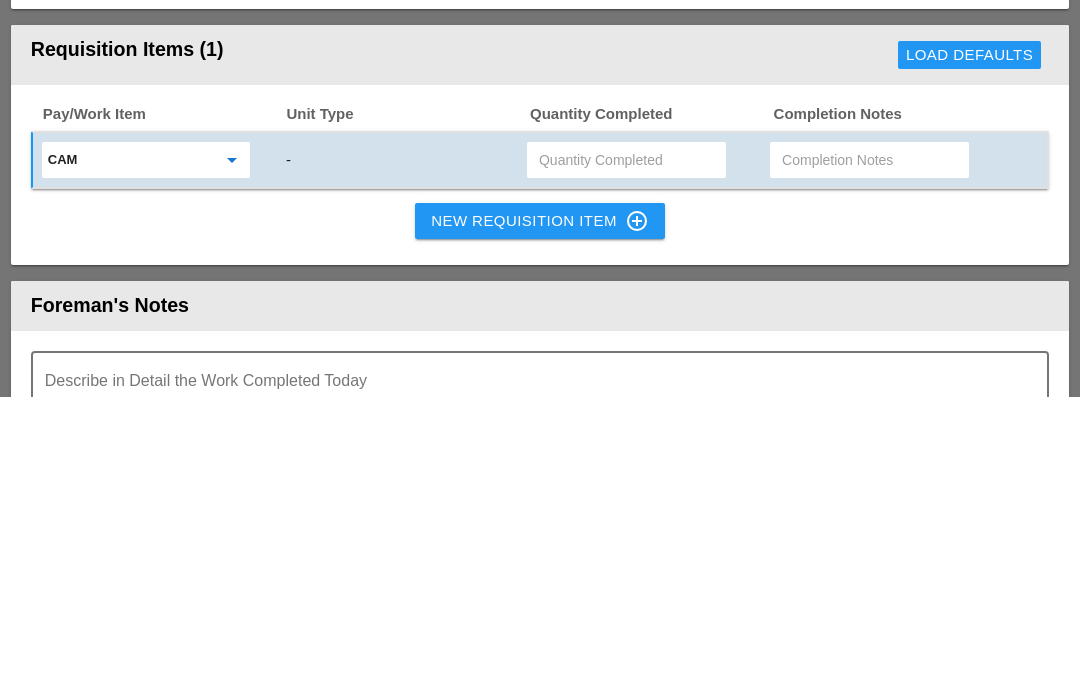 click at bounding box center (626, 445) 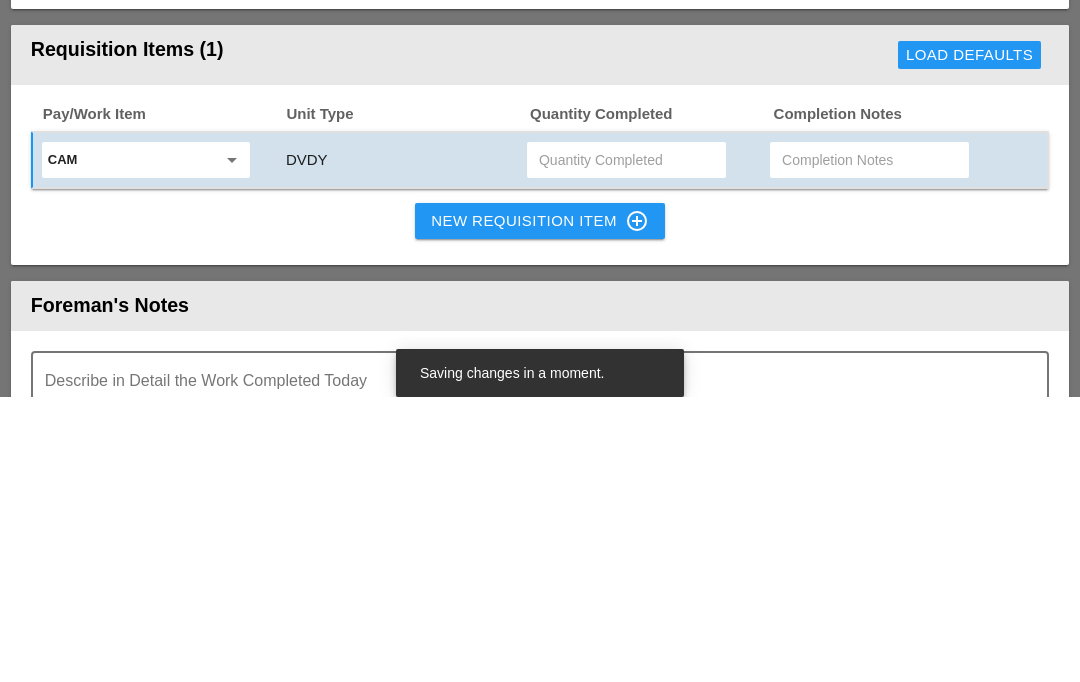 type on "4" 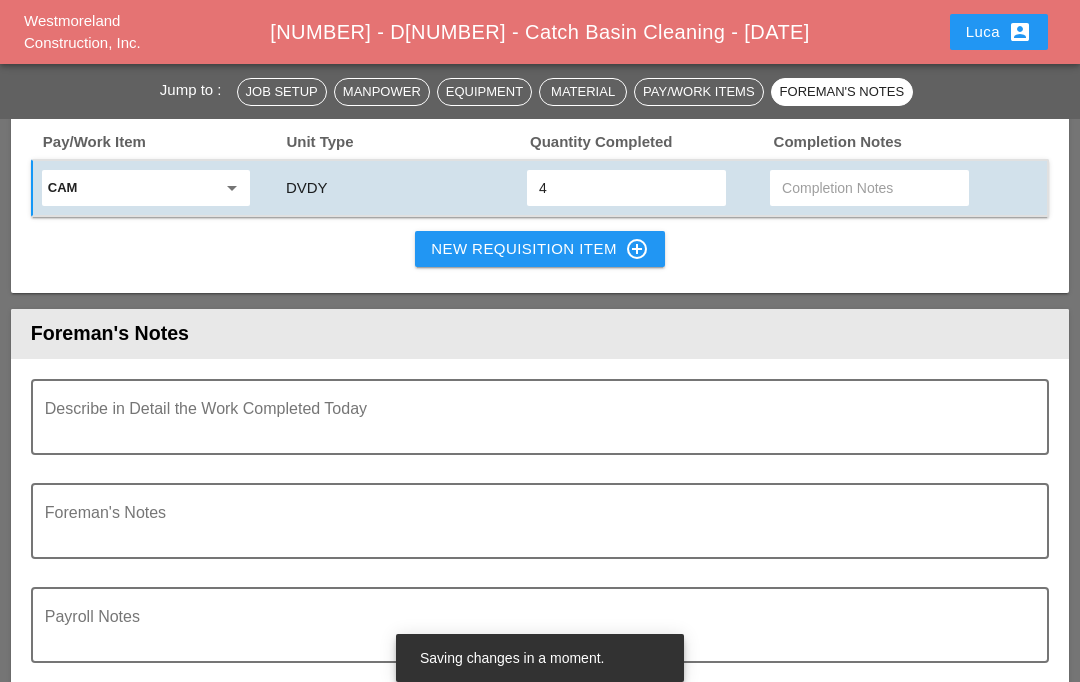 scroll, scrollTop: 2548, scrollLeft: 0, axis: vertical 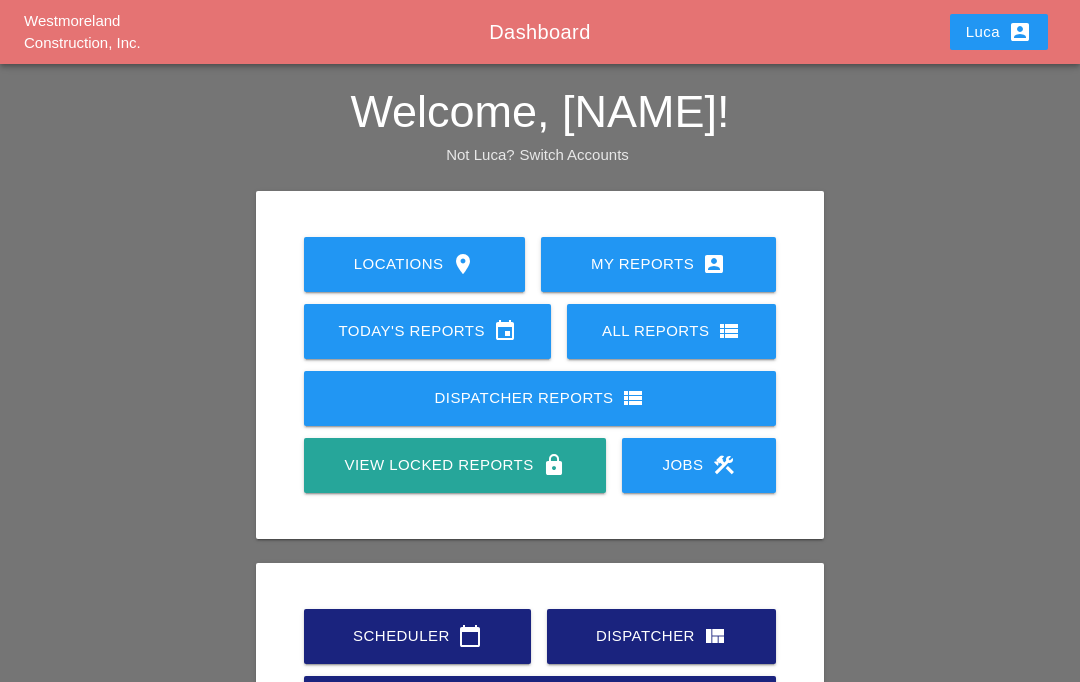 click on "Scheduler calendar_today" at bounding box center (417, 636) 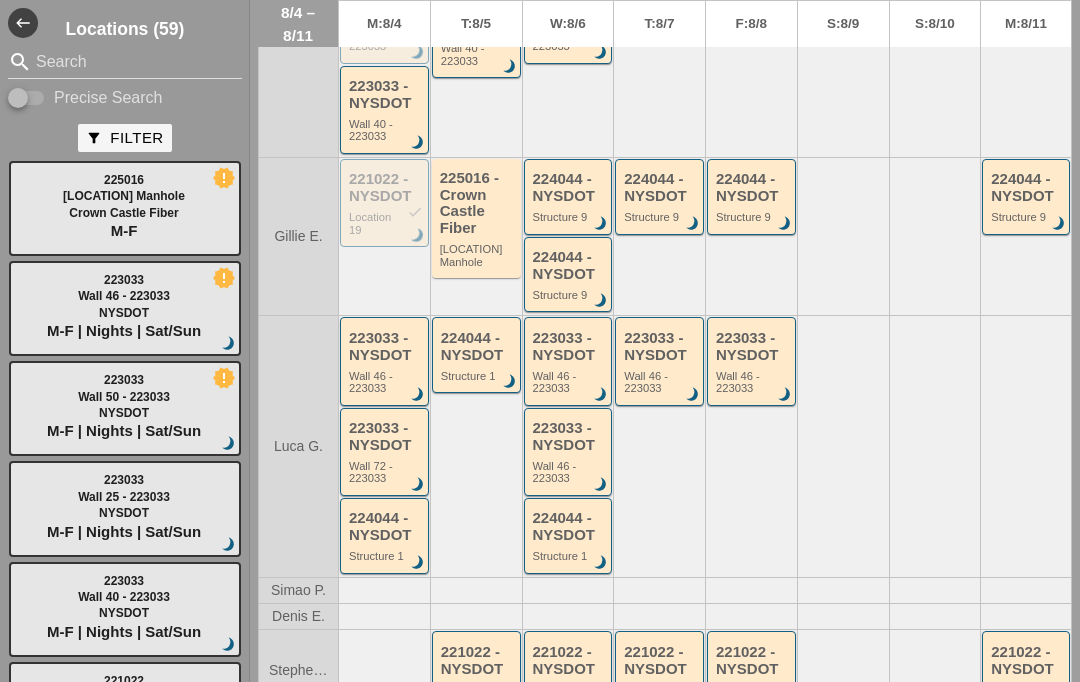 scroll, scrollTop: 555, scrollLeft: 0, axis: vertical 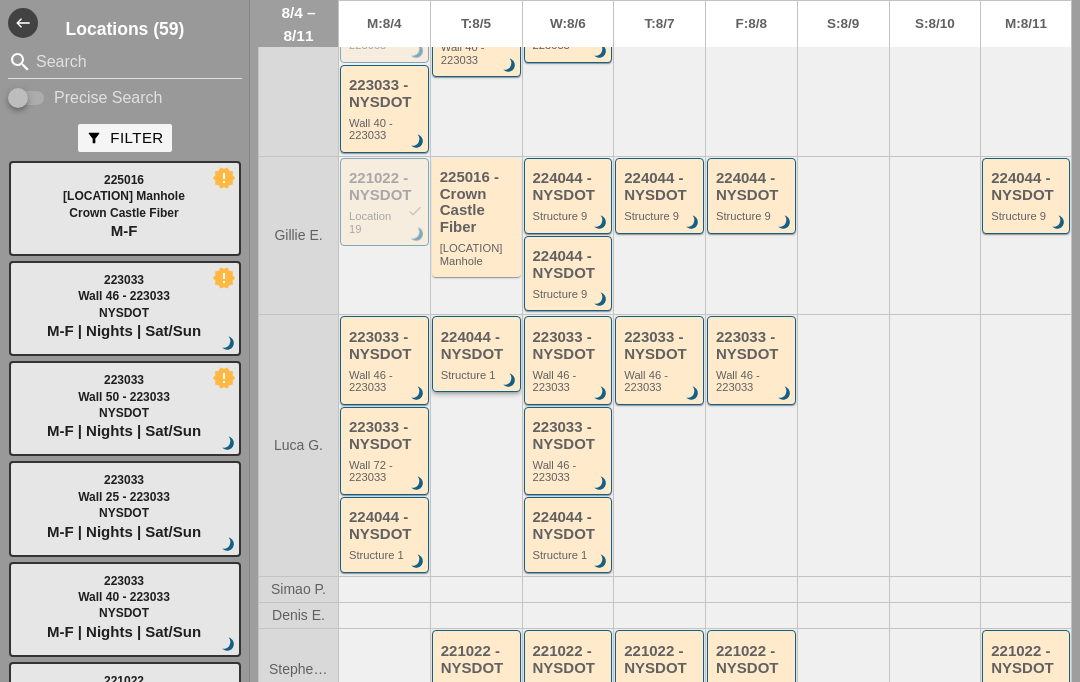 click on "224044 - NYSDOT" at bounding box center [478, 345] 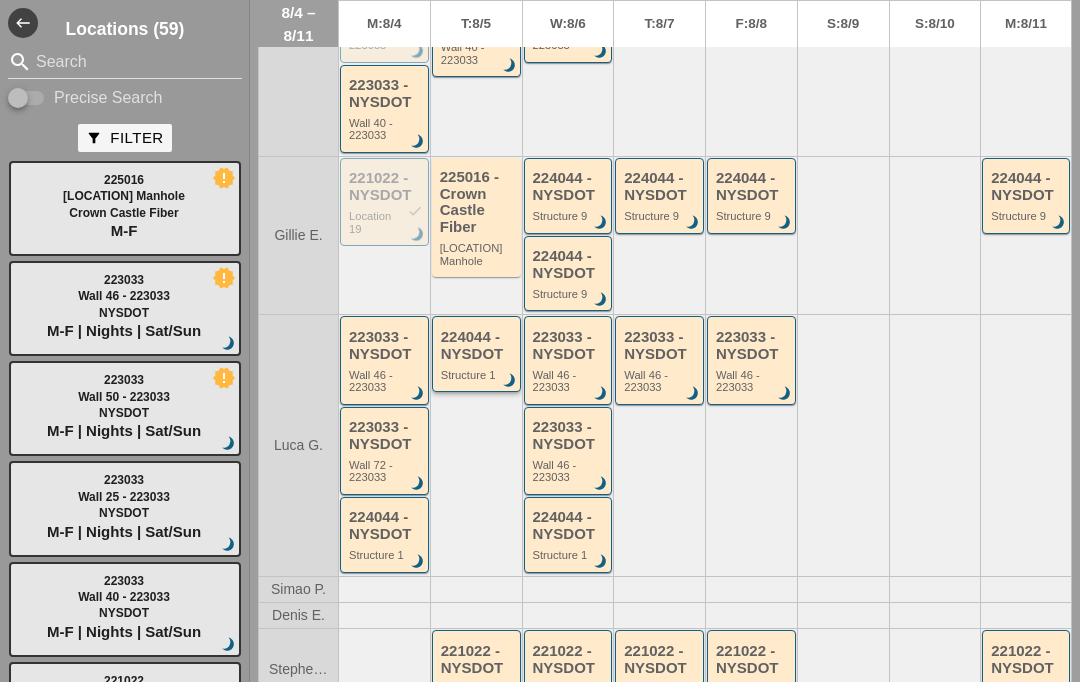 click on "Structure 1" at bounding box center (478, 375) 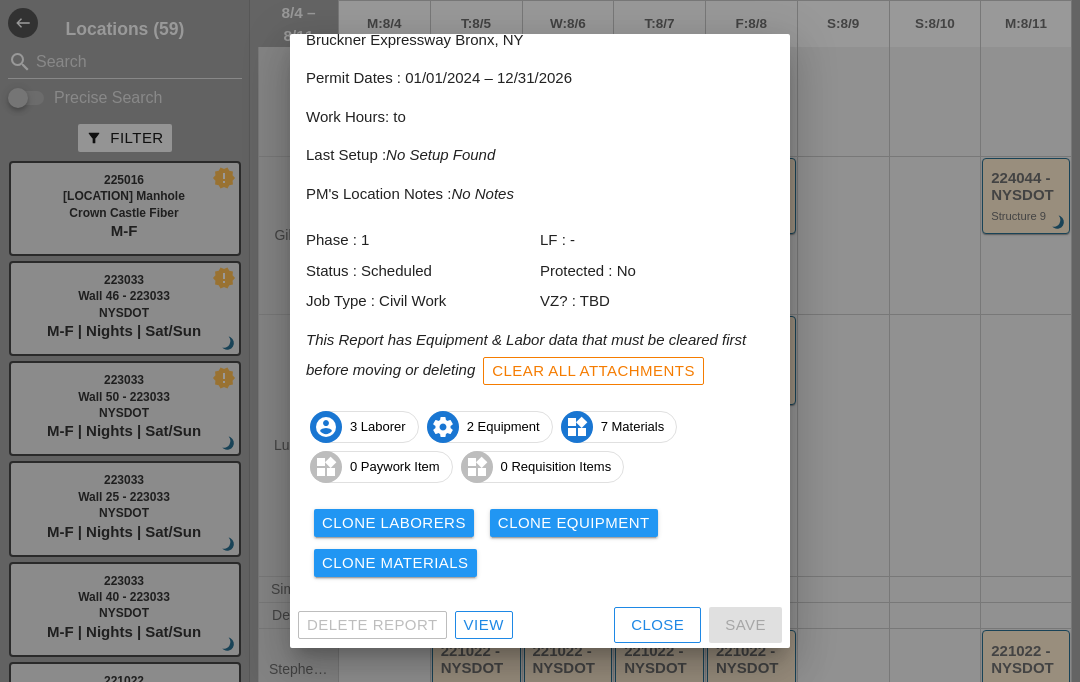 scroll, scrollTop: 102, scrollLeft: 0, axis: vertical 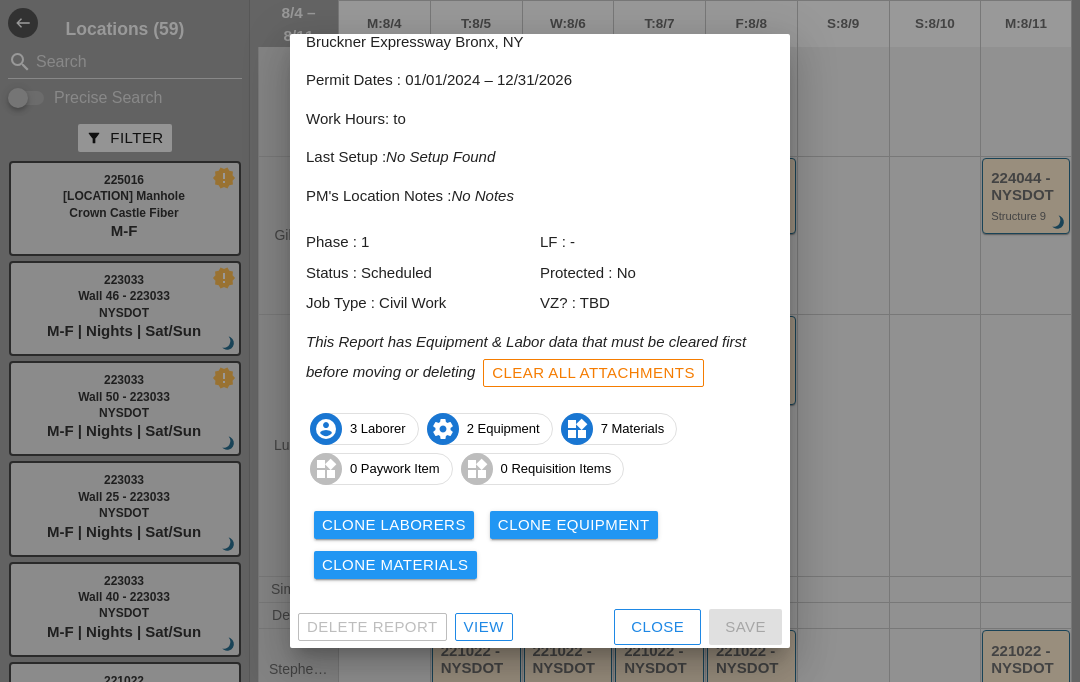 click on "View" at bounding box center (484, 627) 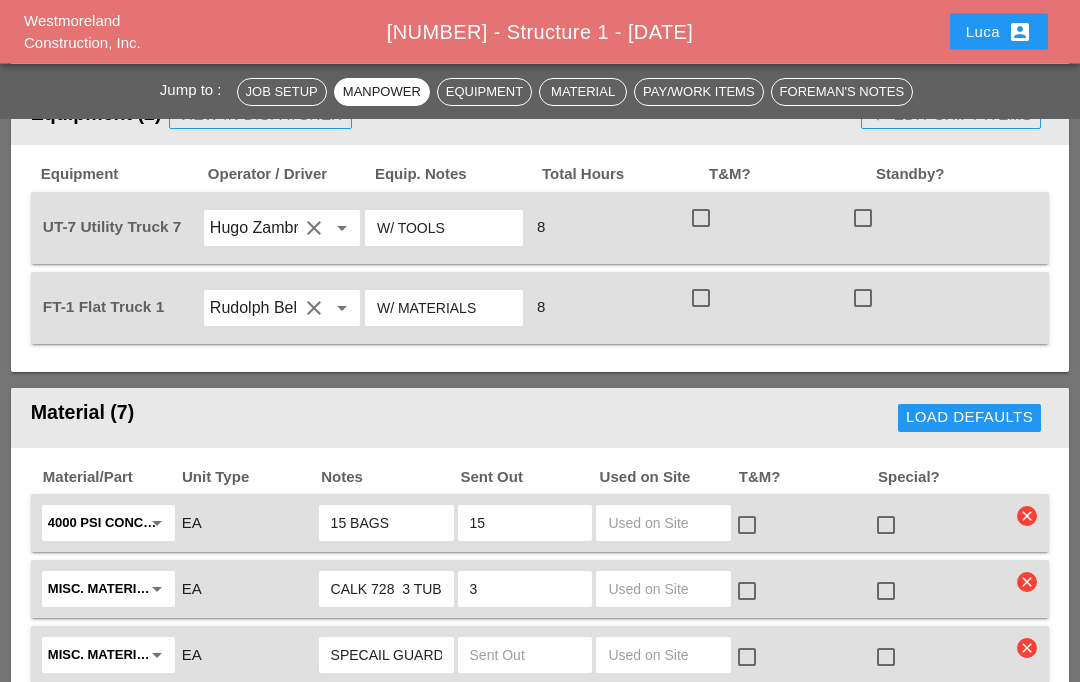 scroll, scrollTop: 1490, scrollLeft: 0, axis: vertical 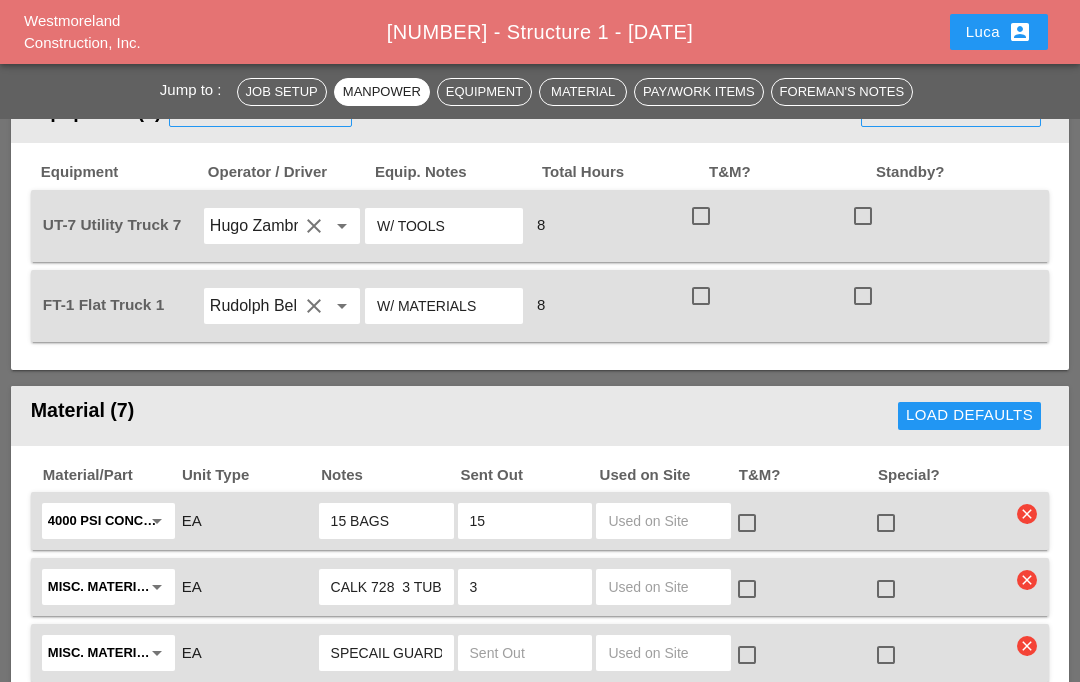 click on "15 BAGS" at bounding box center (386, 521) 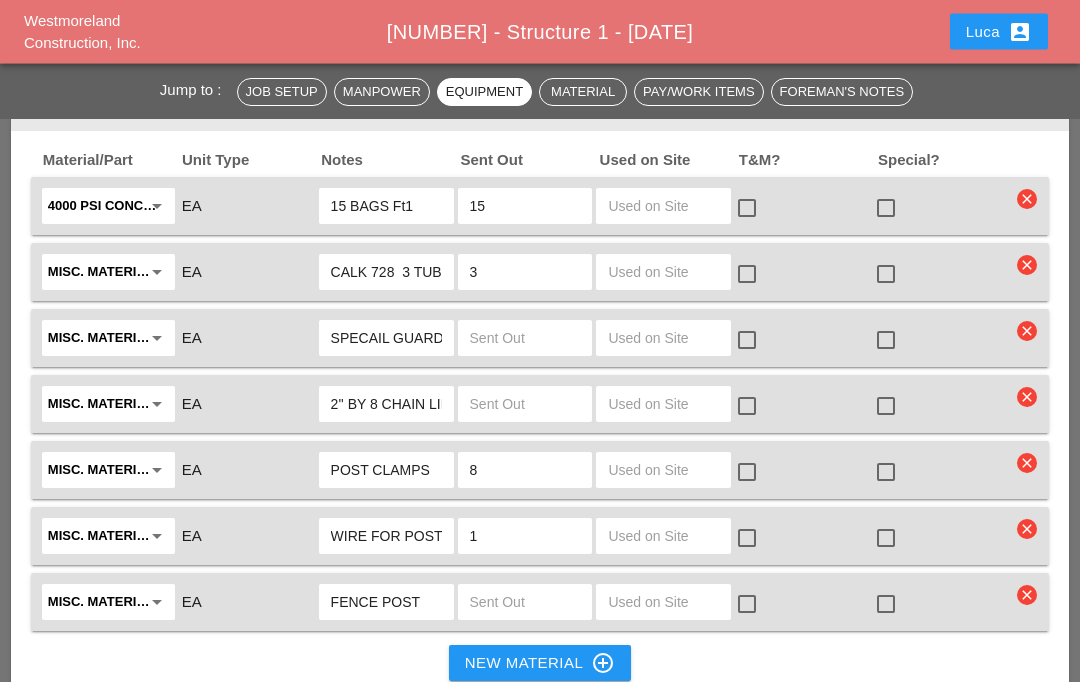 scroll, scrollTop: 1817, scrollLeft: 0, axis: vertical 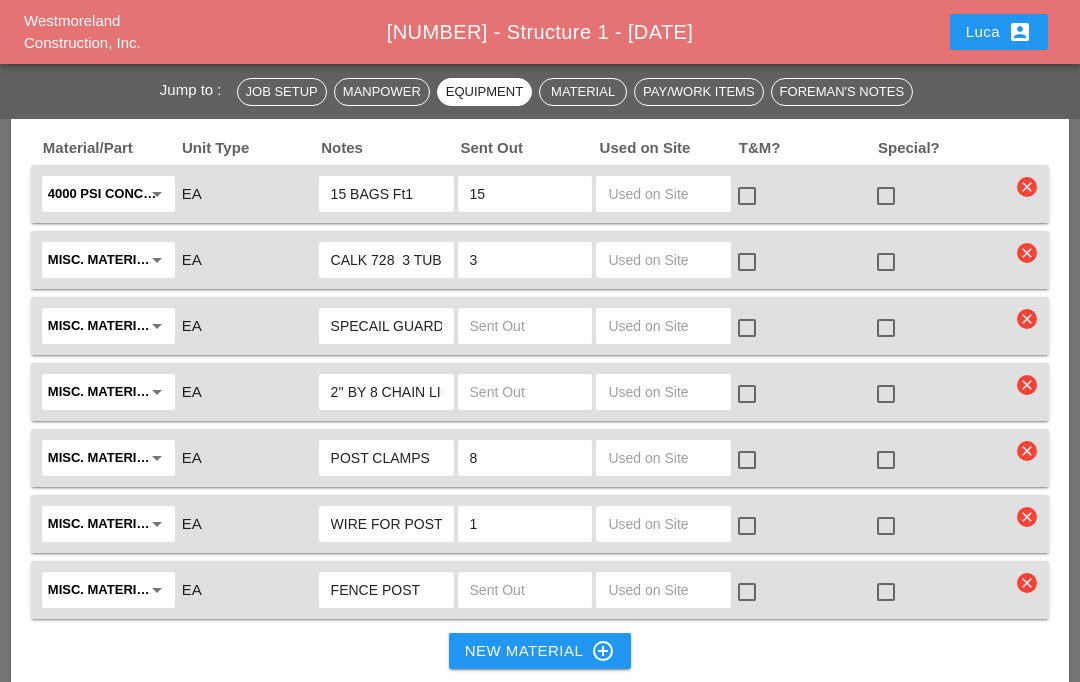 type on "15 BAGS Ft1" 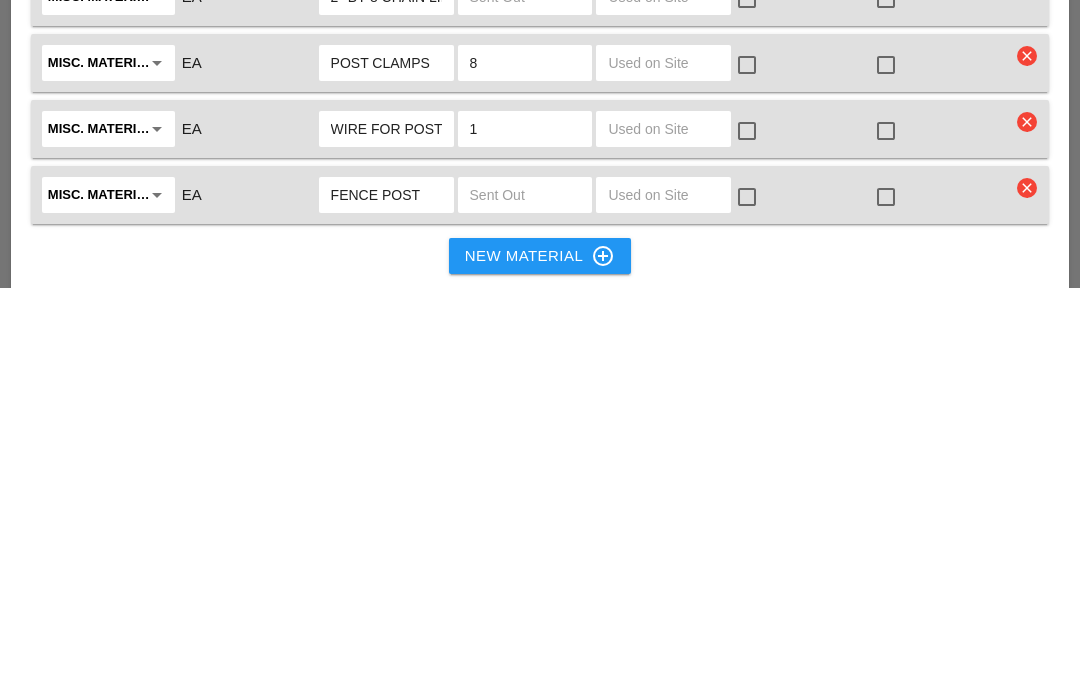type on "6" 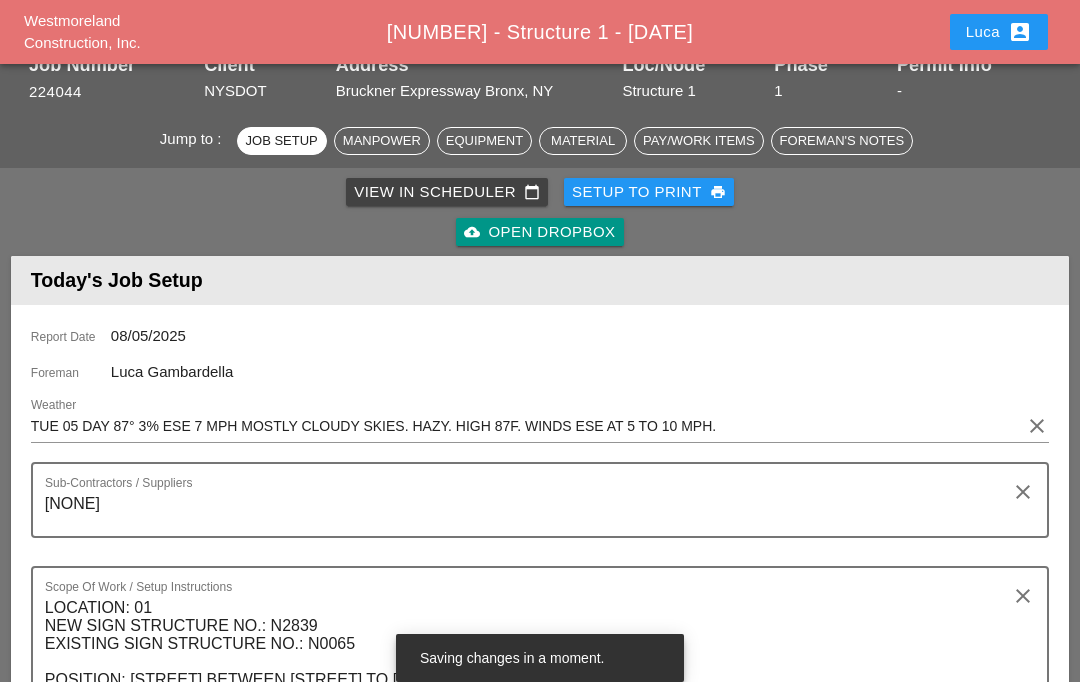 scroll, scrollTop: 0, scrollLeft: 0, axis: both 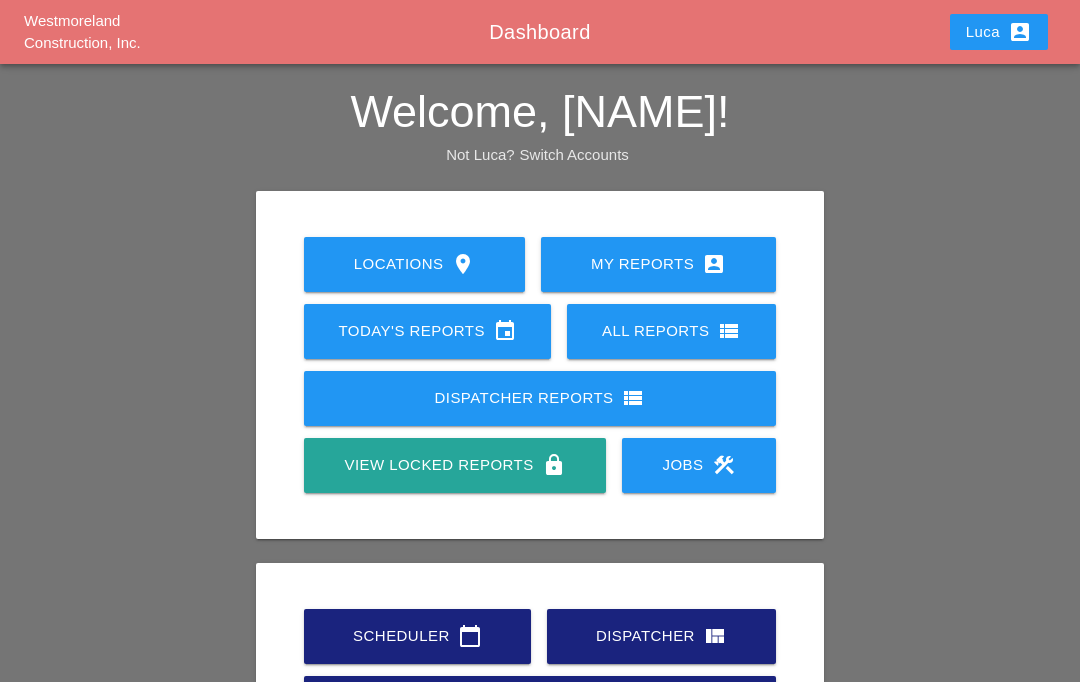 click on "Scheduler calendar_today" at bounding box center (417, 636) 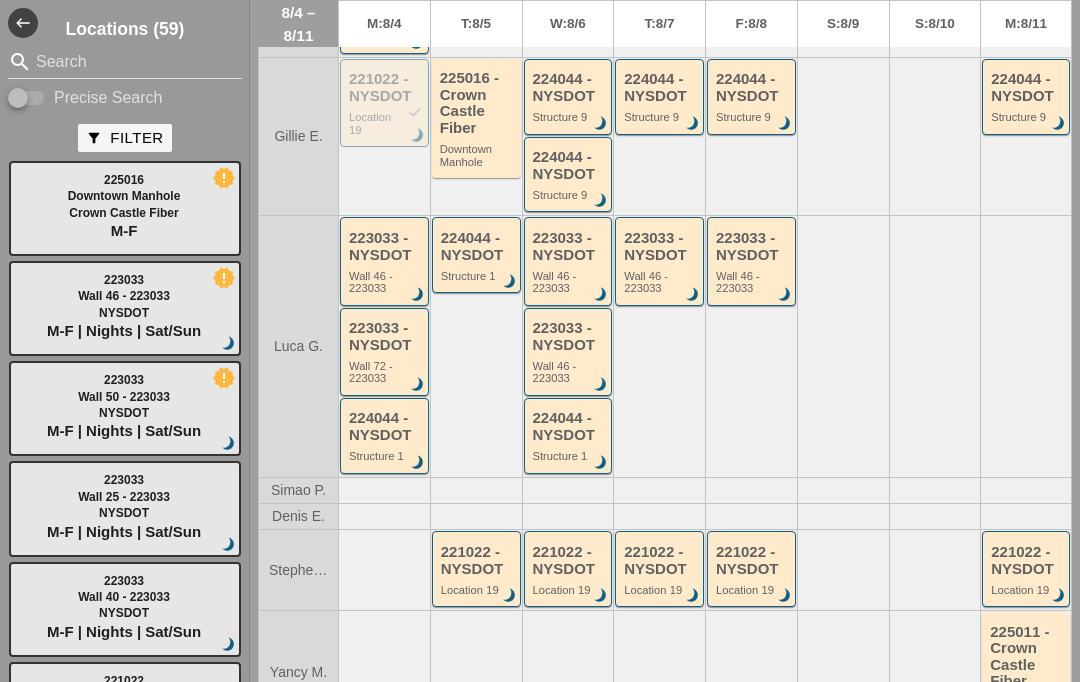 scroll, scrollTop: 652, scrollLeft: 0, axis: vertical 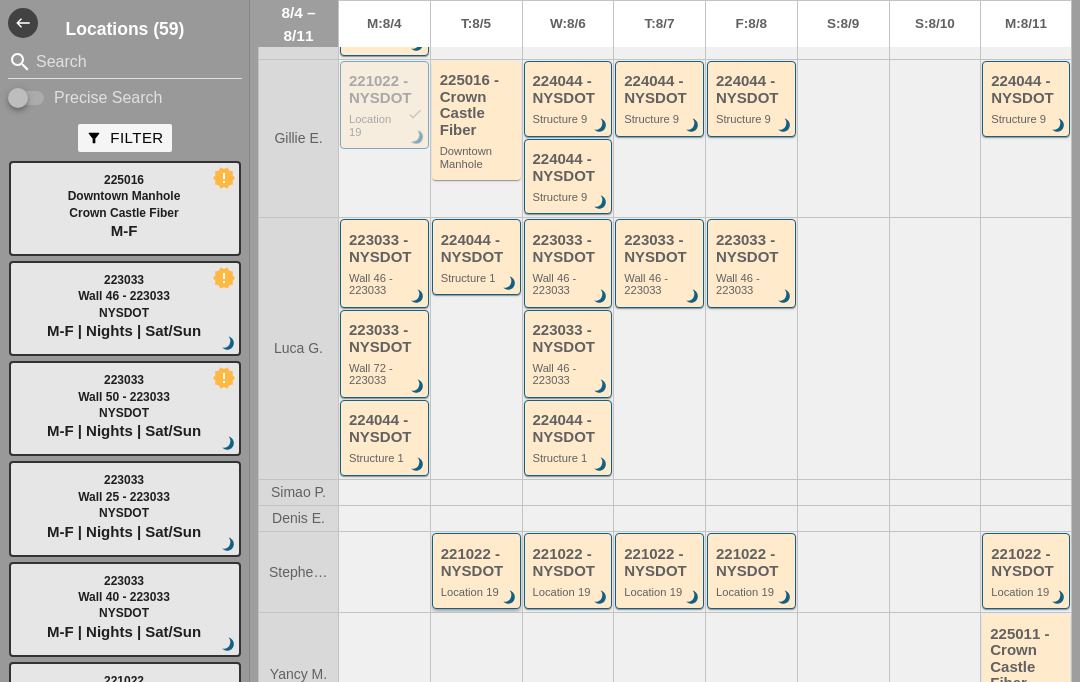 click on "221022 - NYSDOT" at bounding box center (478, 562) 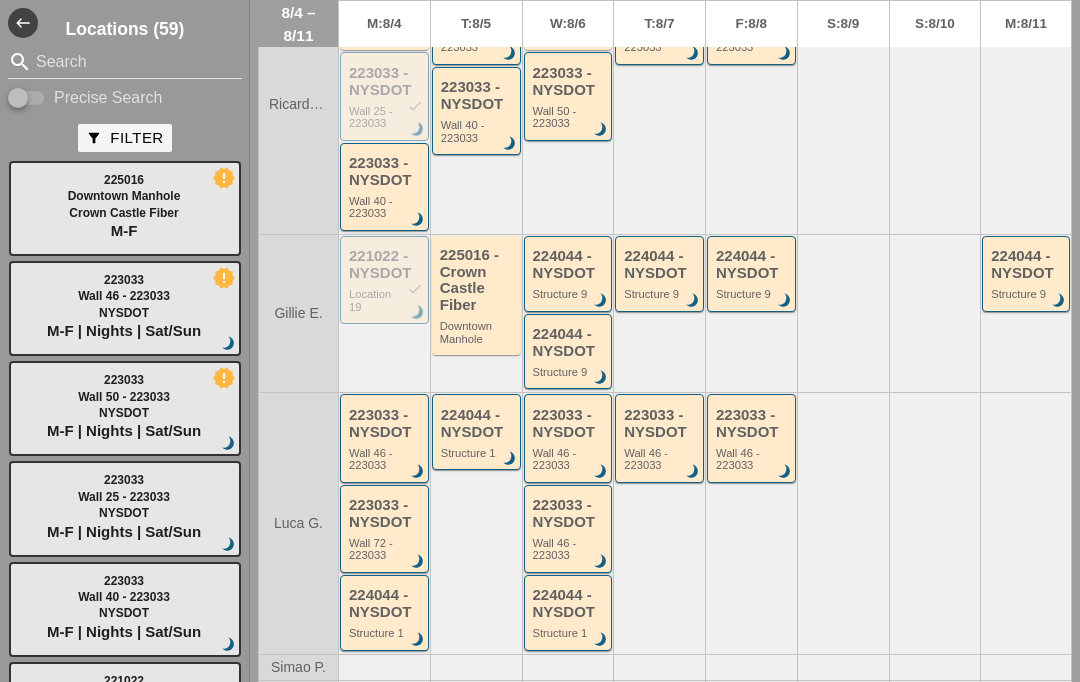 scroll, scrollTop: 475, scrollLeft: 0, axis: vertical 